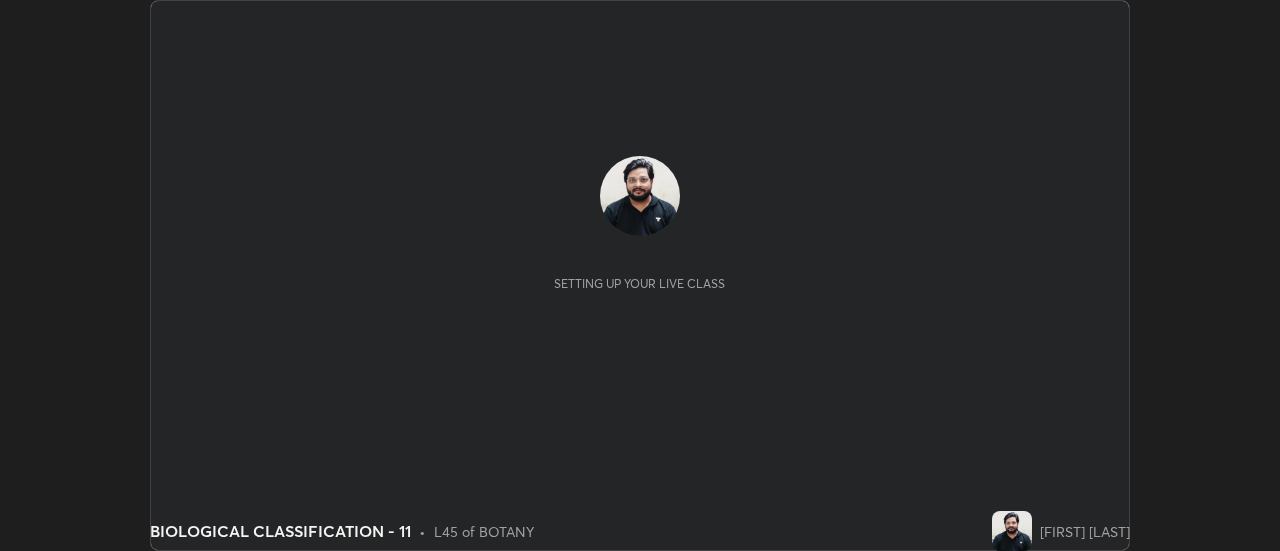 scroll, scrollTop: 0, scrollLeft: 0, axis: both 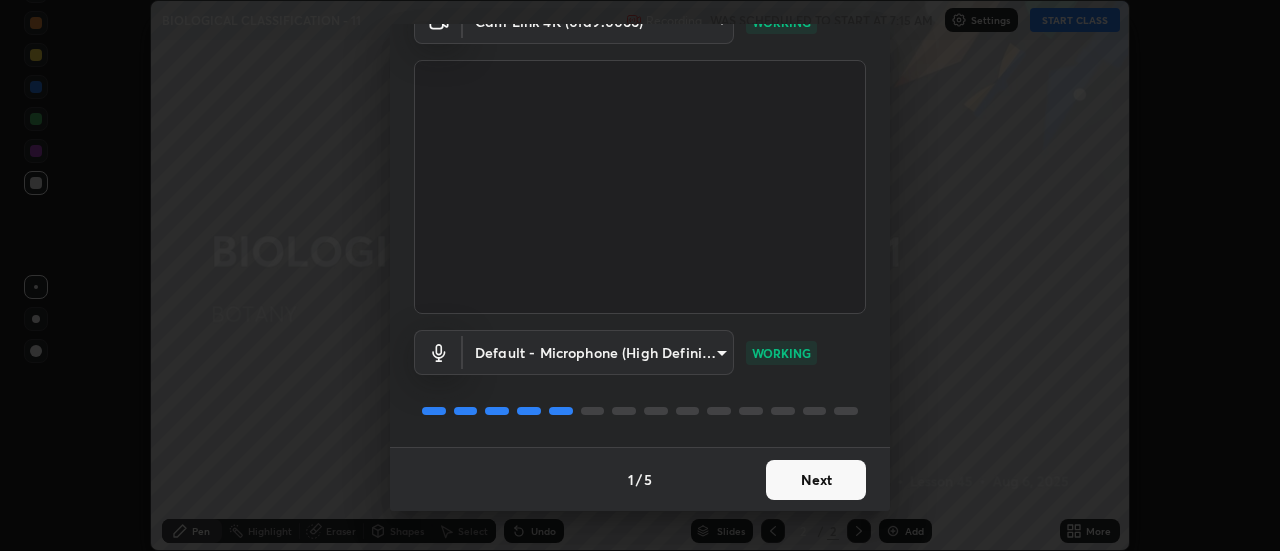 click on "Next" at bounding box center (816, 480) 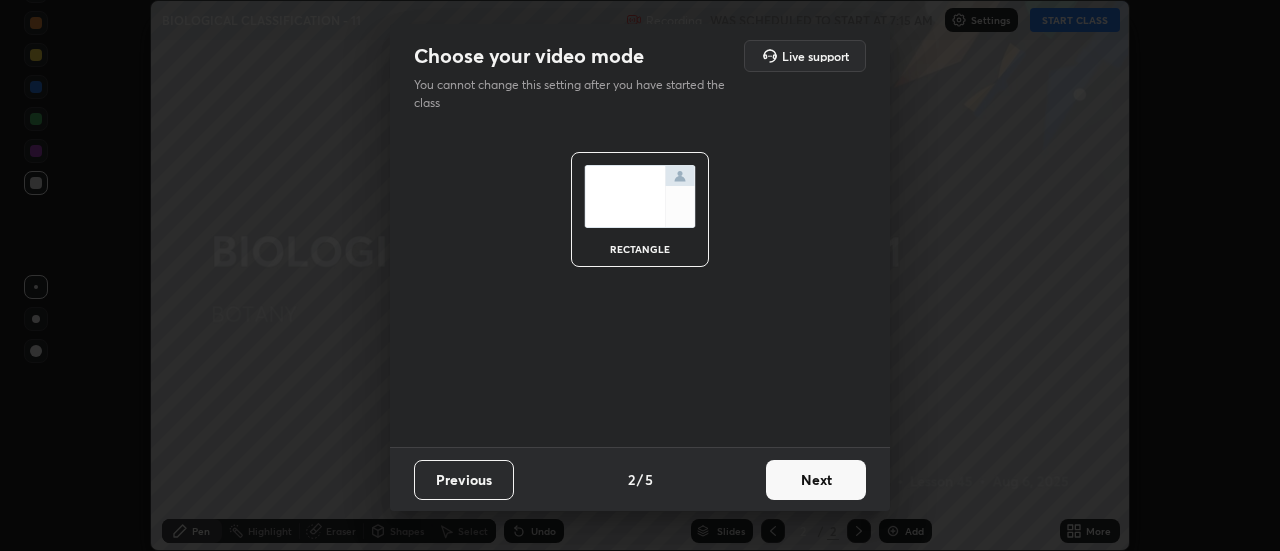 click on "Next" at bounding box center (816, 480) 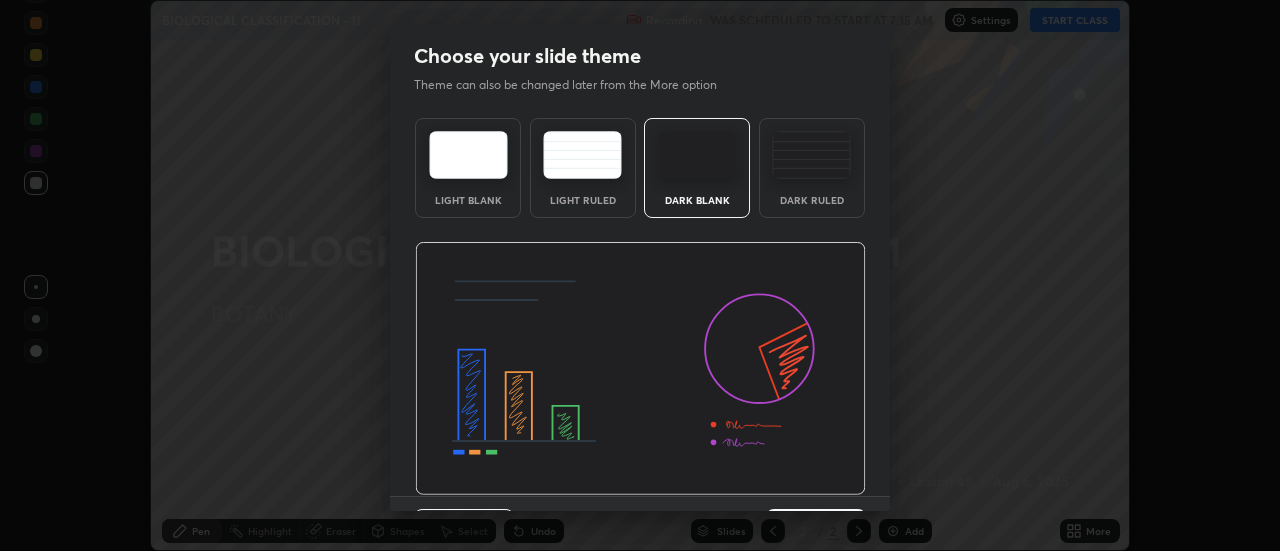 scroll, scrollTop: 49, scrollLeft: 0, axis: vertical 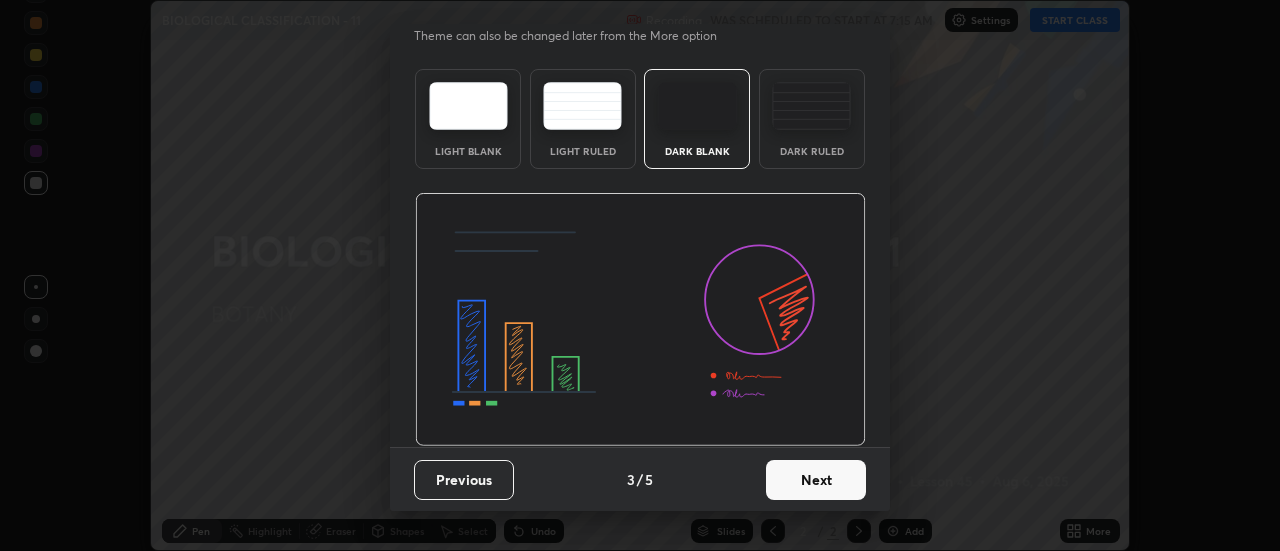 click on "Next" at bounding box center (816, 480) 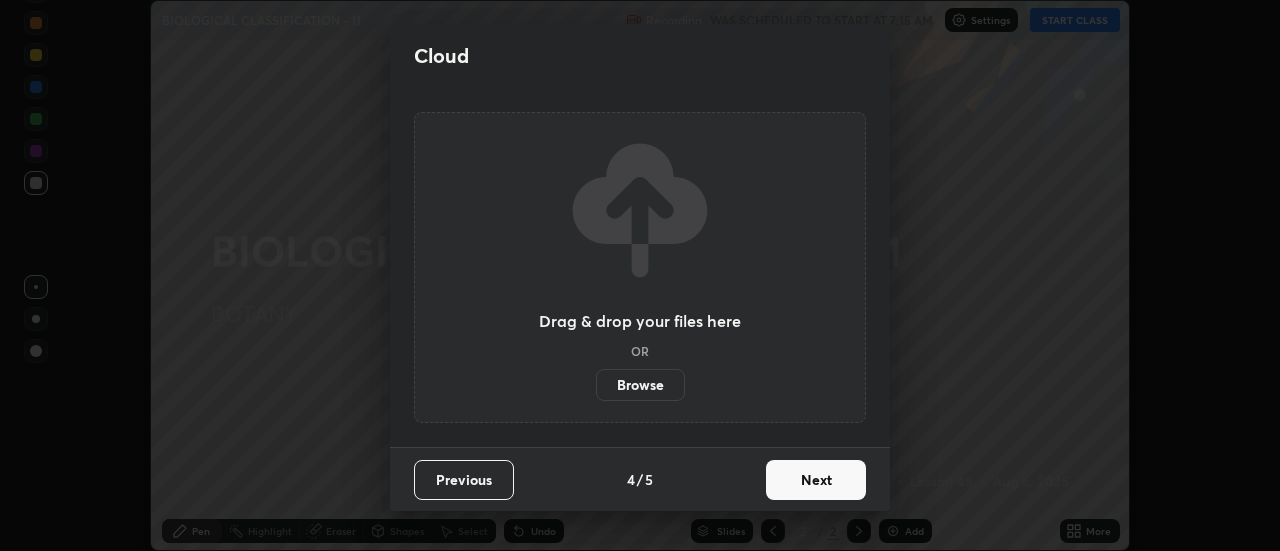scroll, scrollTop: 0, scrollLeft: 0, axis: both 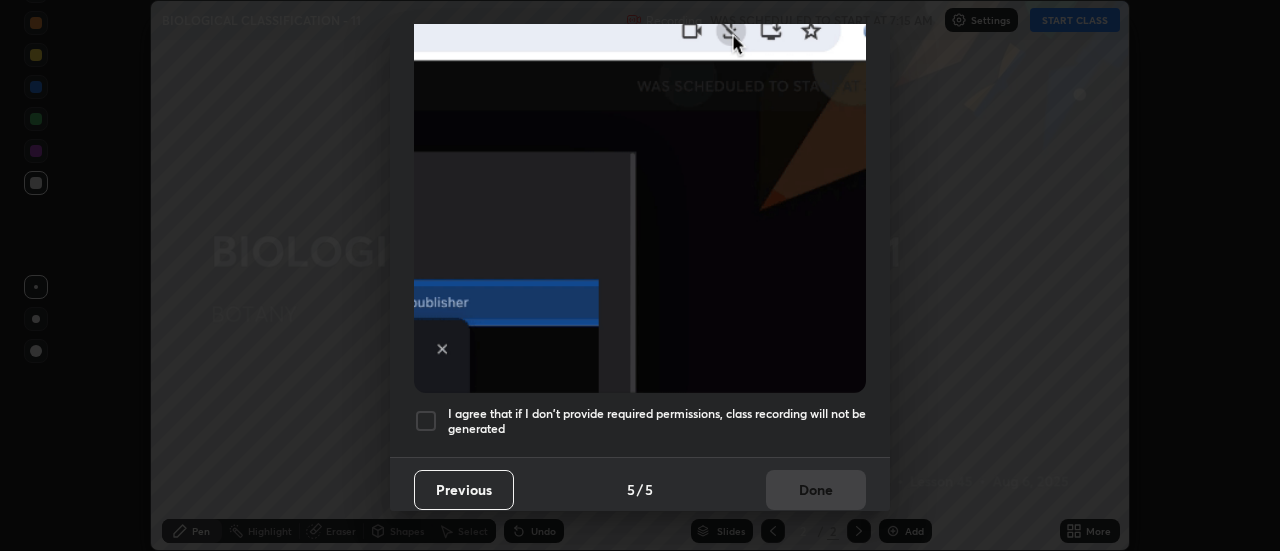 click at bounding box center (426, 421) 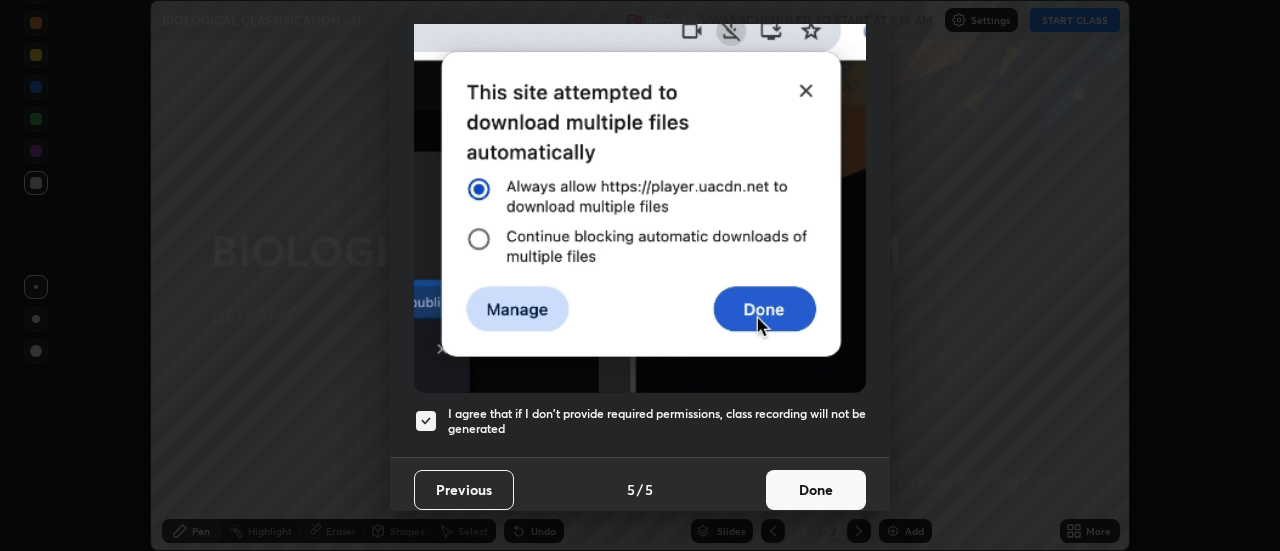 click on "Done" at bounding box center (816, 490) 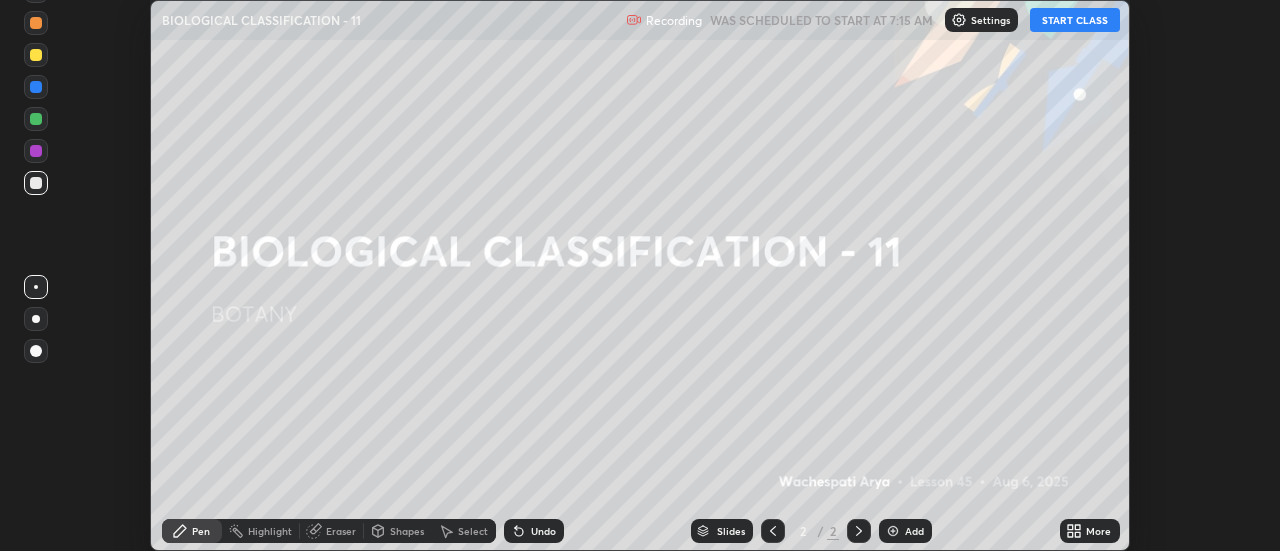 click on "START CLASS" at bounding box center (1075, 20) 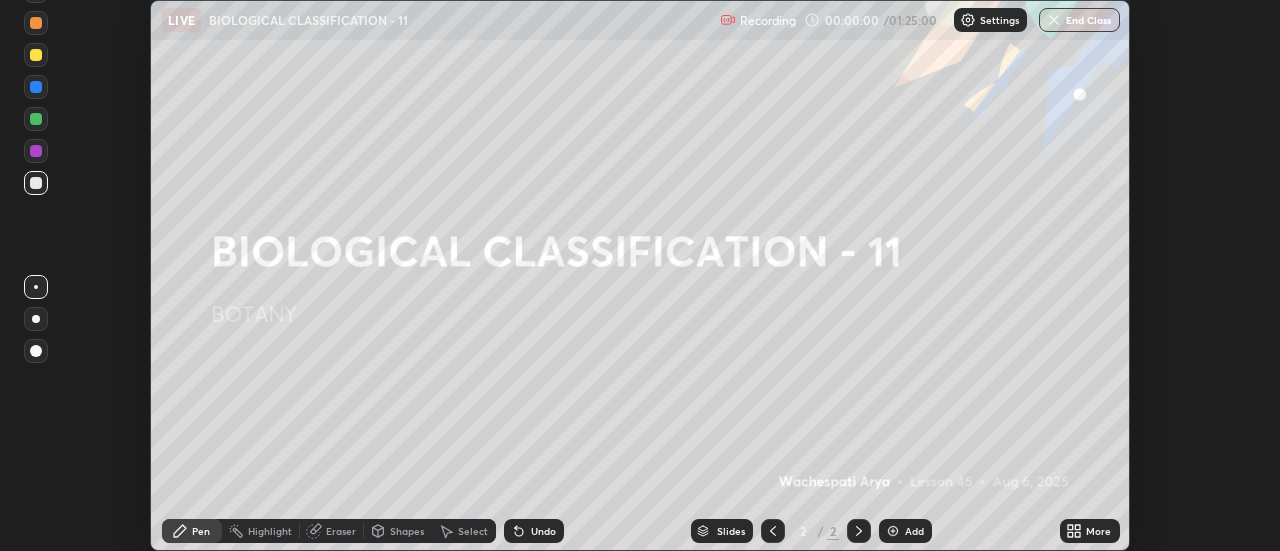 click 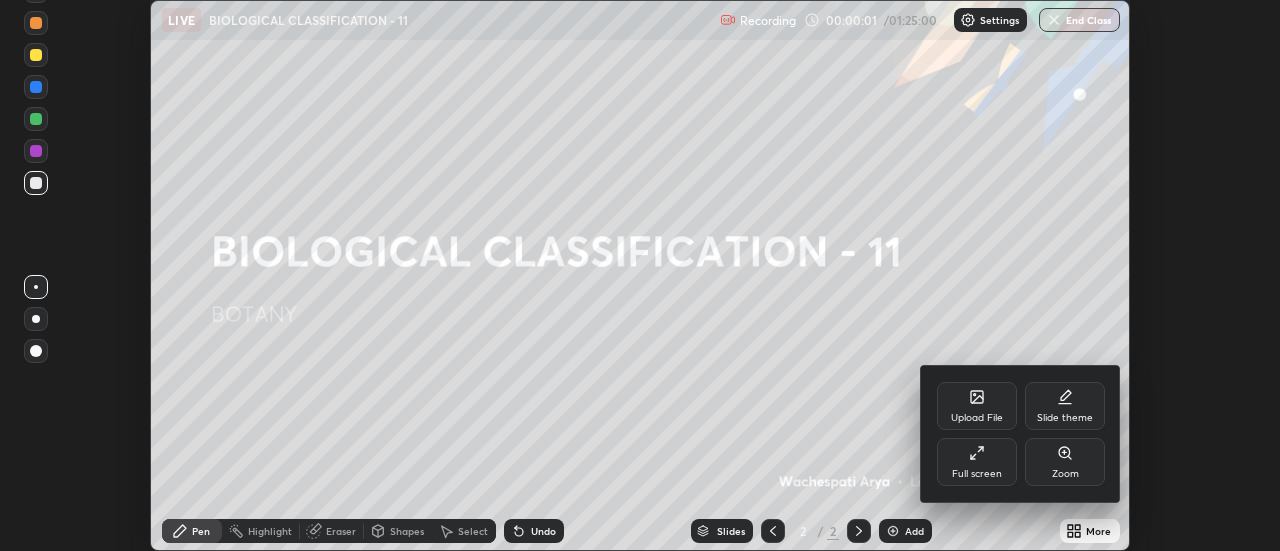 click on "Full screen" at bounding box center [977, 462] 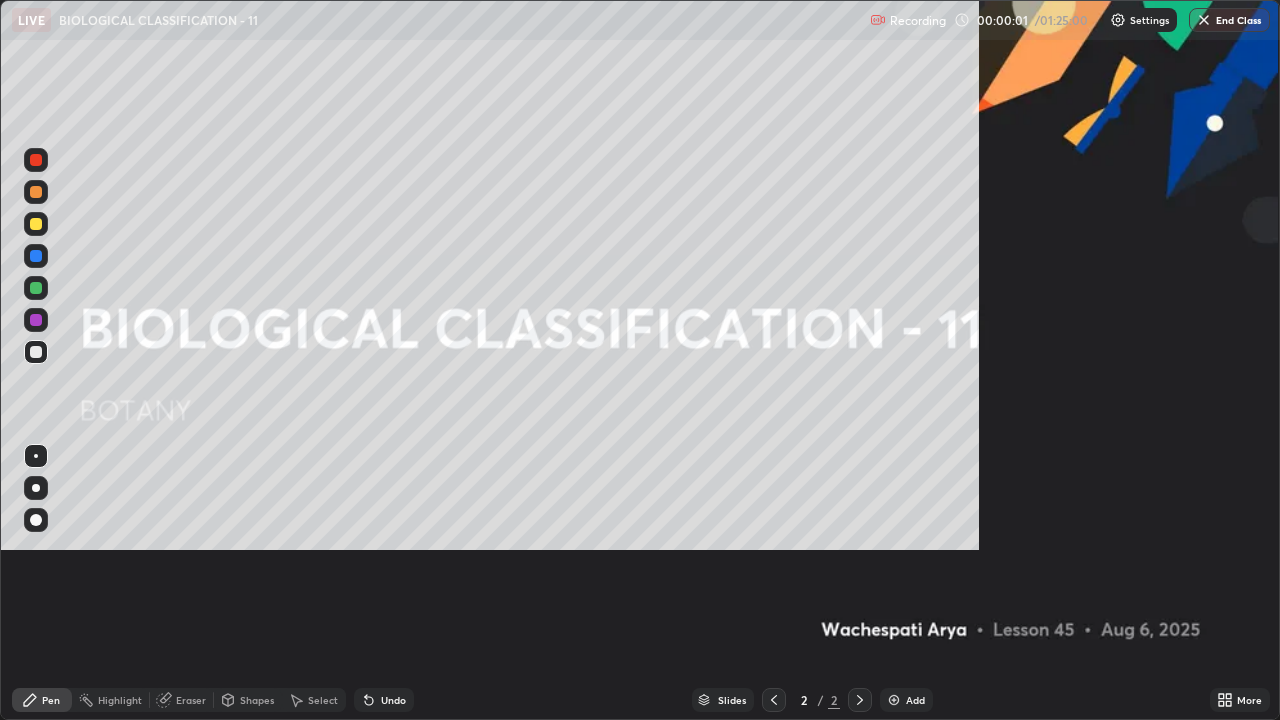 scroll, scrollTop: 99280, scrollLeft: 98720, axis: both 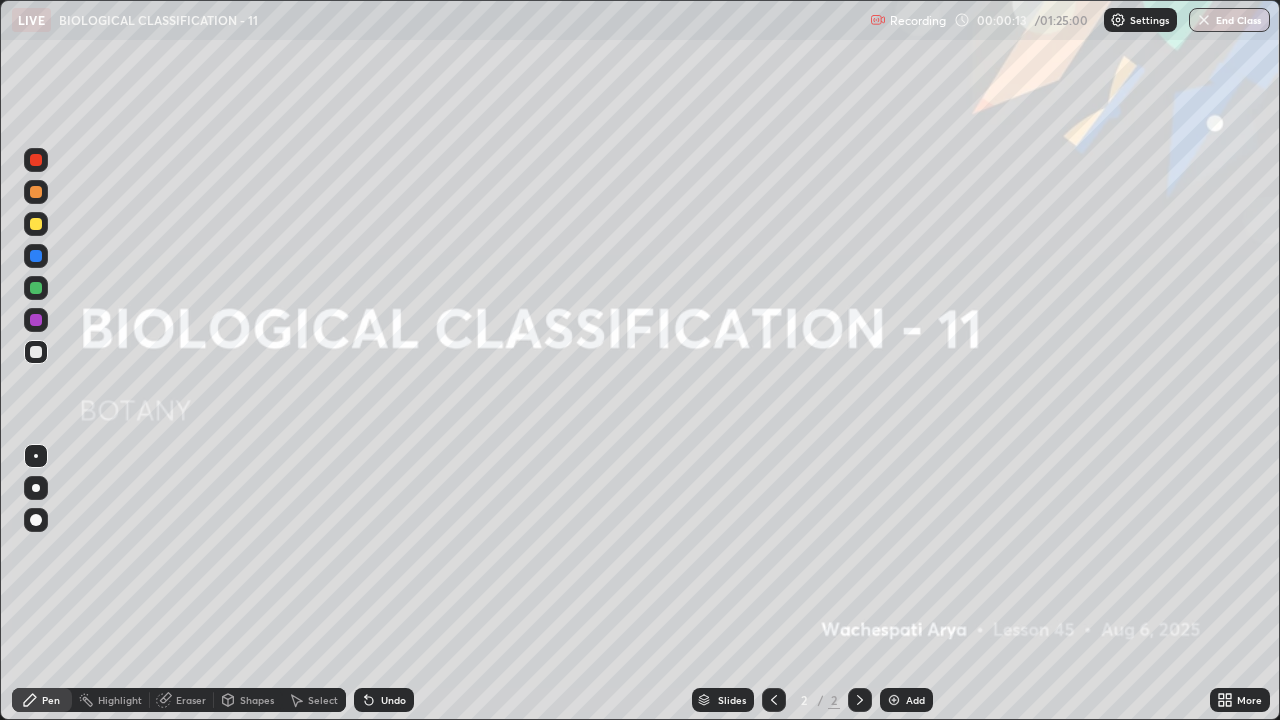 click at bounding box center (894, 700) 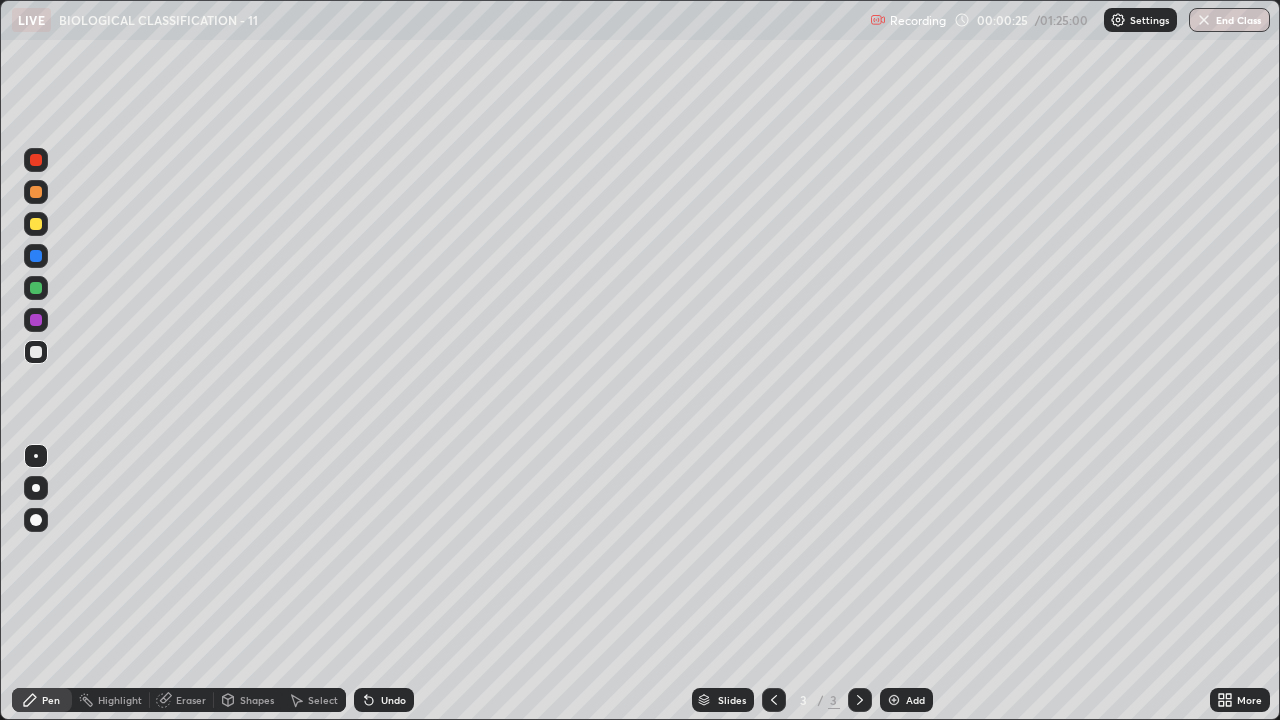 click at bounding box center (36, 192) 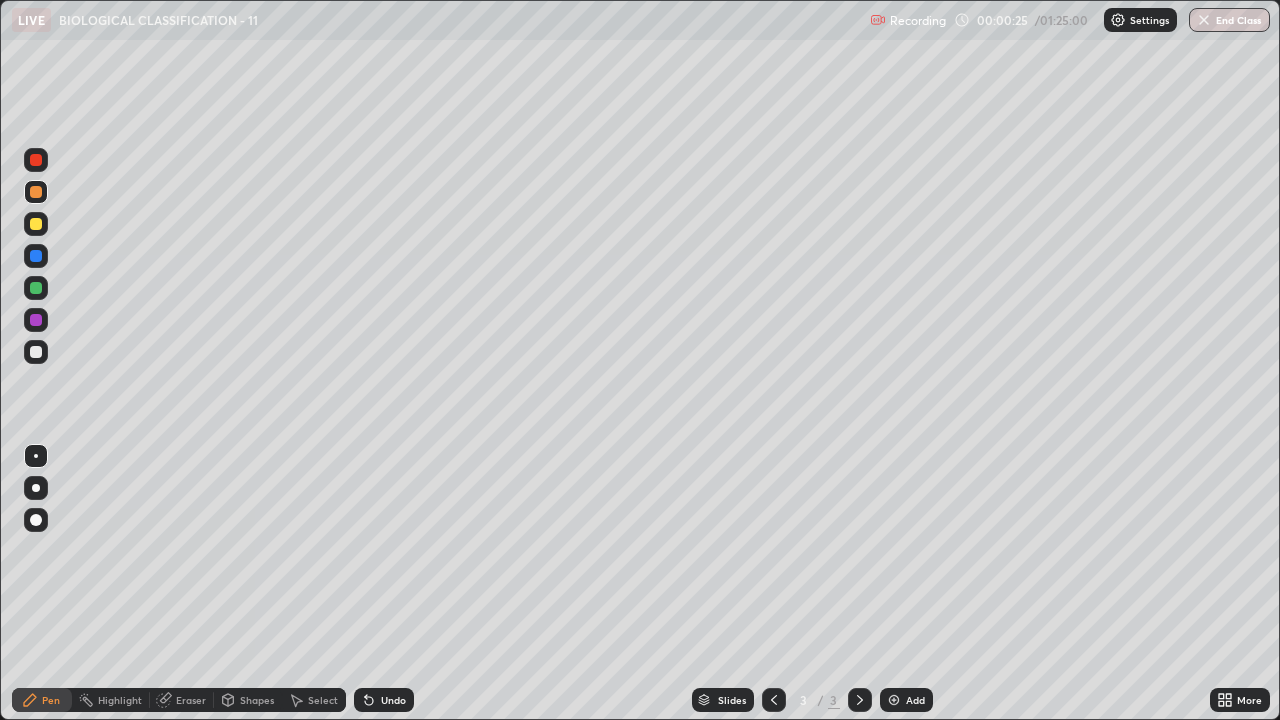 click at bounding box center [36, 488] 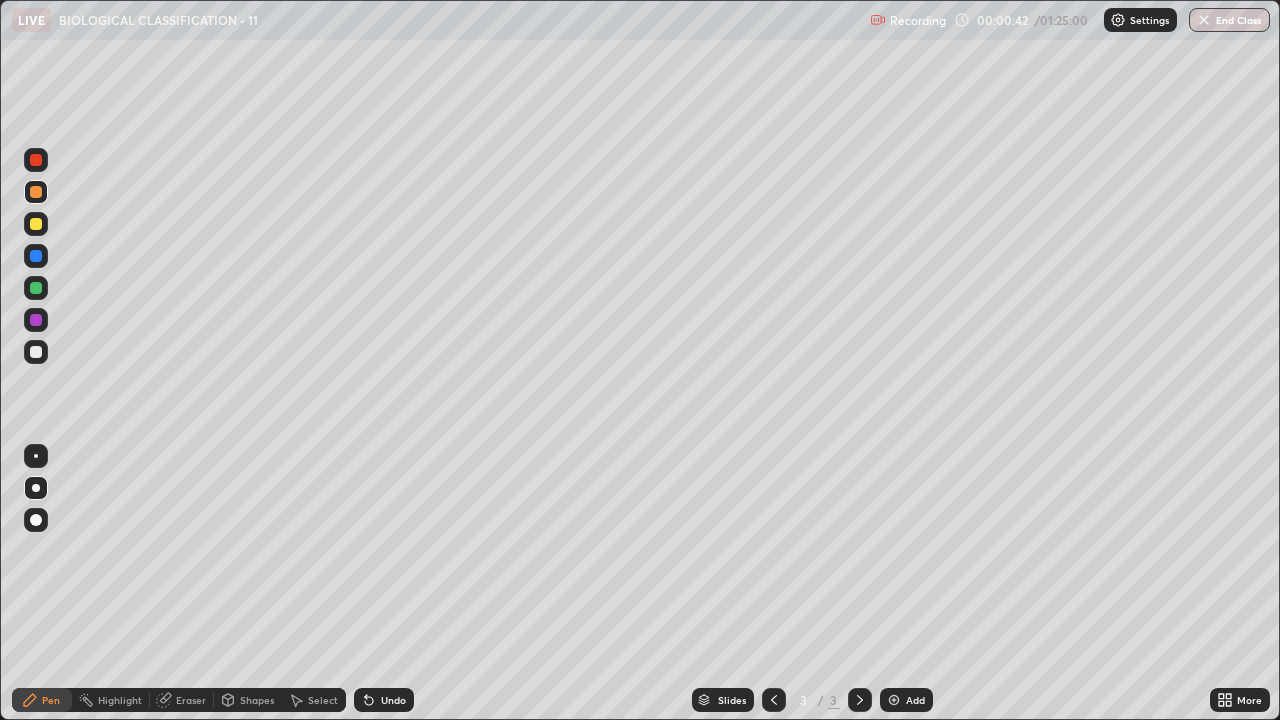 click at bounding box center [36, 352] 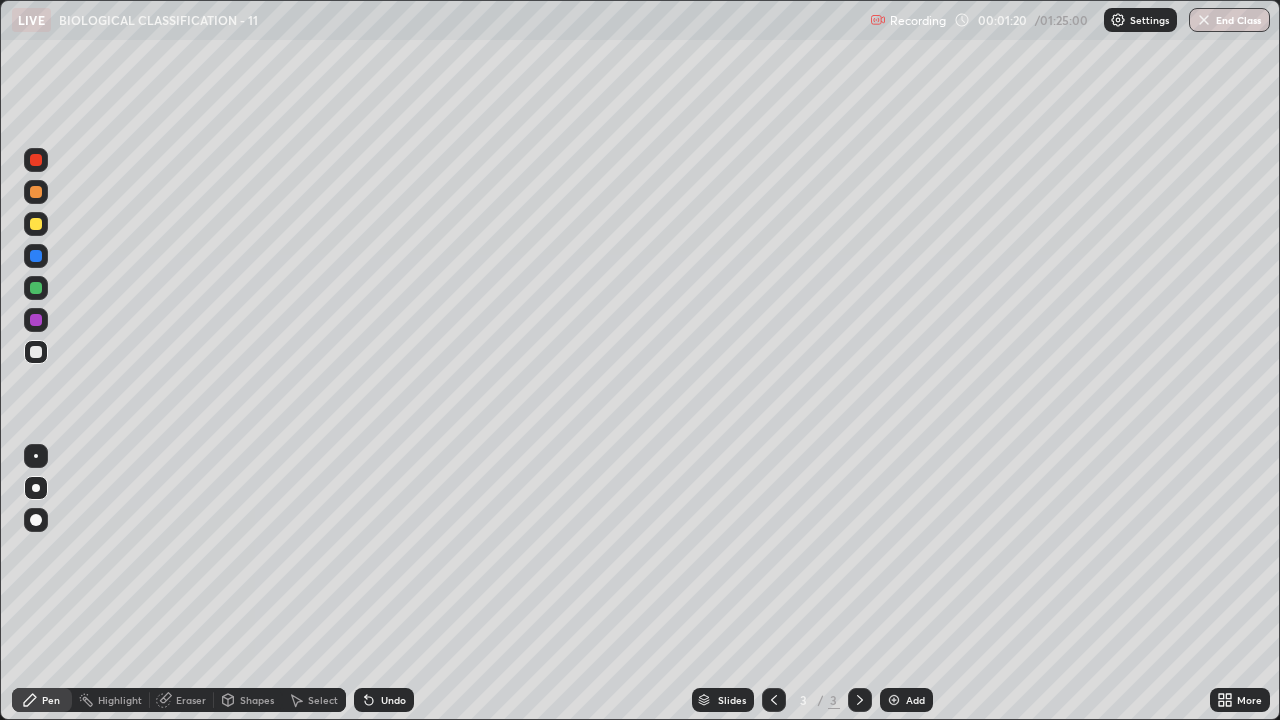 click at bounding box center [36, 192] 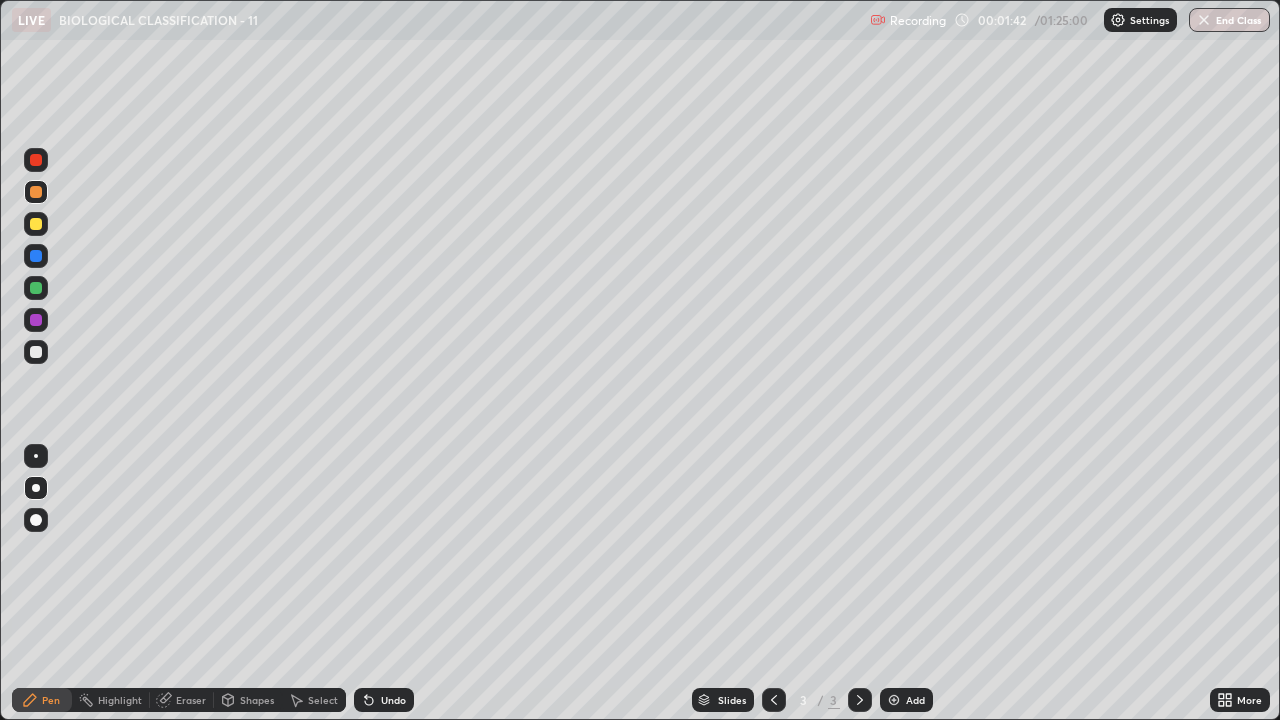 click at bounding box center (36, 224) 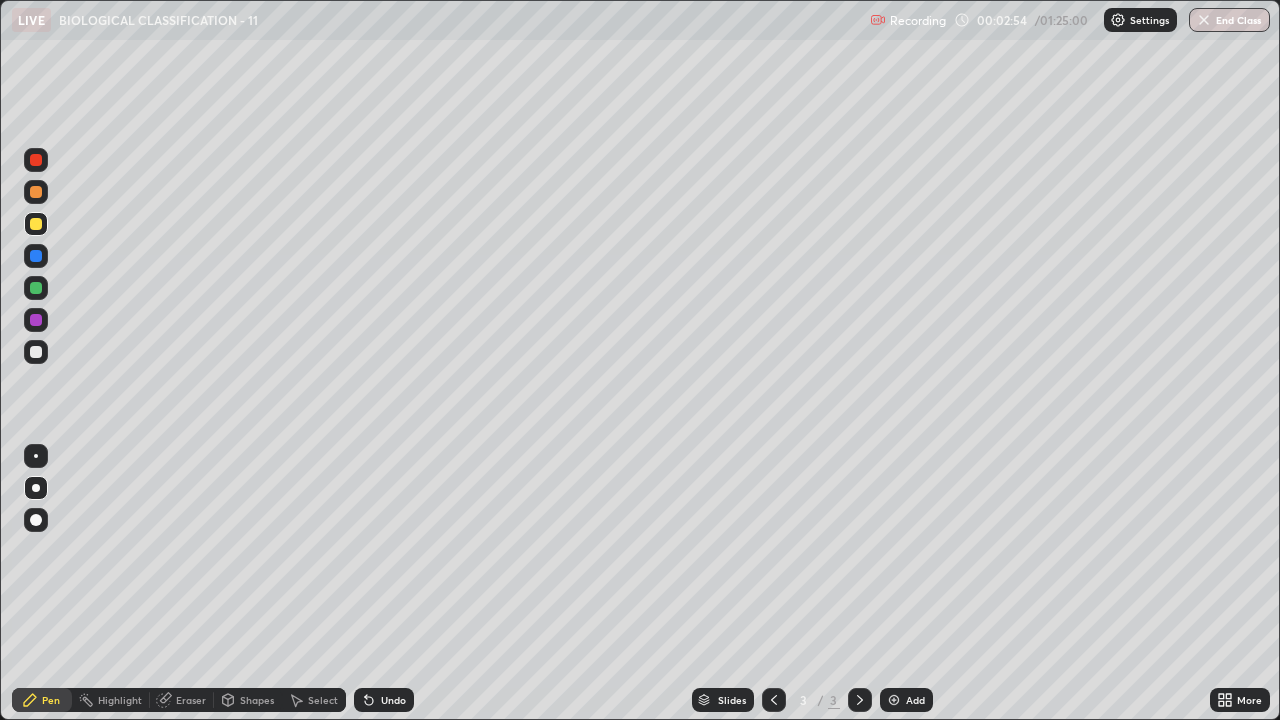 click at bounding box center [36, 488] 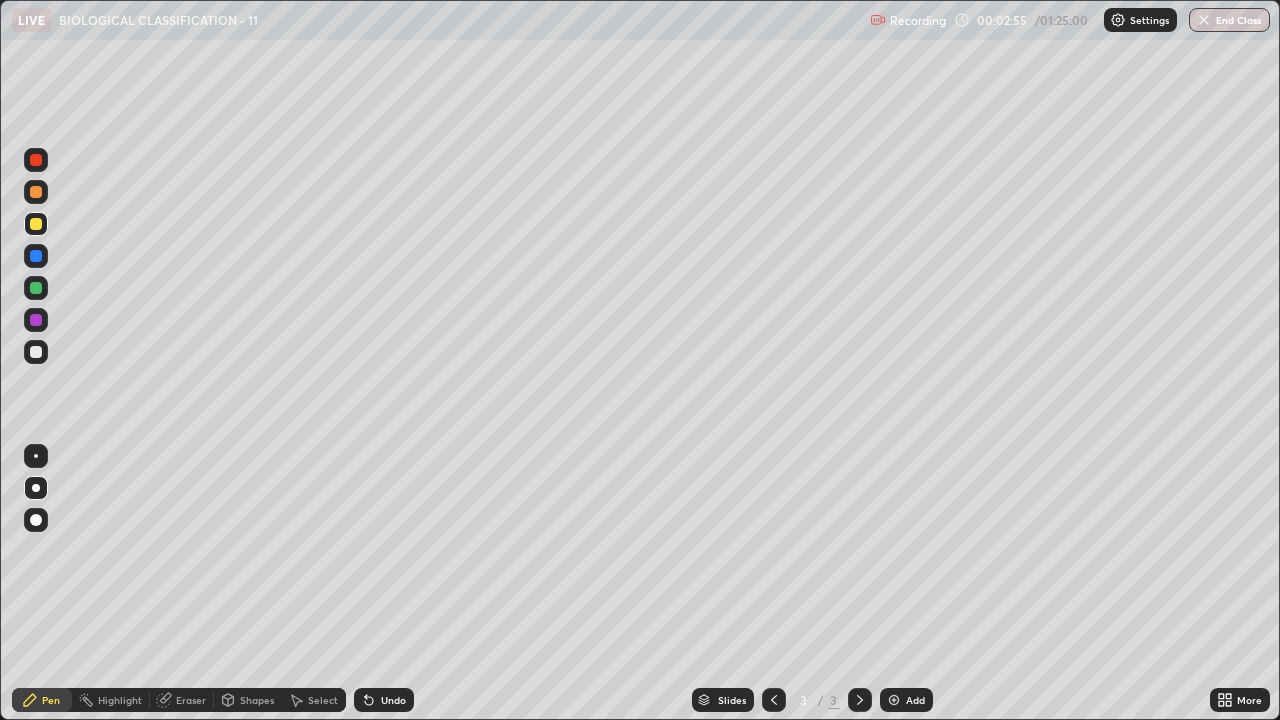 click at bounding box center [36, 224] 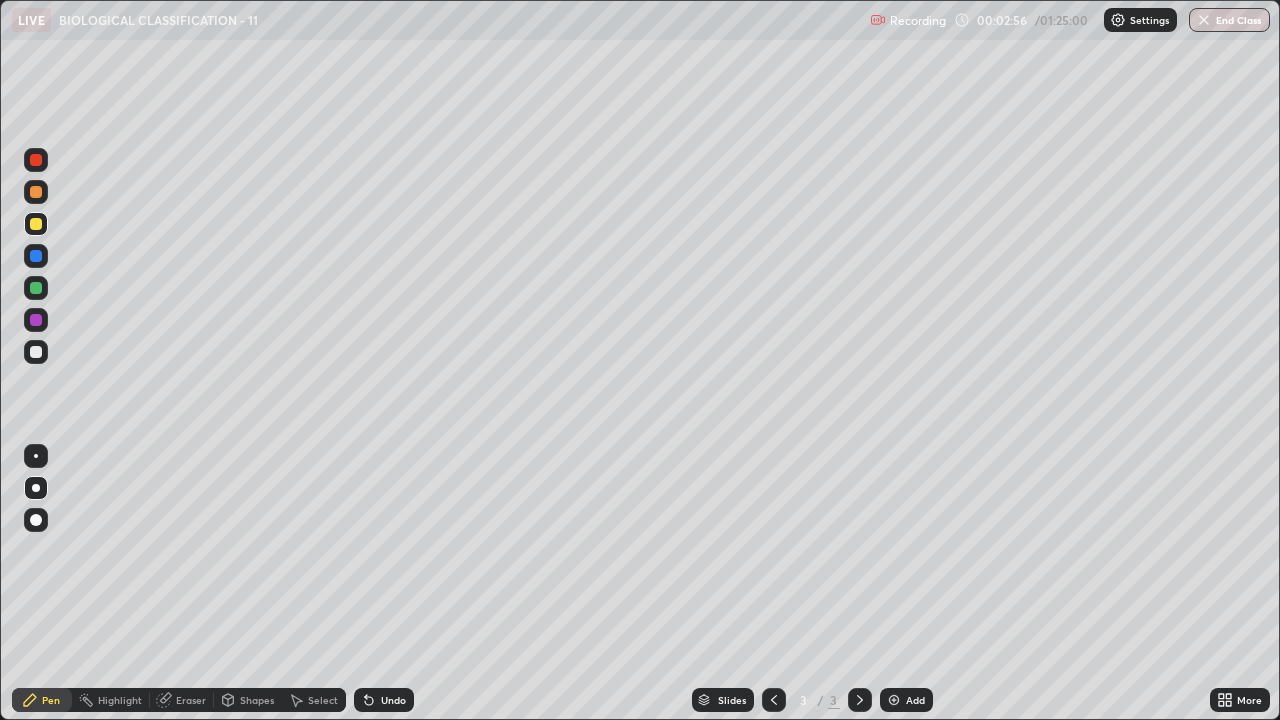 click at bounding box center [36, 192] 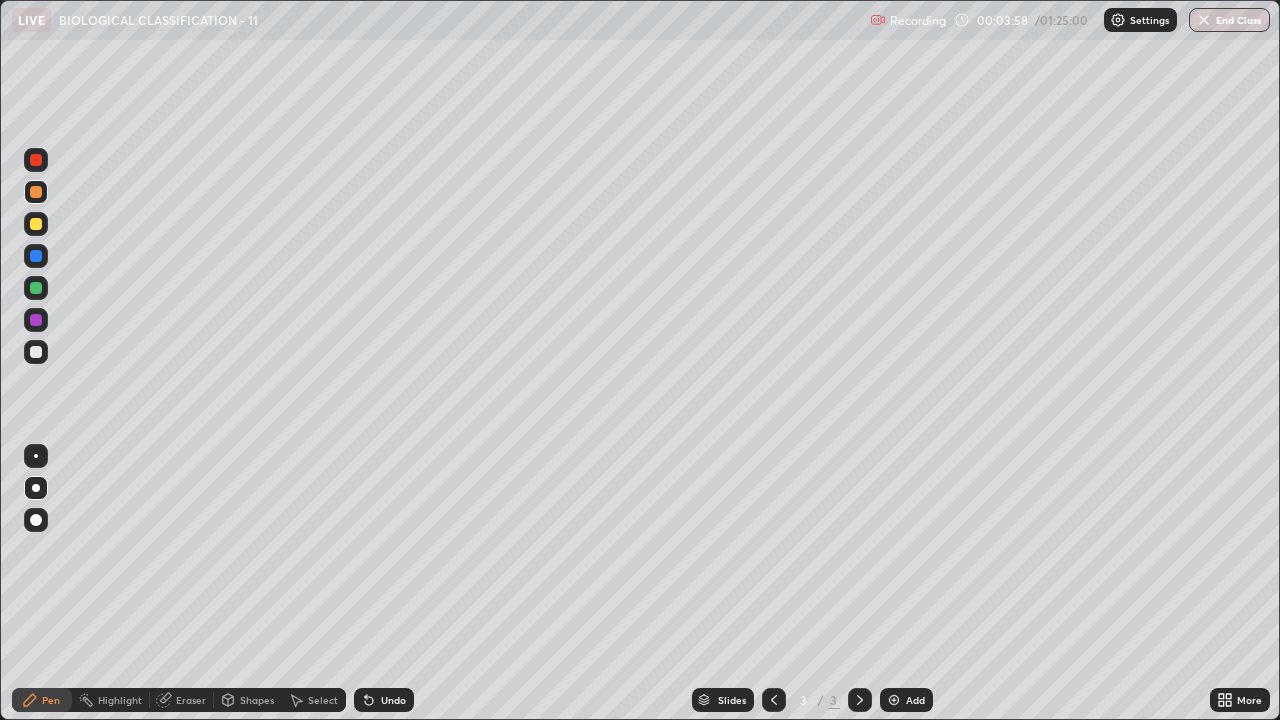 click at bounding box center [36, 320] 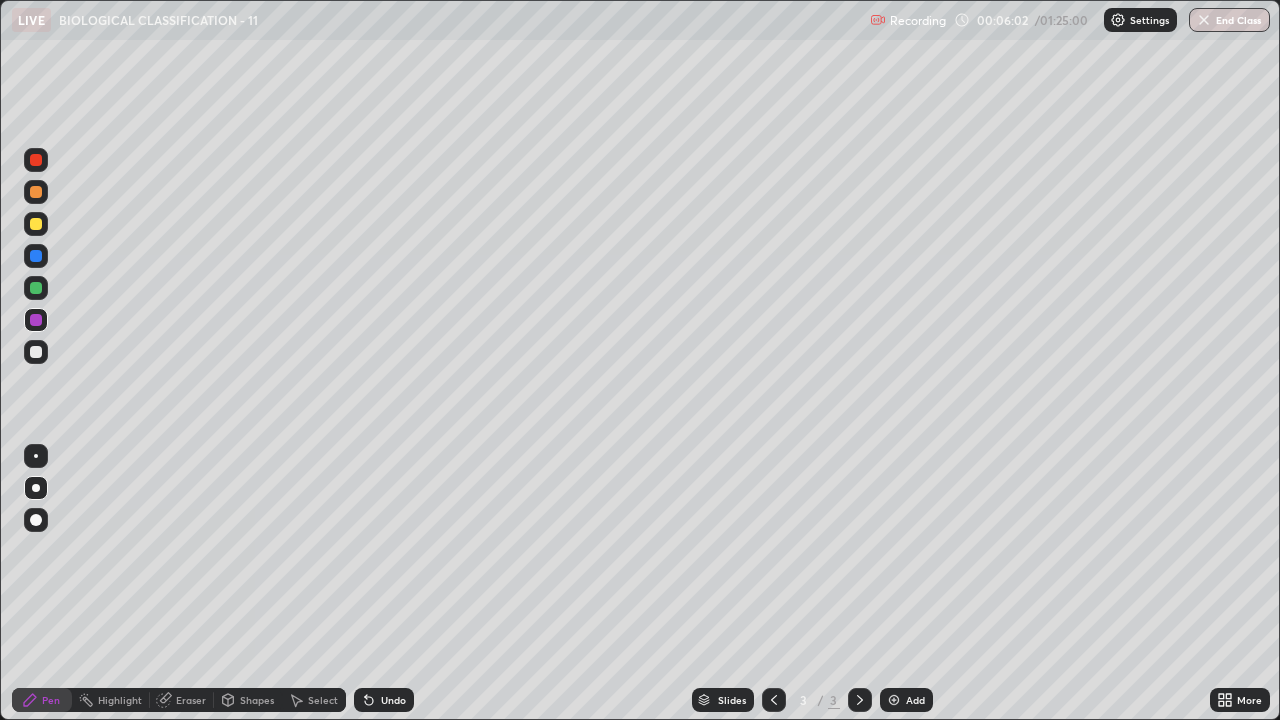 click at bounding box center (36, 224) 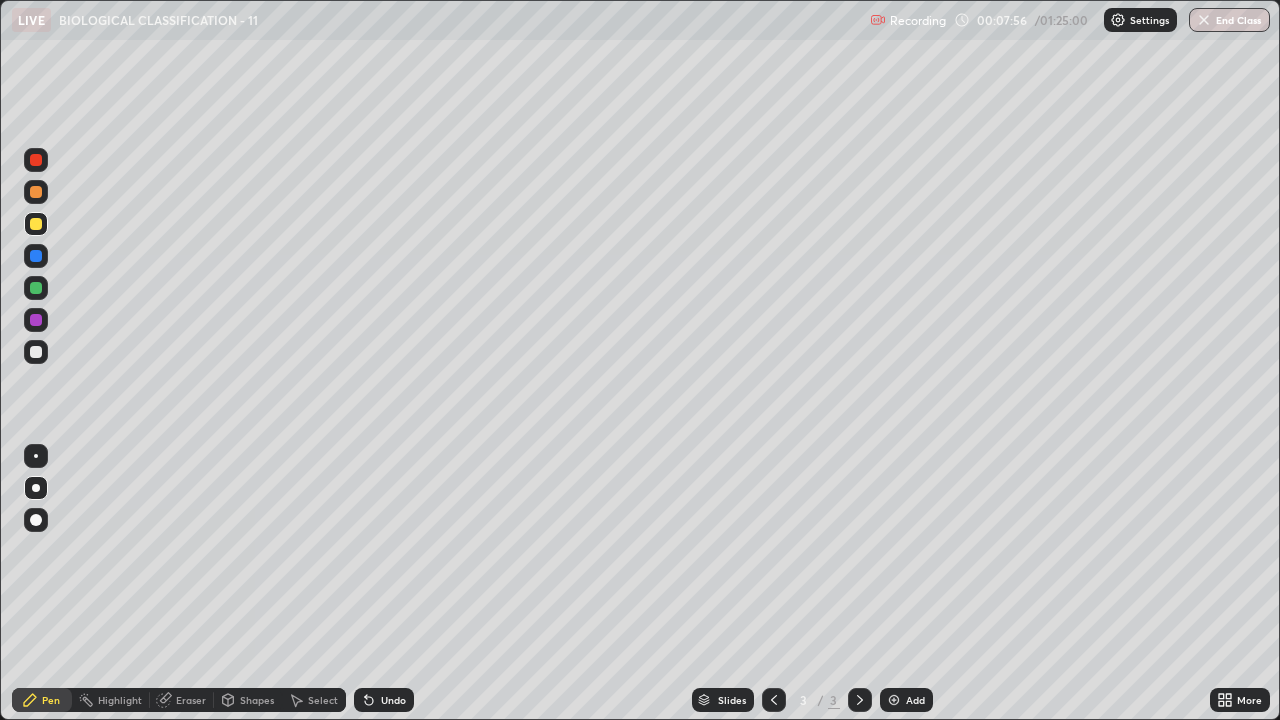 click on "Add" at bounding box center (915, 700) 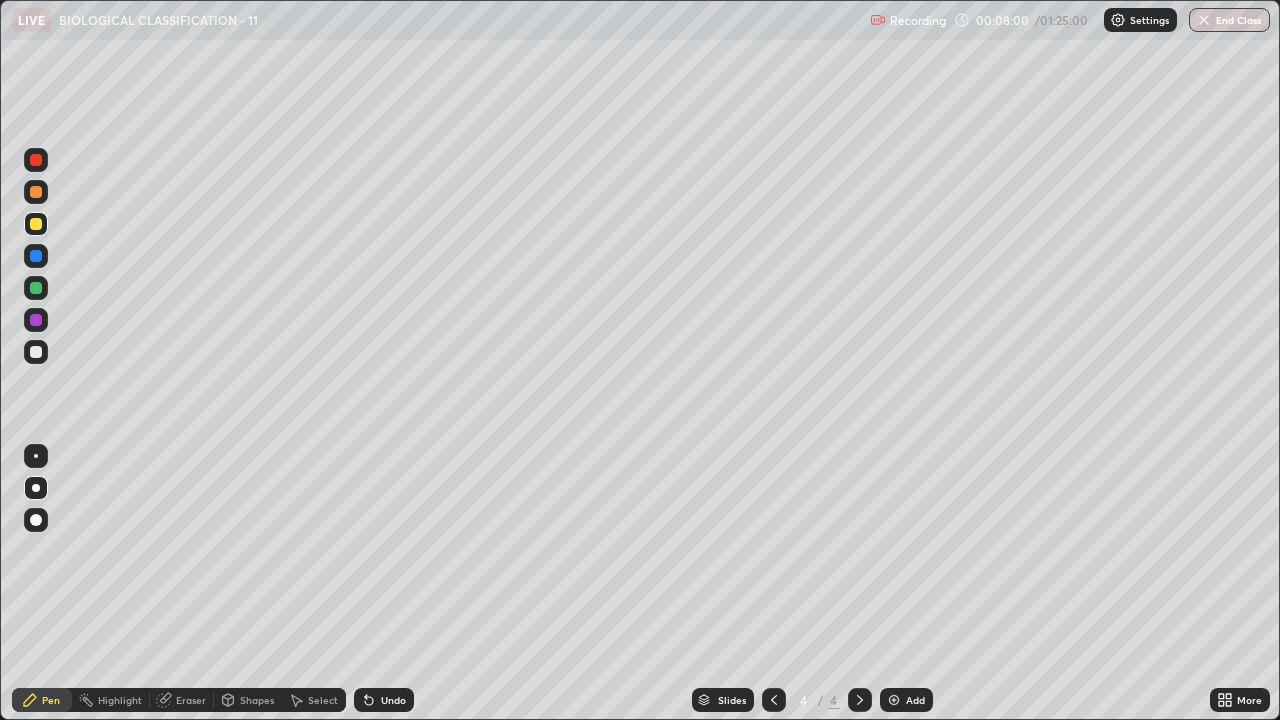 click at bounding box center (36, 192) 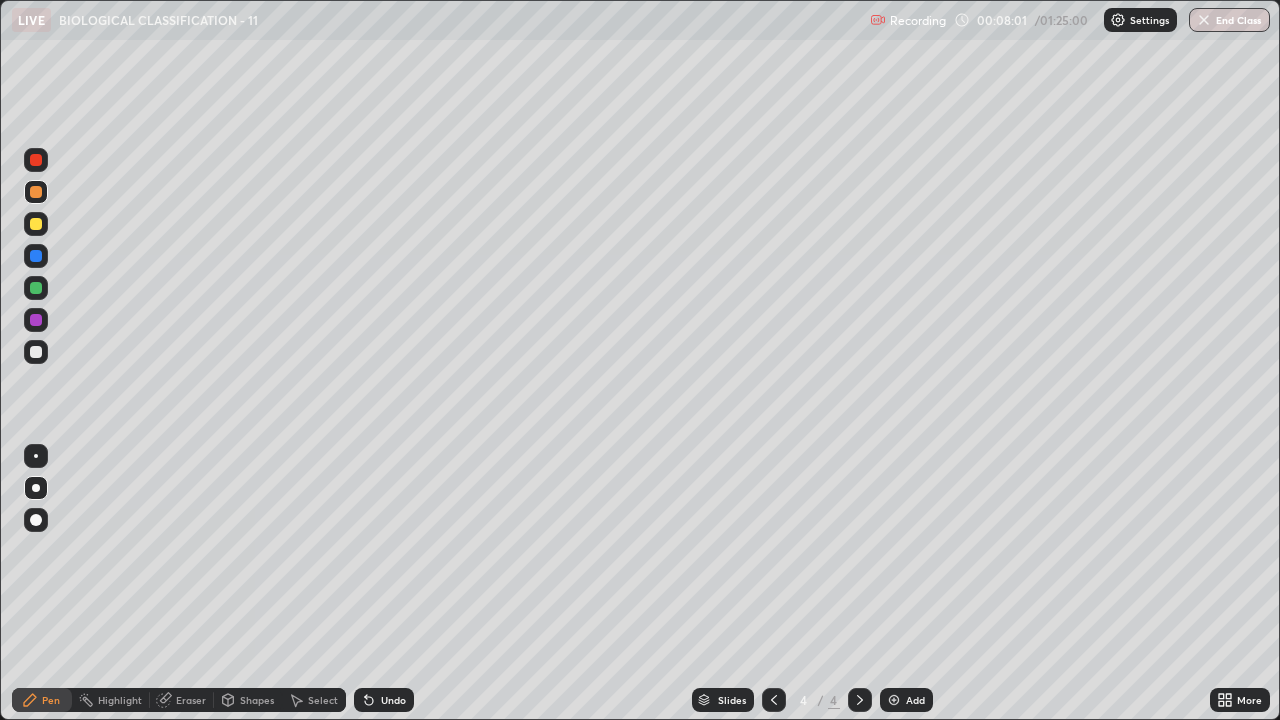click 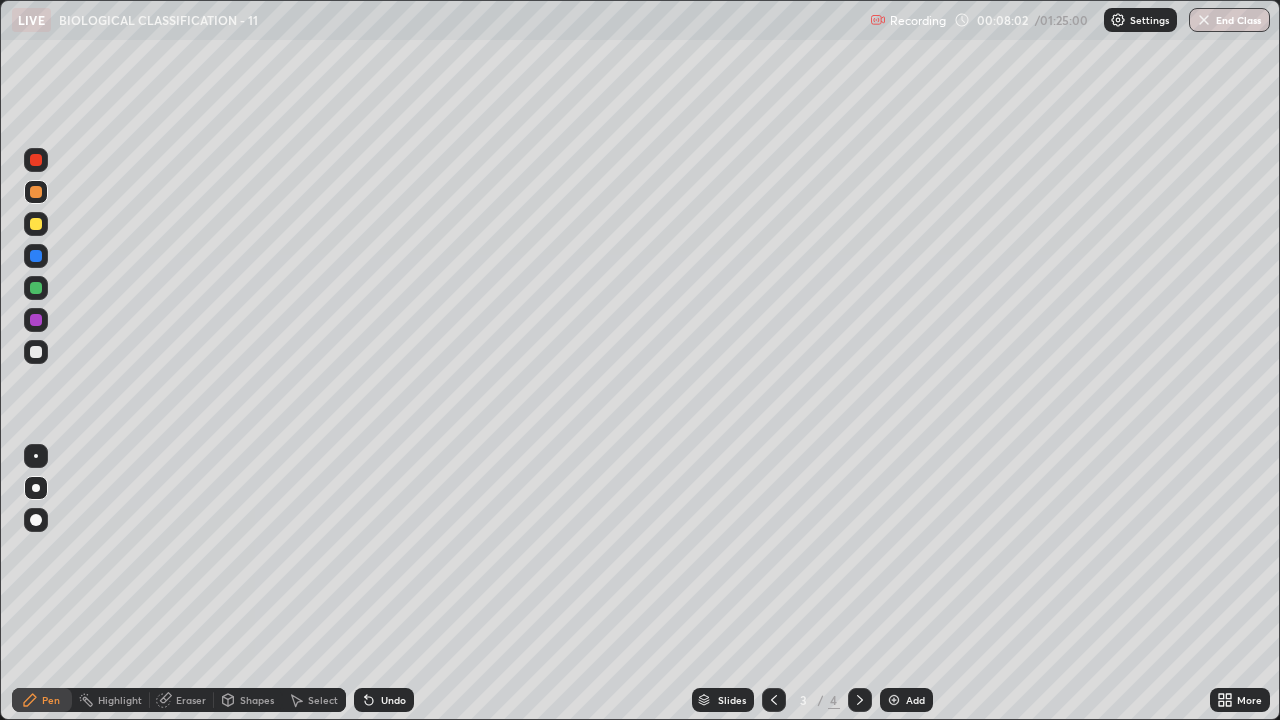 click 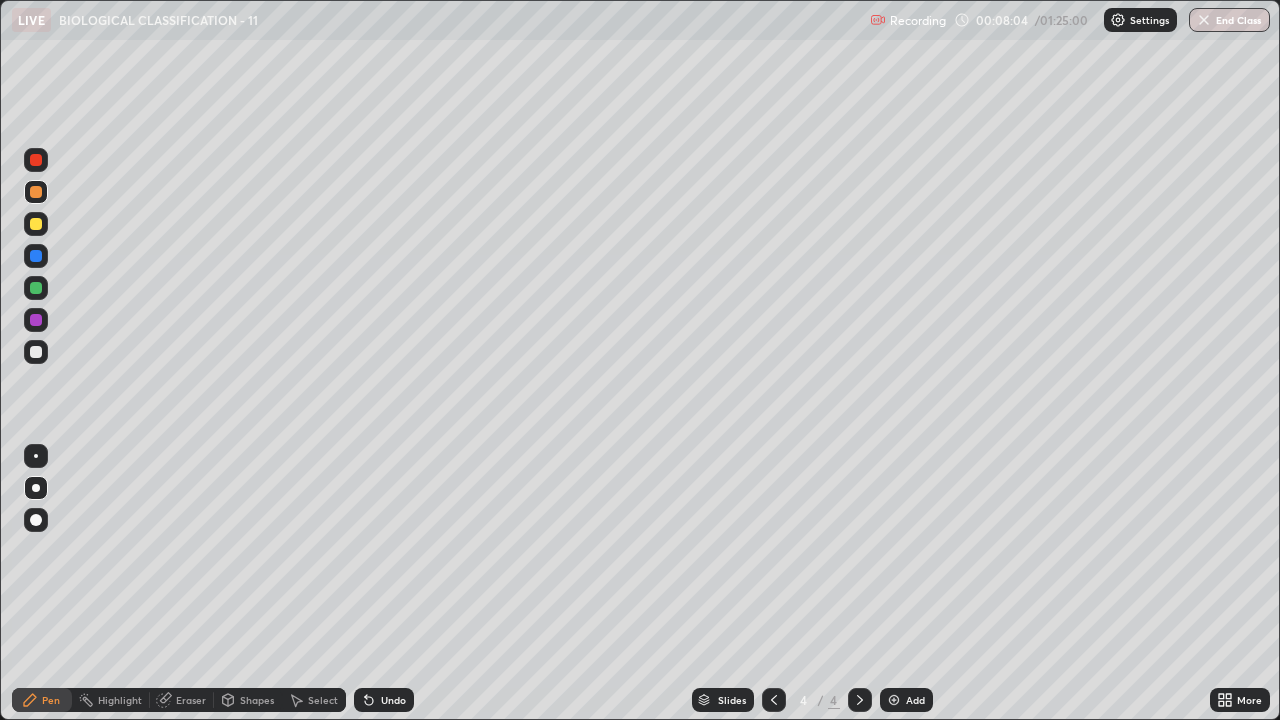 click at bounding box center [36, 320] 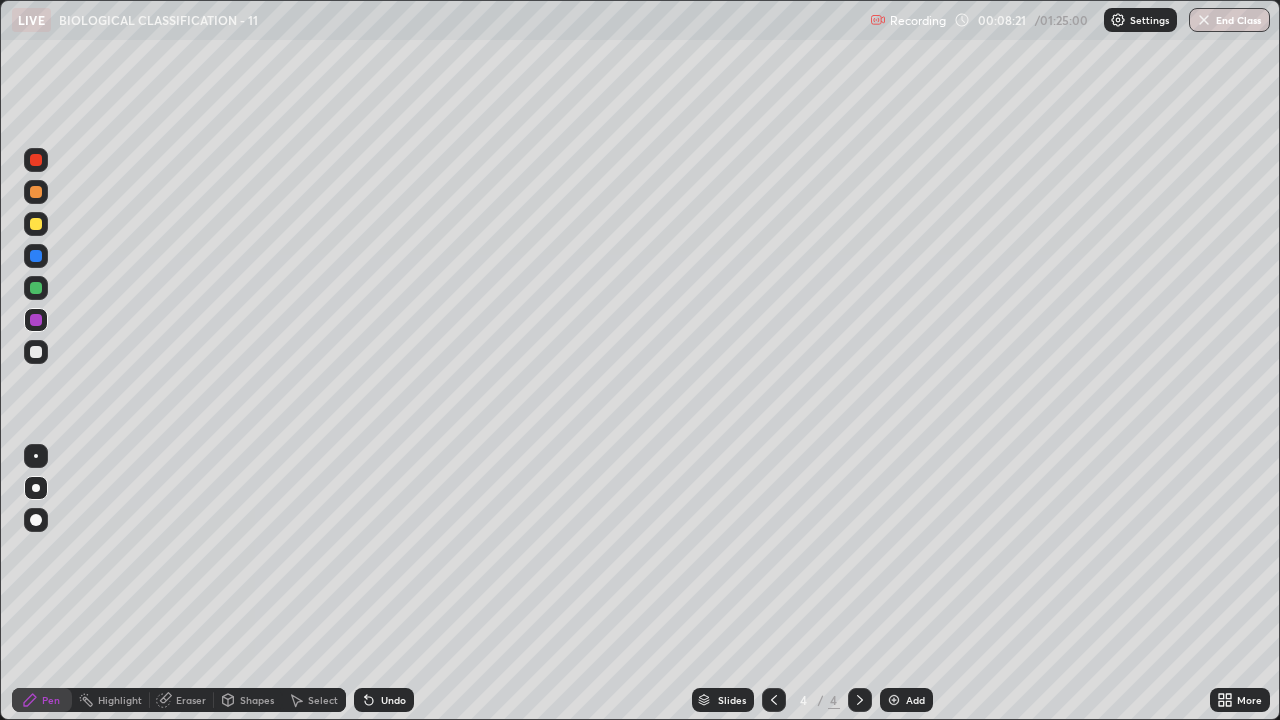 click at bounding box center (36, 352) 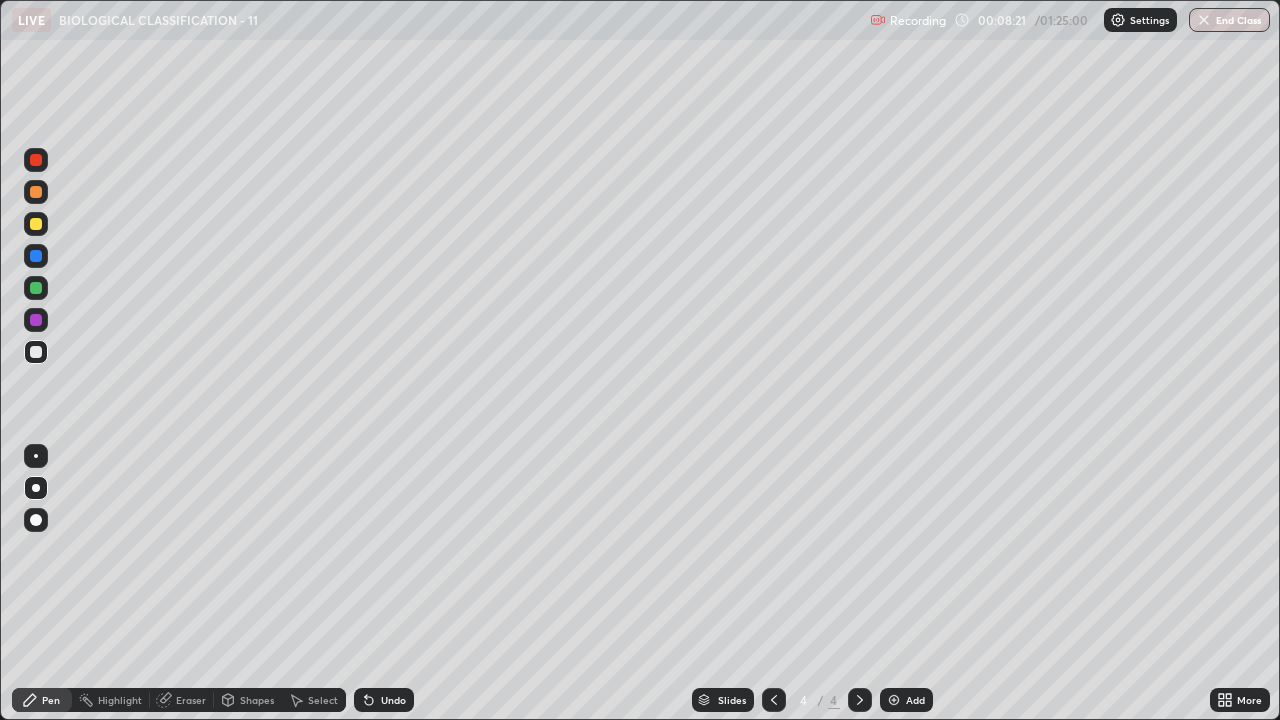 click at bounding box center (36, 488) 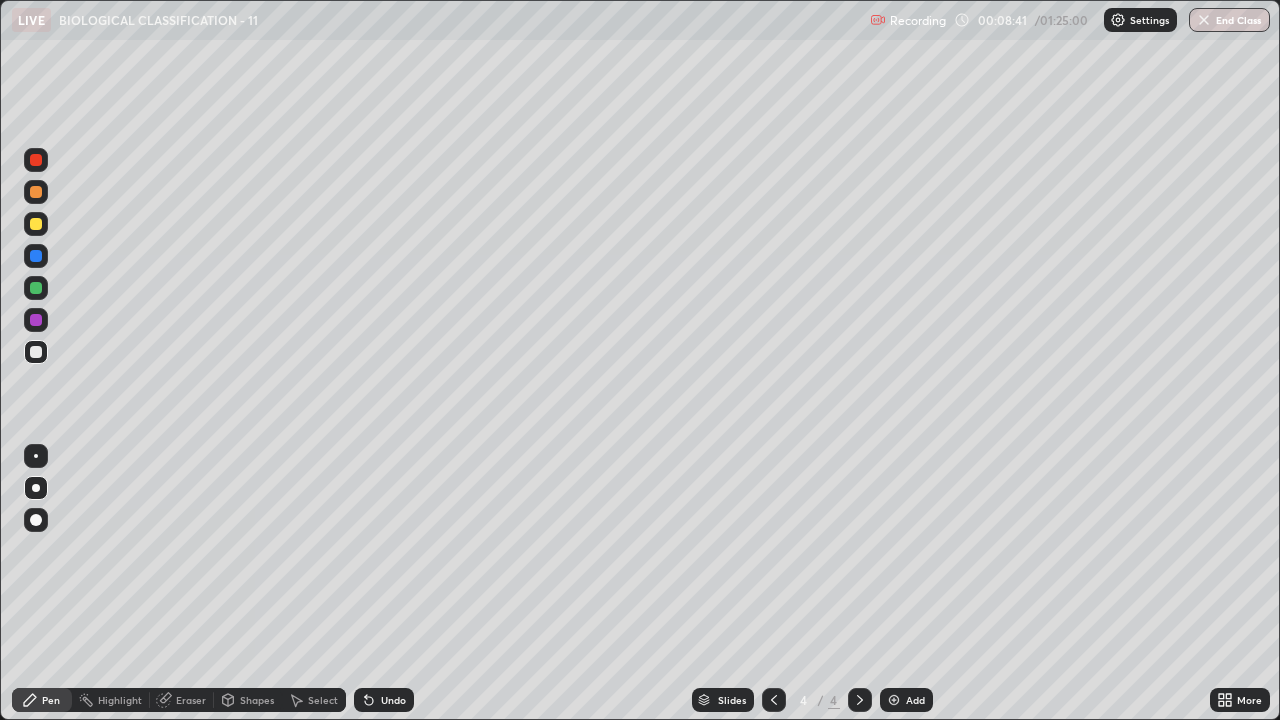 click at bounding box center (36, 256) 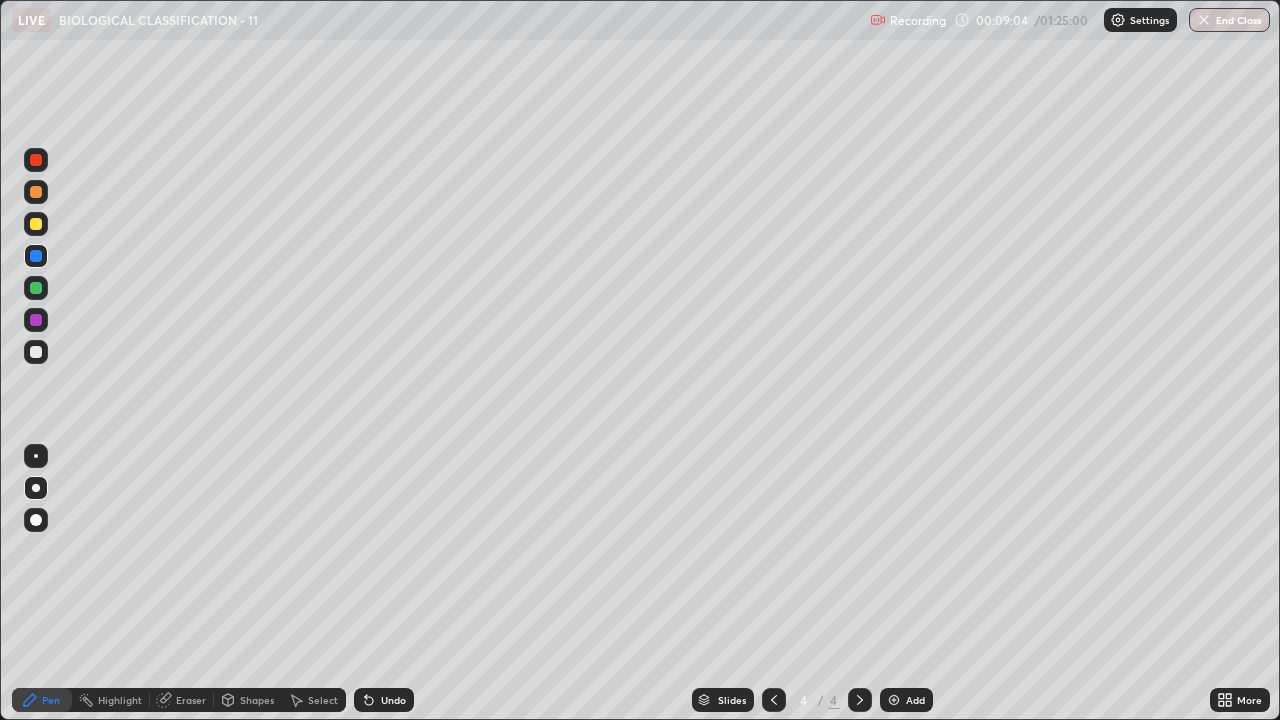 click at bounding box center [36, 352] 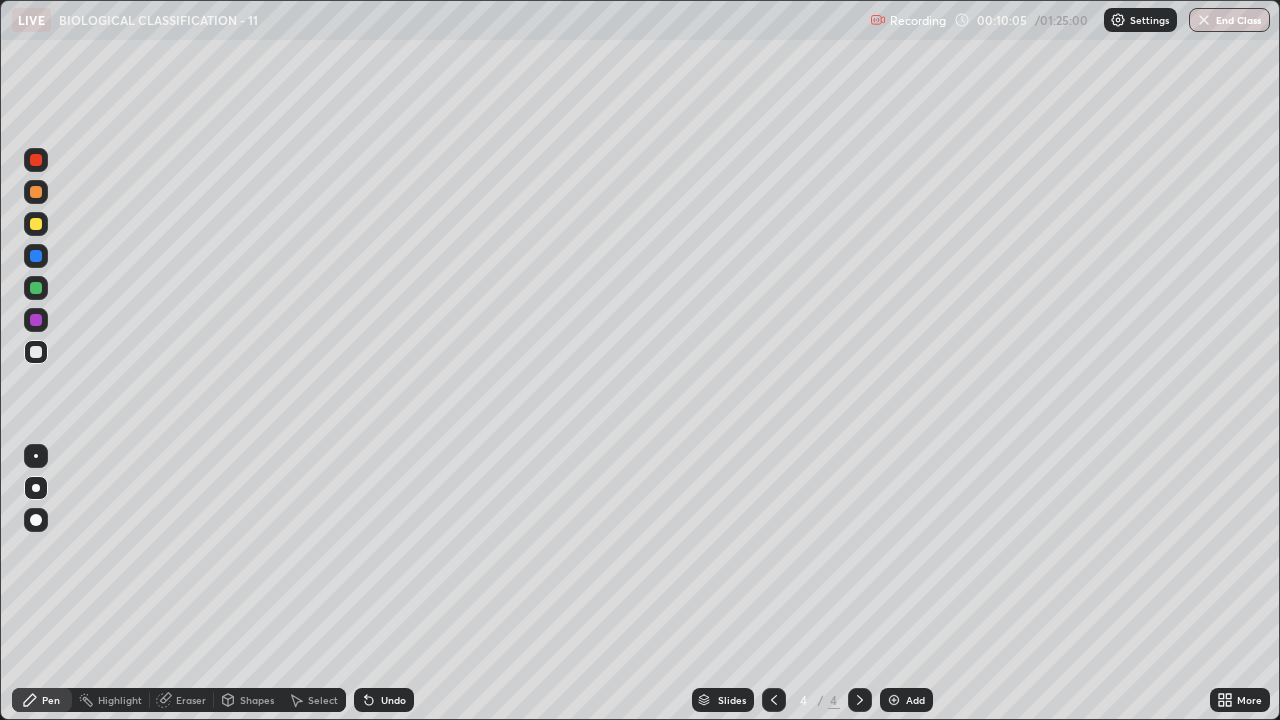 click at bounding box center (36, 192) 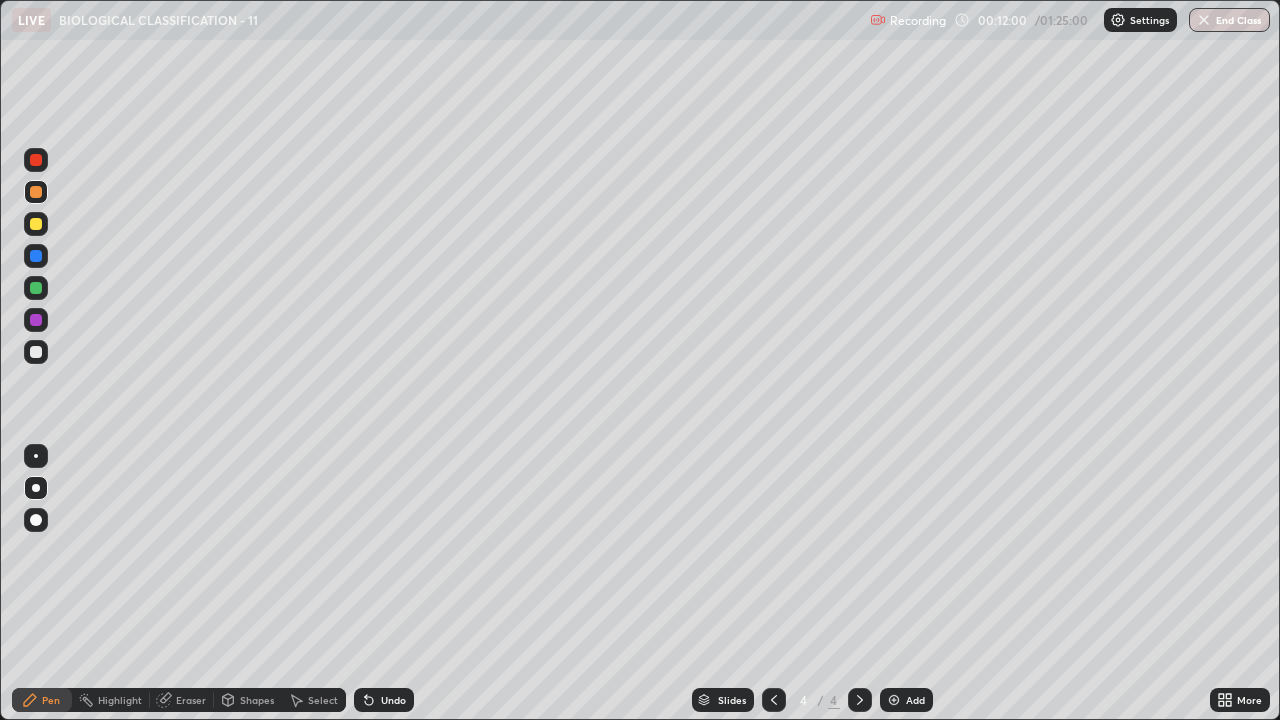 click at bounding box center [36, 288] 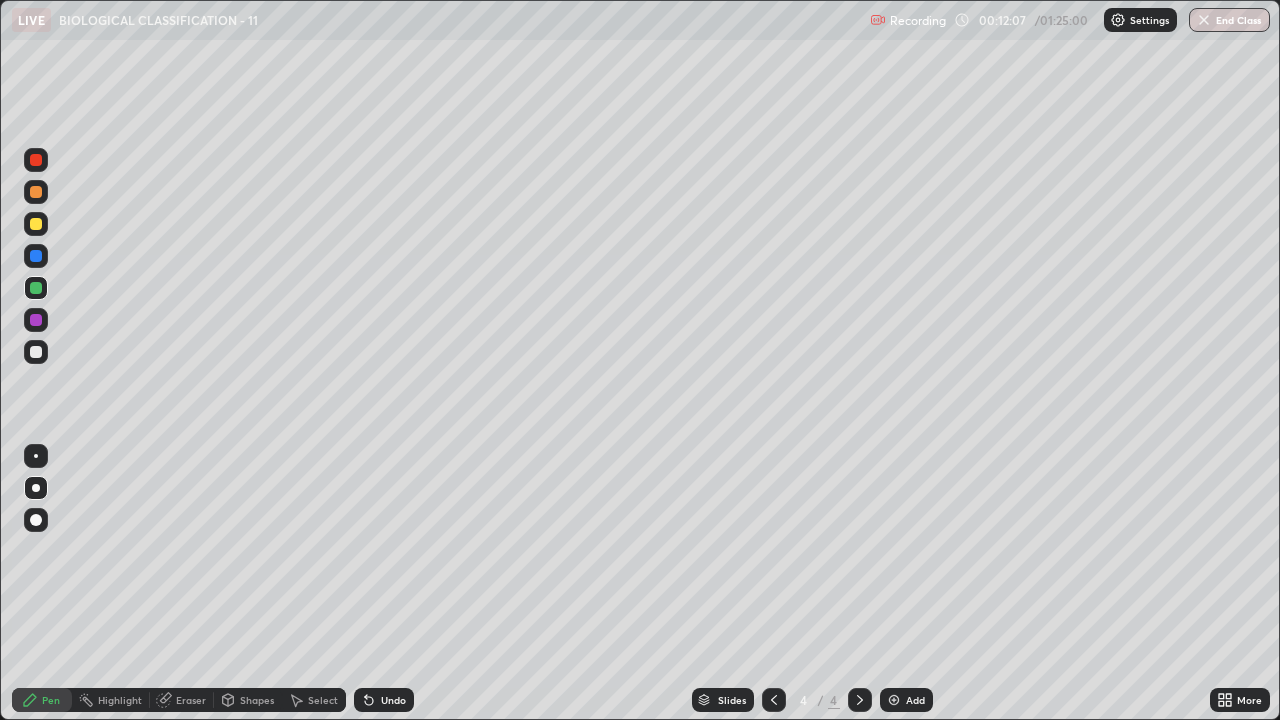 click 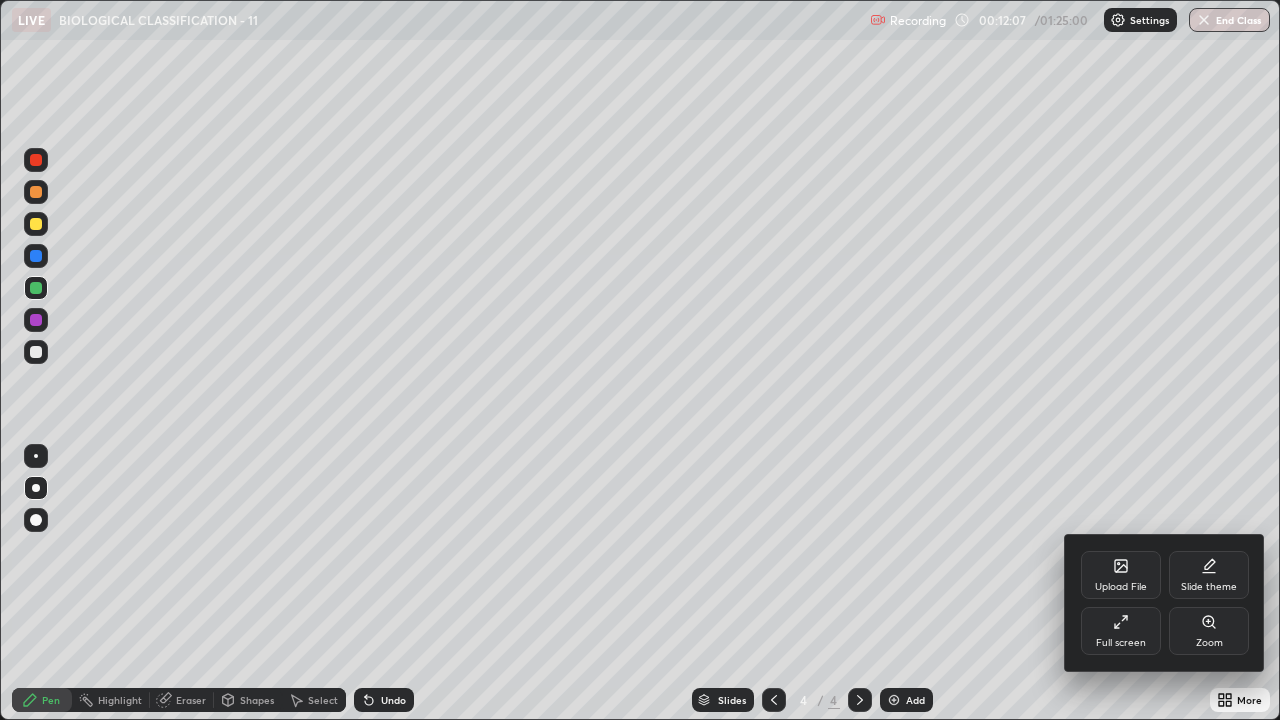 click on "Full screen" at bounding box center [1121, 631] 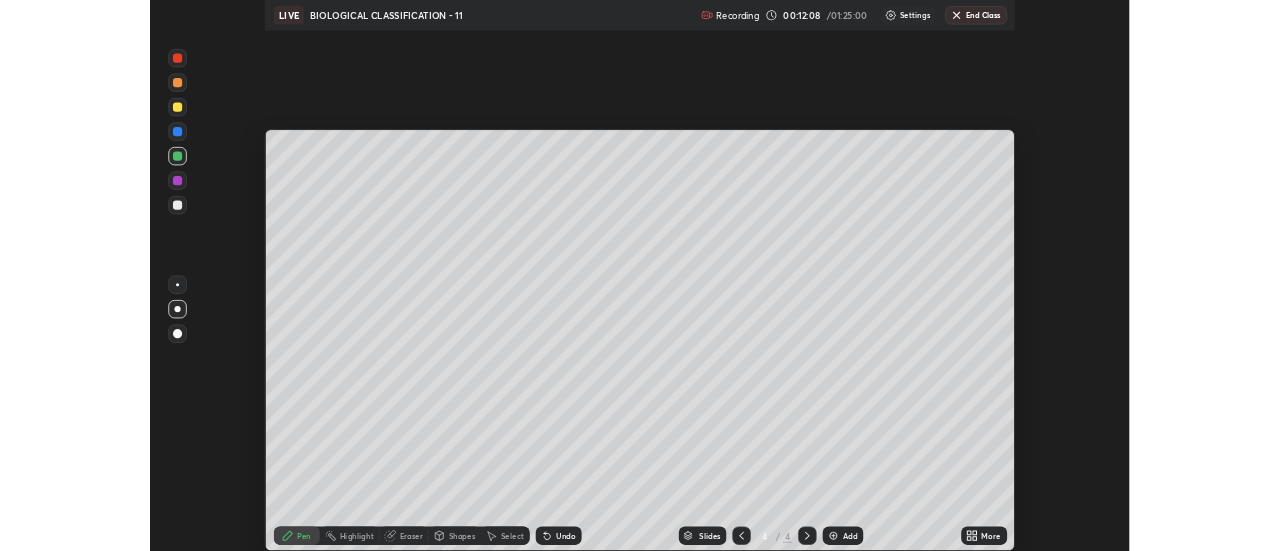 scroll, scrollTop: 551, scrollLeft: 1280, axis: both 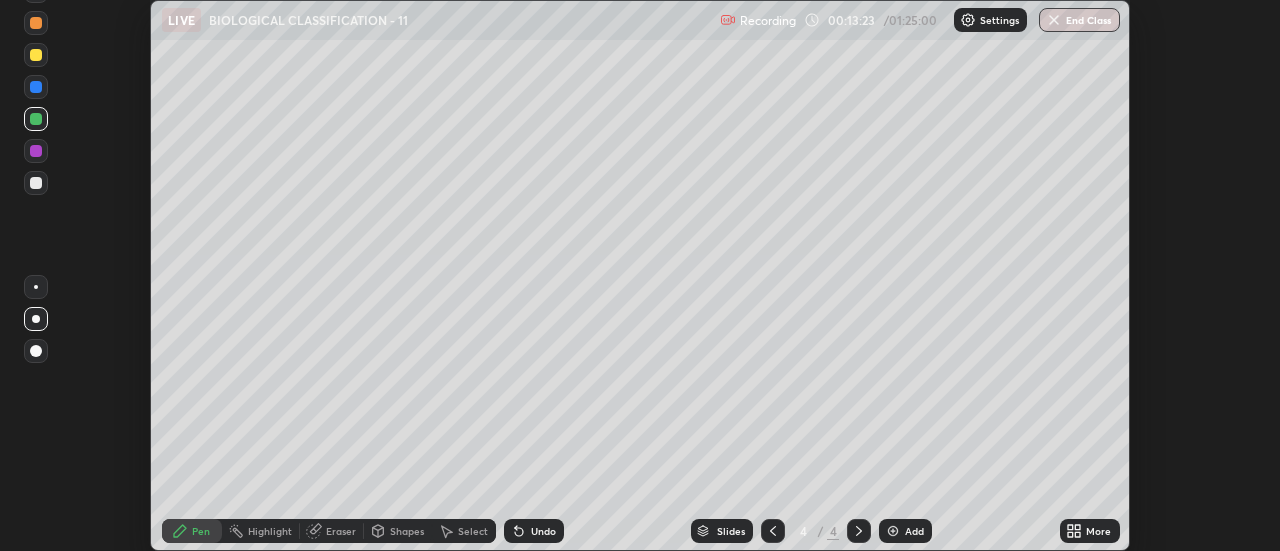 click on "More" at bounding box center (1098, 531) 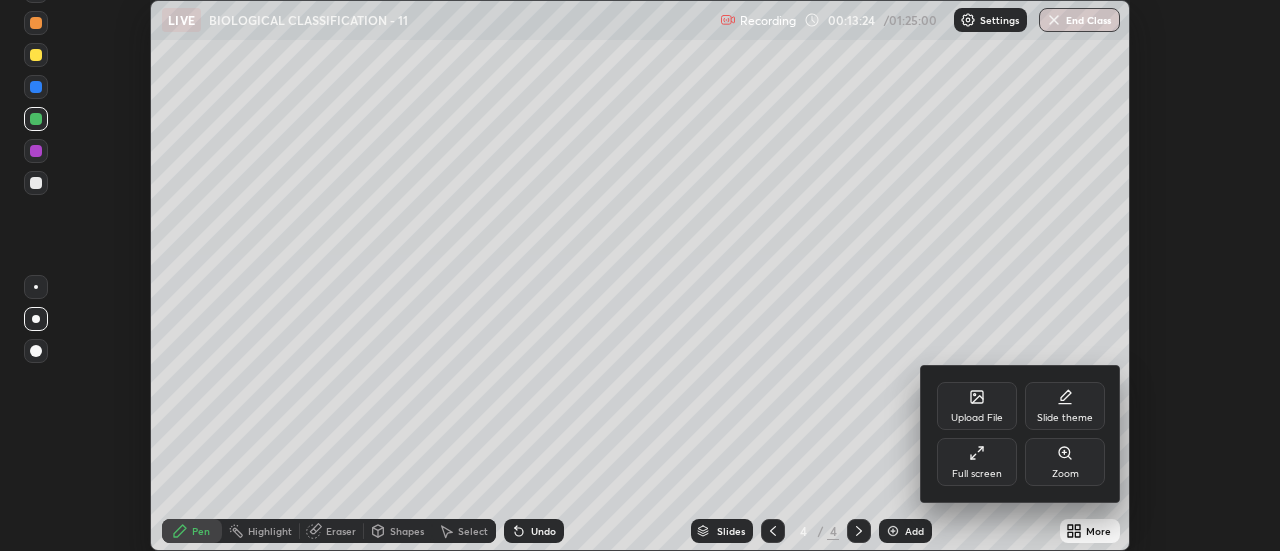 click on "Full screen" at bounding box center (977, 462) 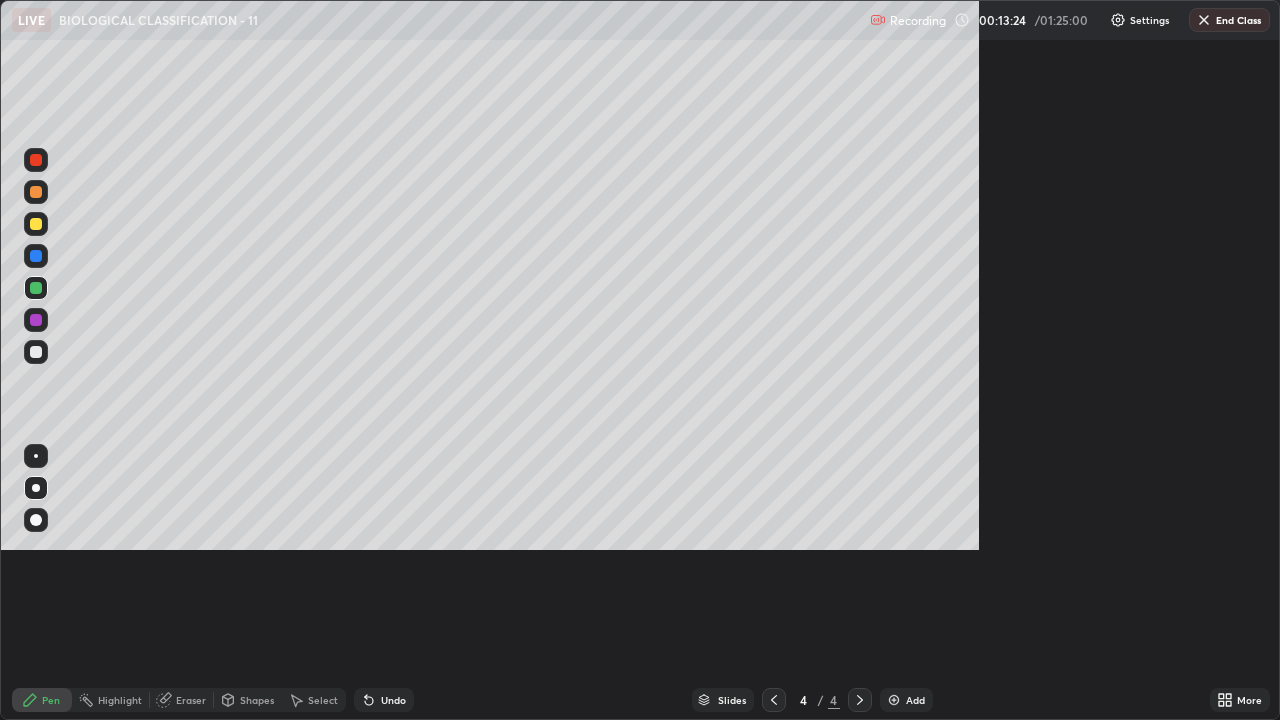scroll, scrollTop: 99280, scrollLeft: 98720, axis: both 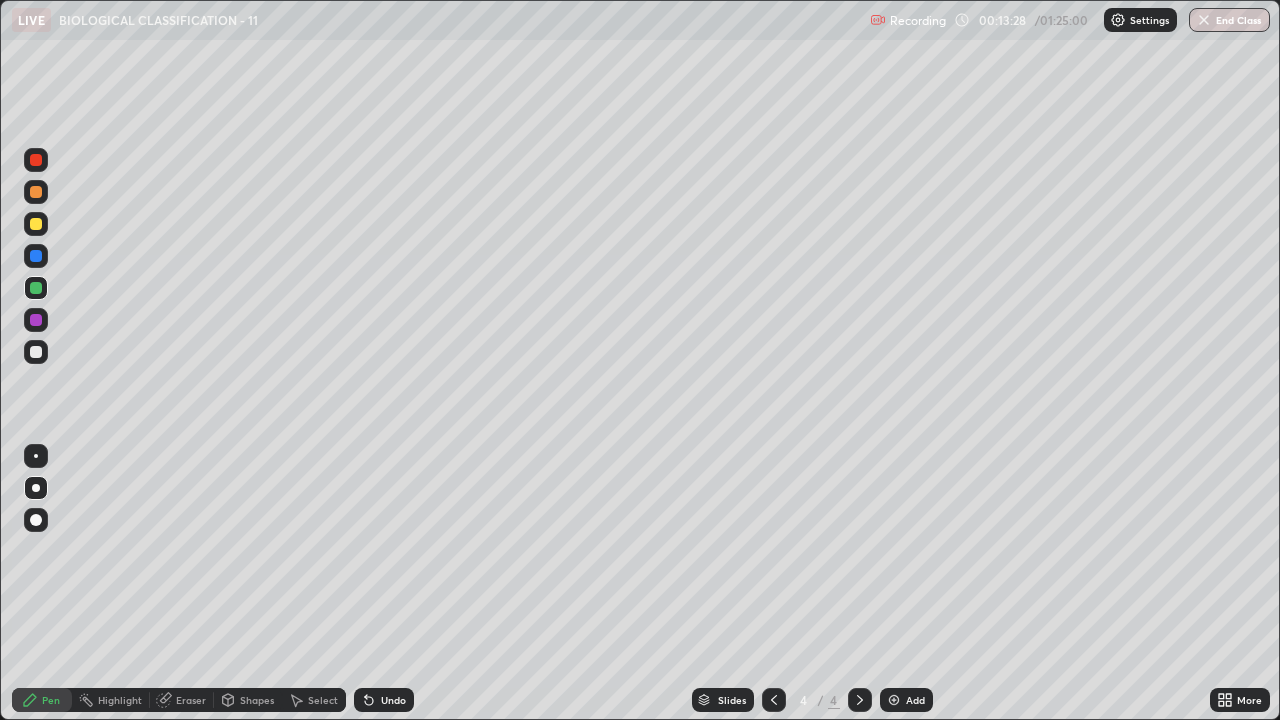click at bounding box center (36, 288) 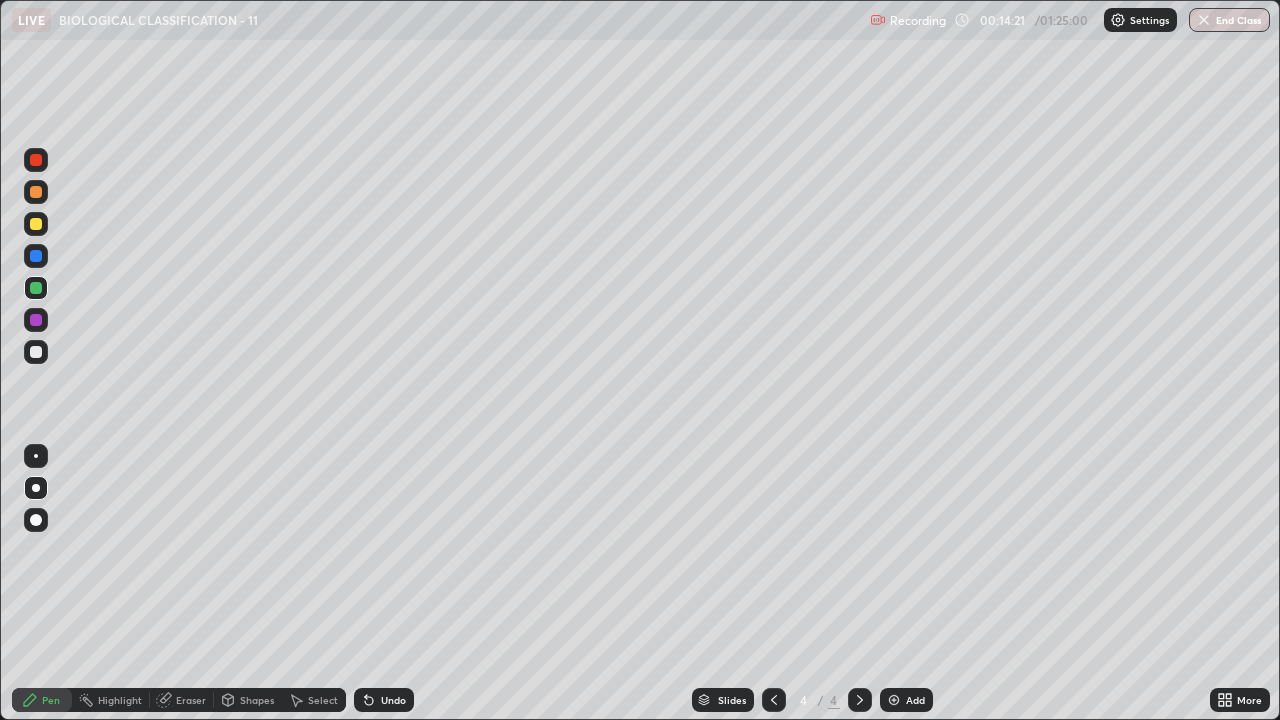 click at bounding box center (36, 320) 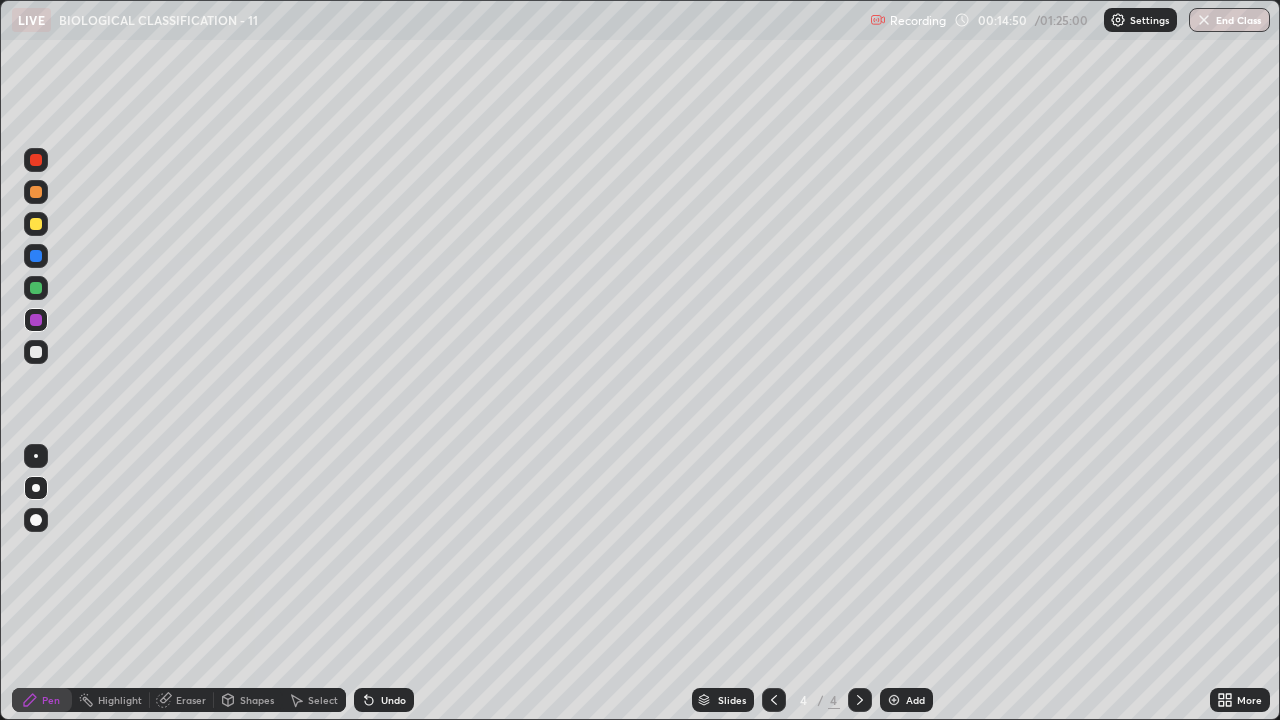 click at bounding box center [36, 352] 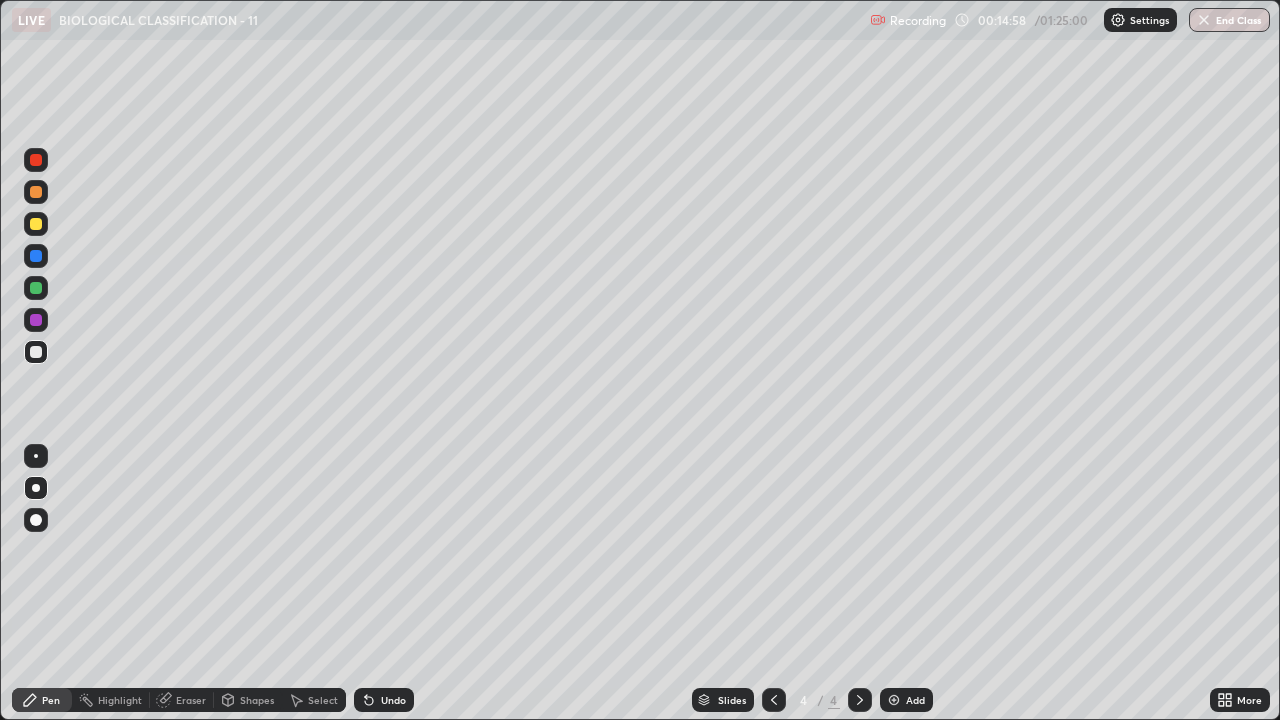 click on "Undo" at bounding box center [384, 700] 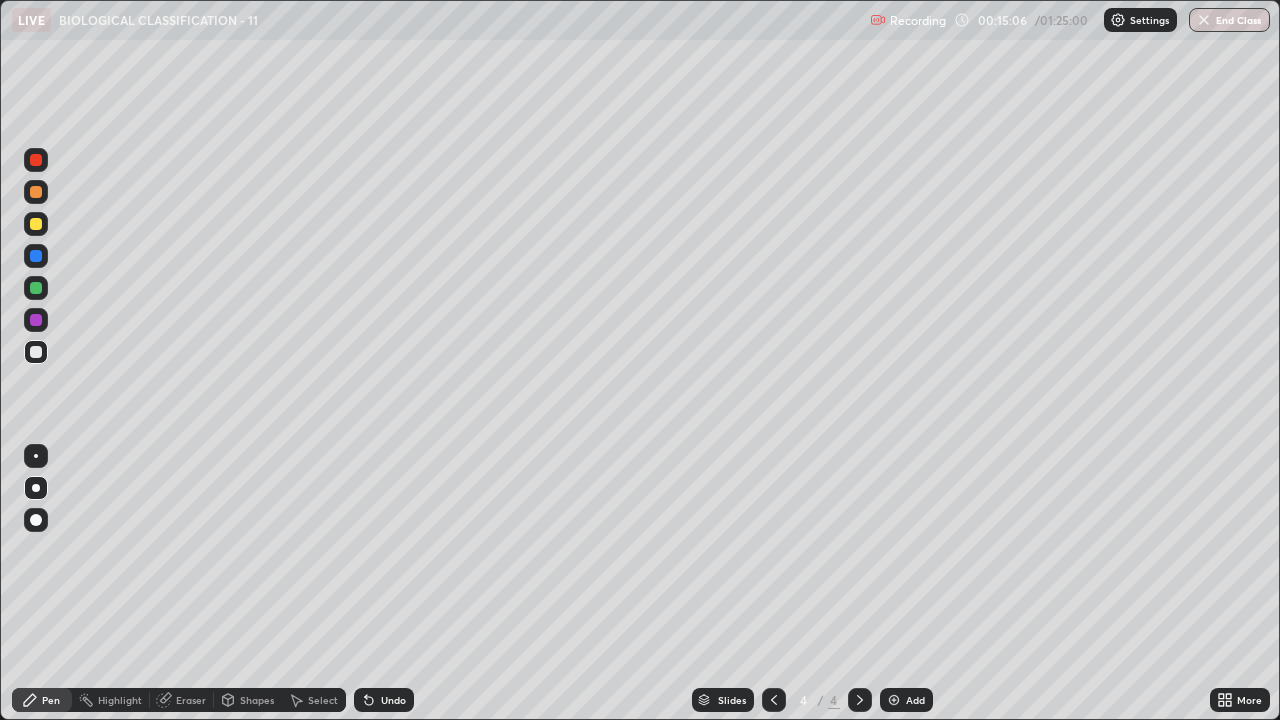 click at bounding box center (36, 352) 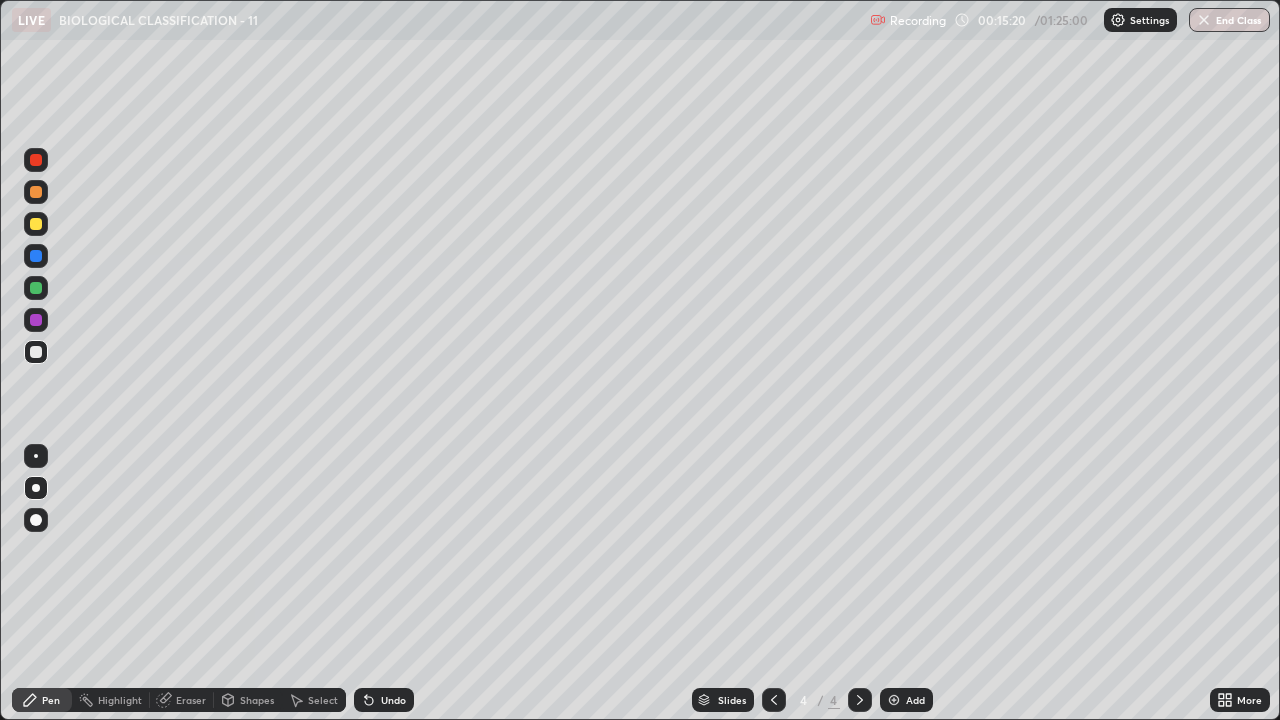 click 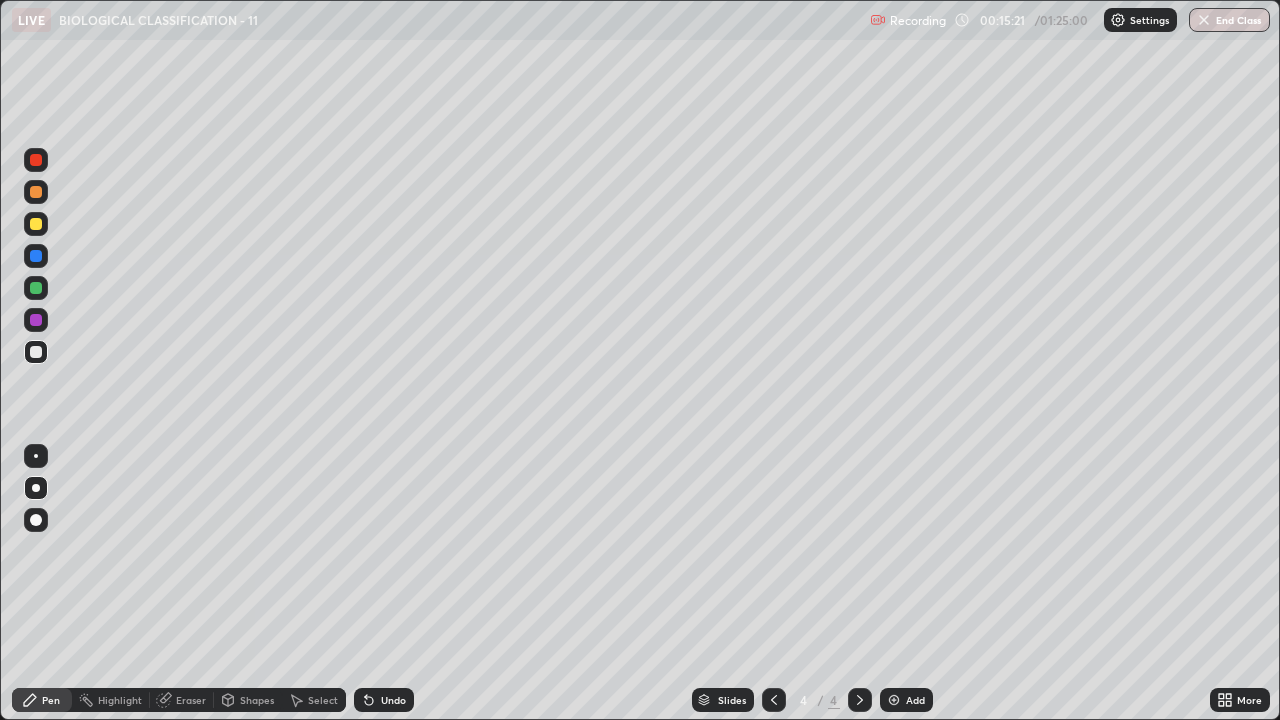 click at bounding box center (36, 320) 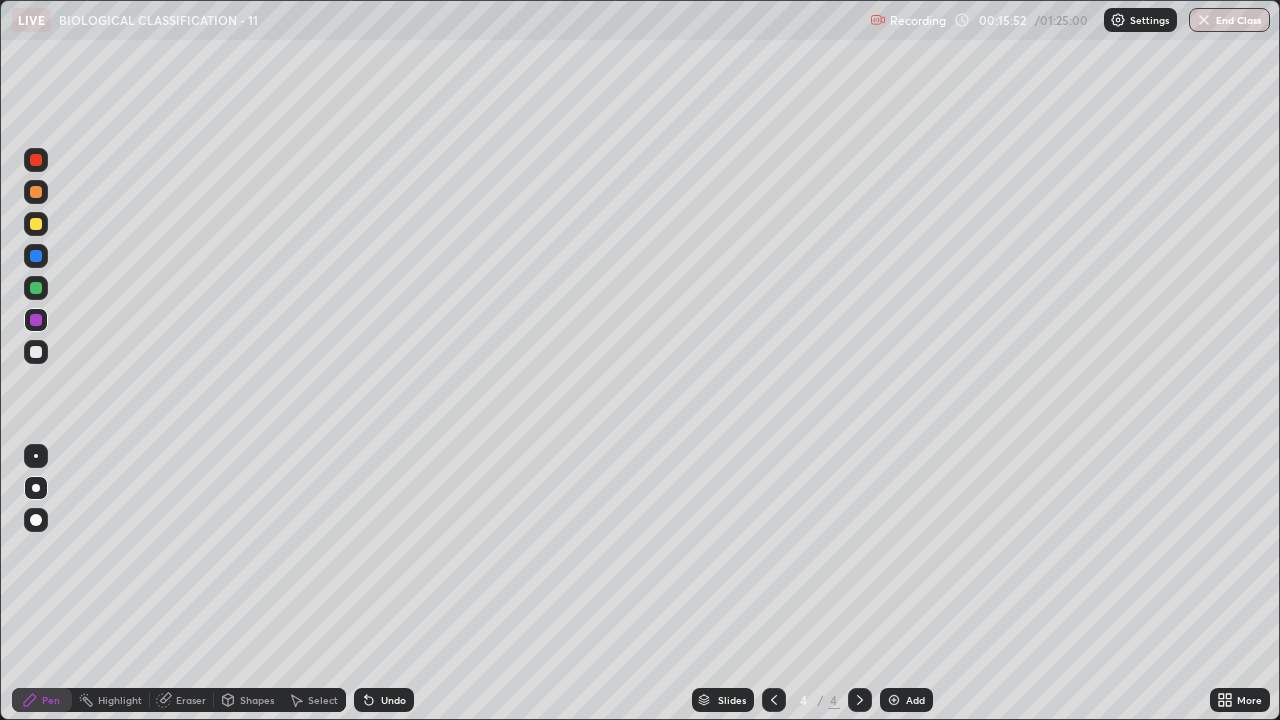 click on "Pen" at bounding box center (42, 700) 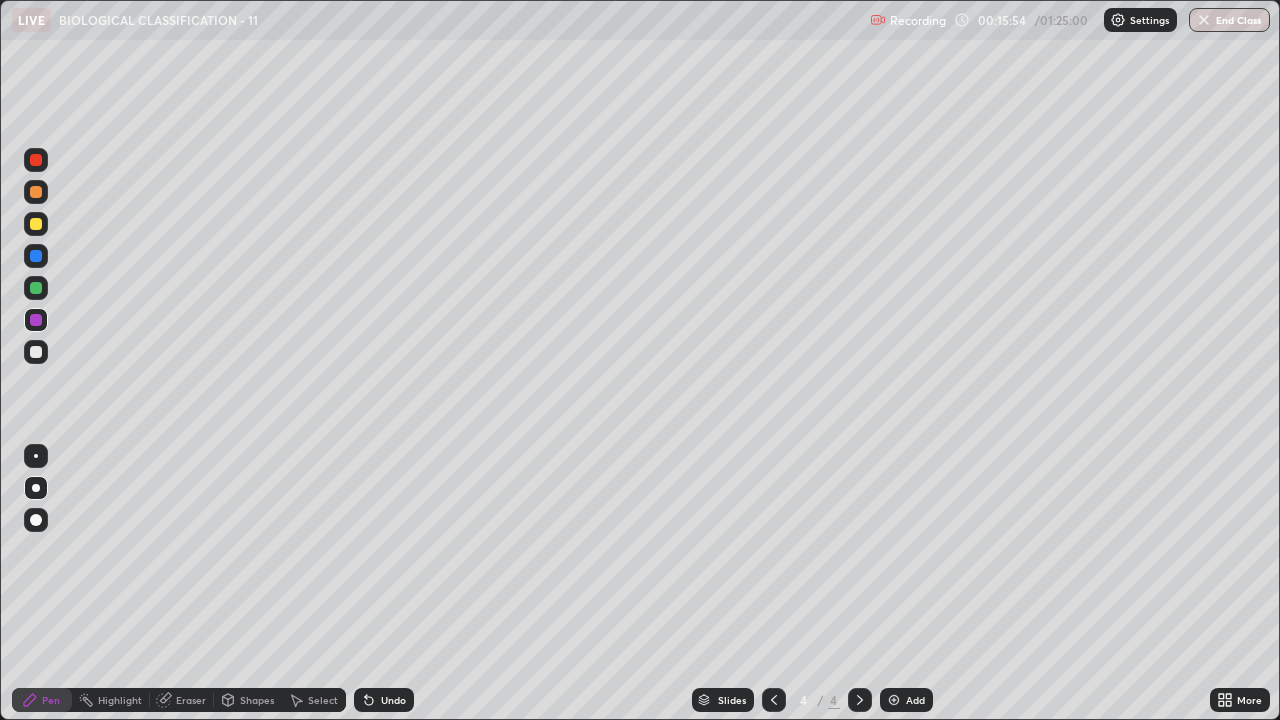 click at bounding box center [36, 256] 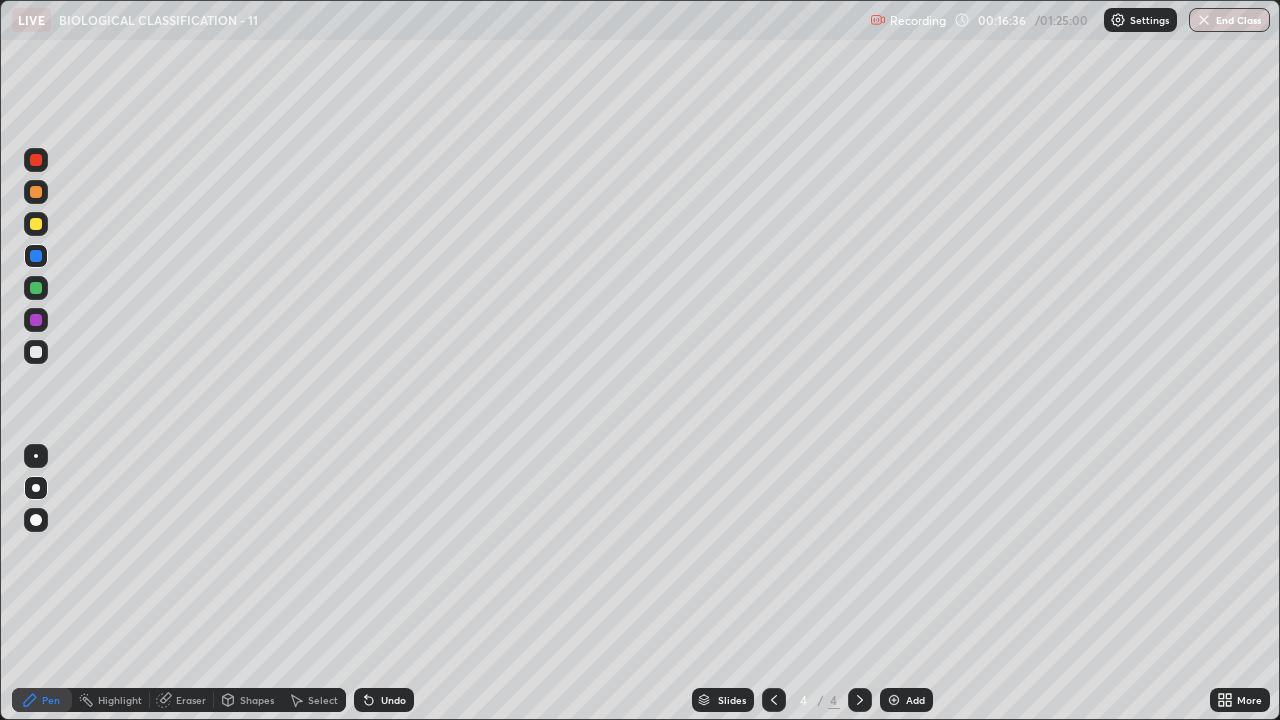 click on "Undo" at bounding box center [384, 700] 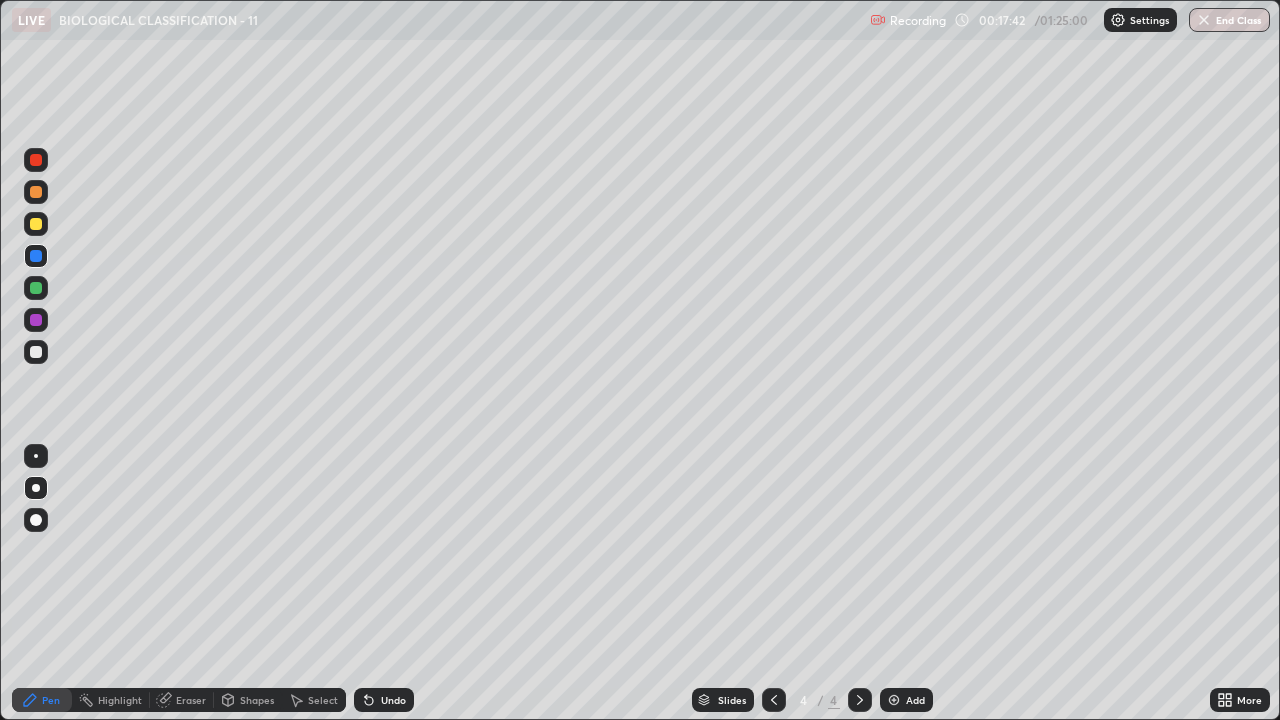 click on "Eraser" at bounding box center (191, 700) 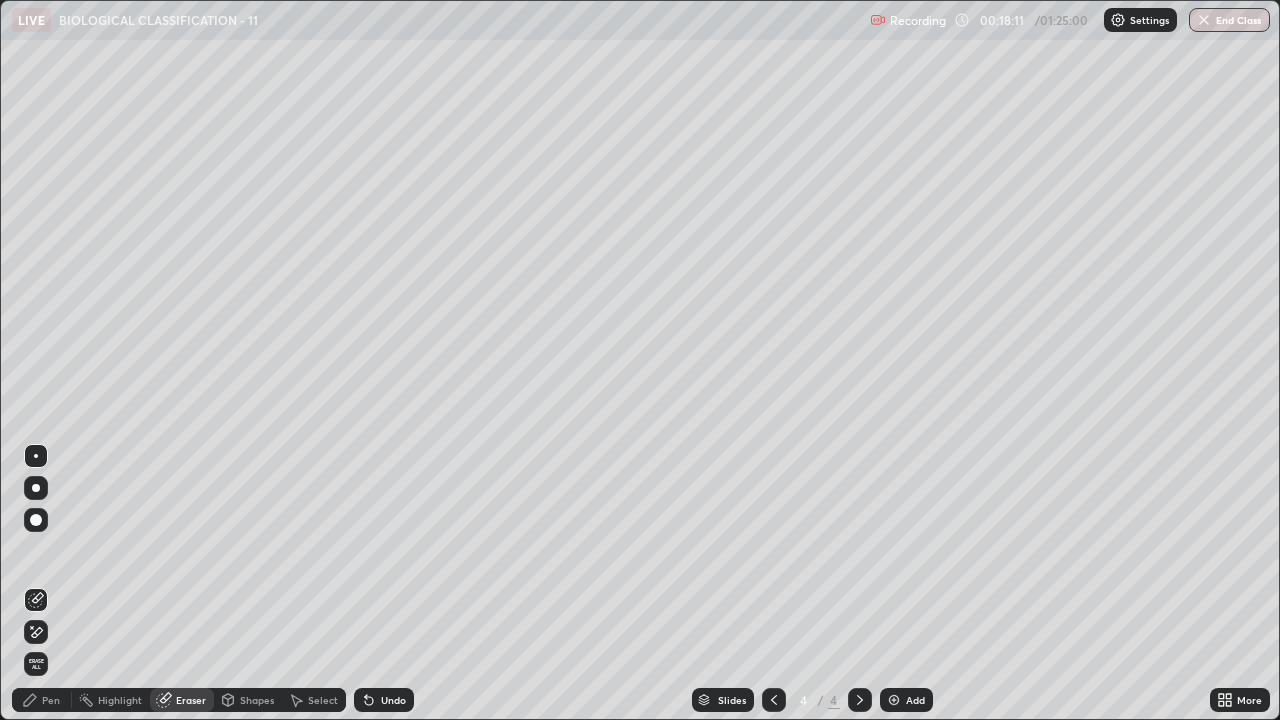 click at bounding box center [894, 700] 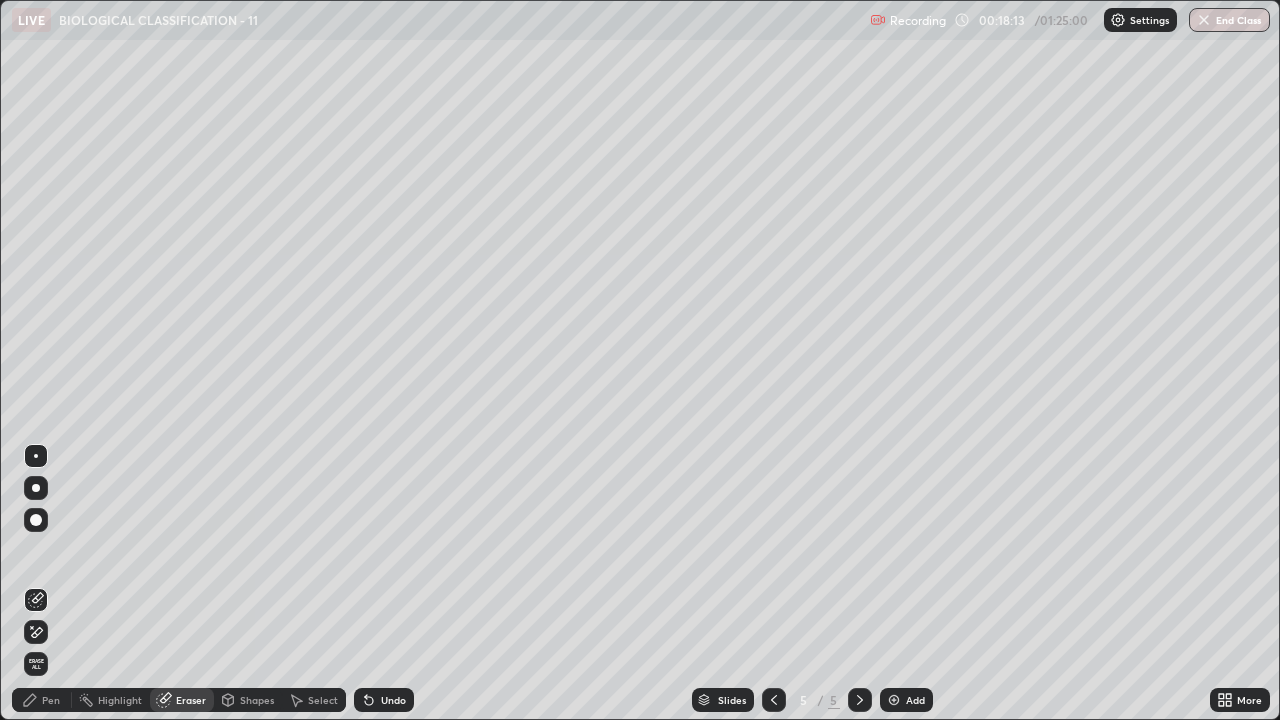 click on "Pen" at bounding box center (51, 700) 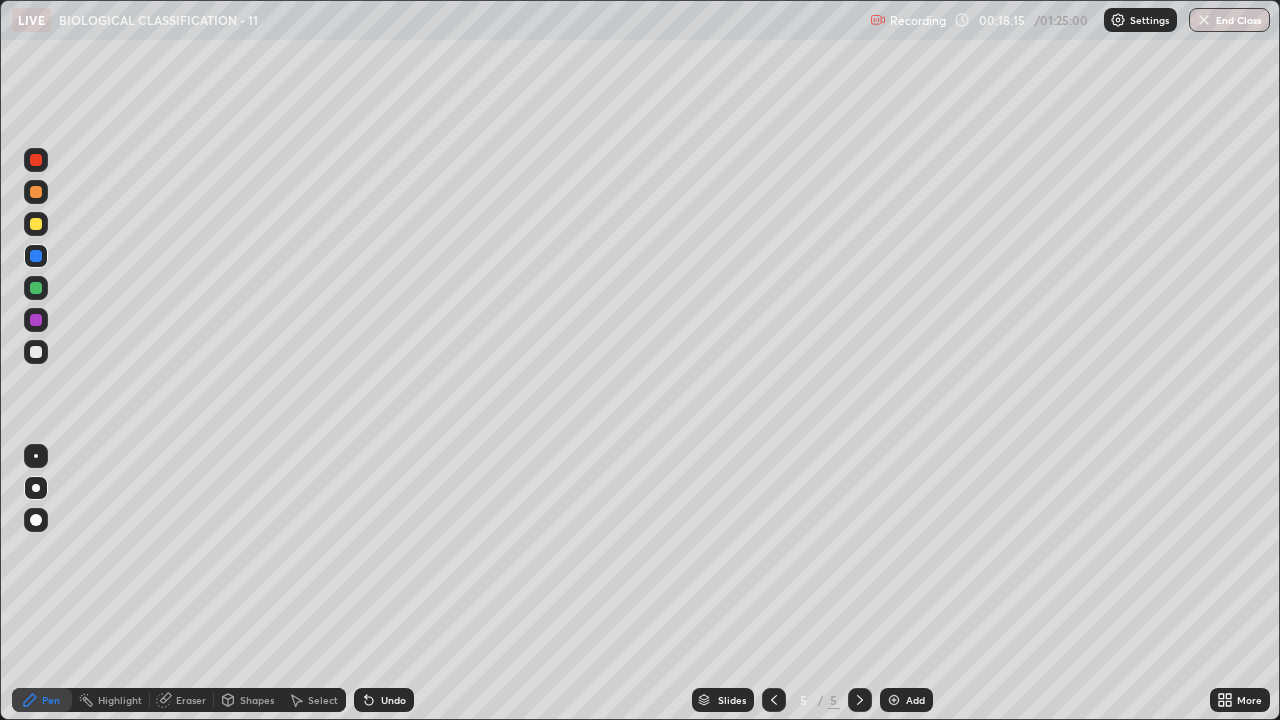 click at bounding box center (36, 352) 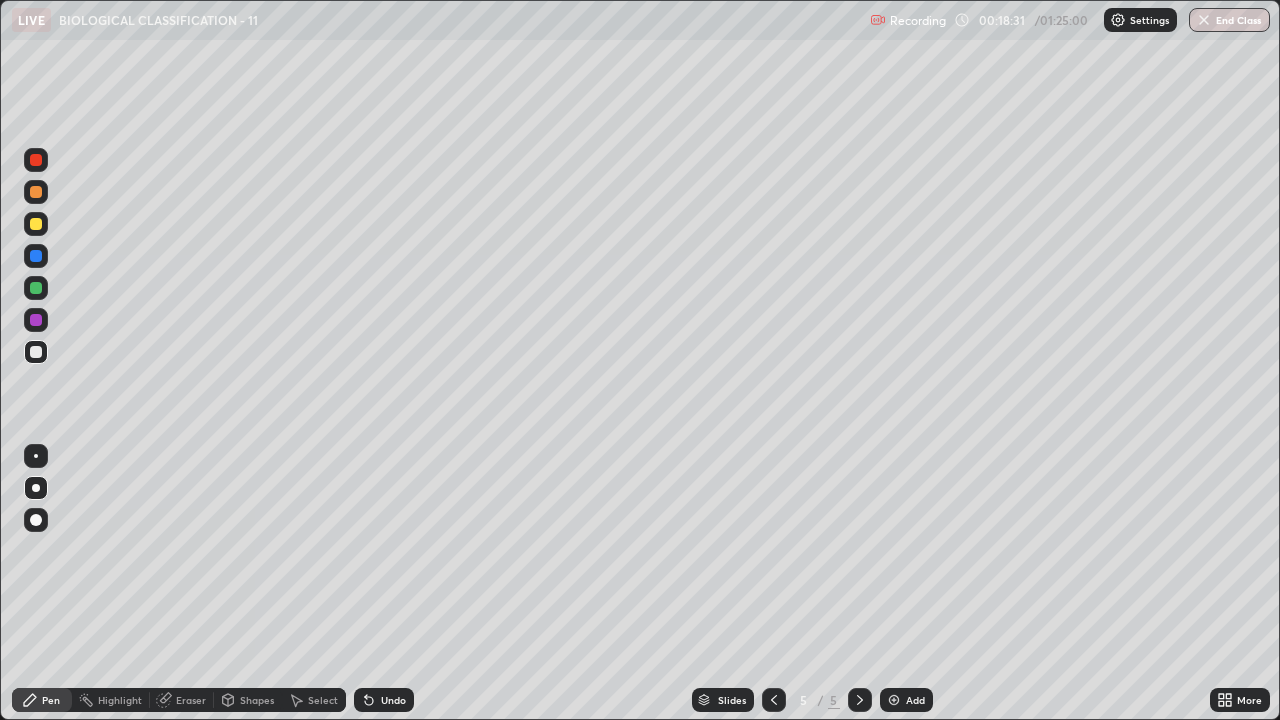 click at bounding box center (36, 192) 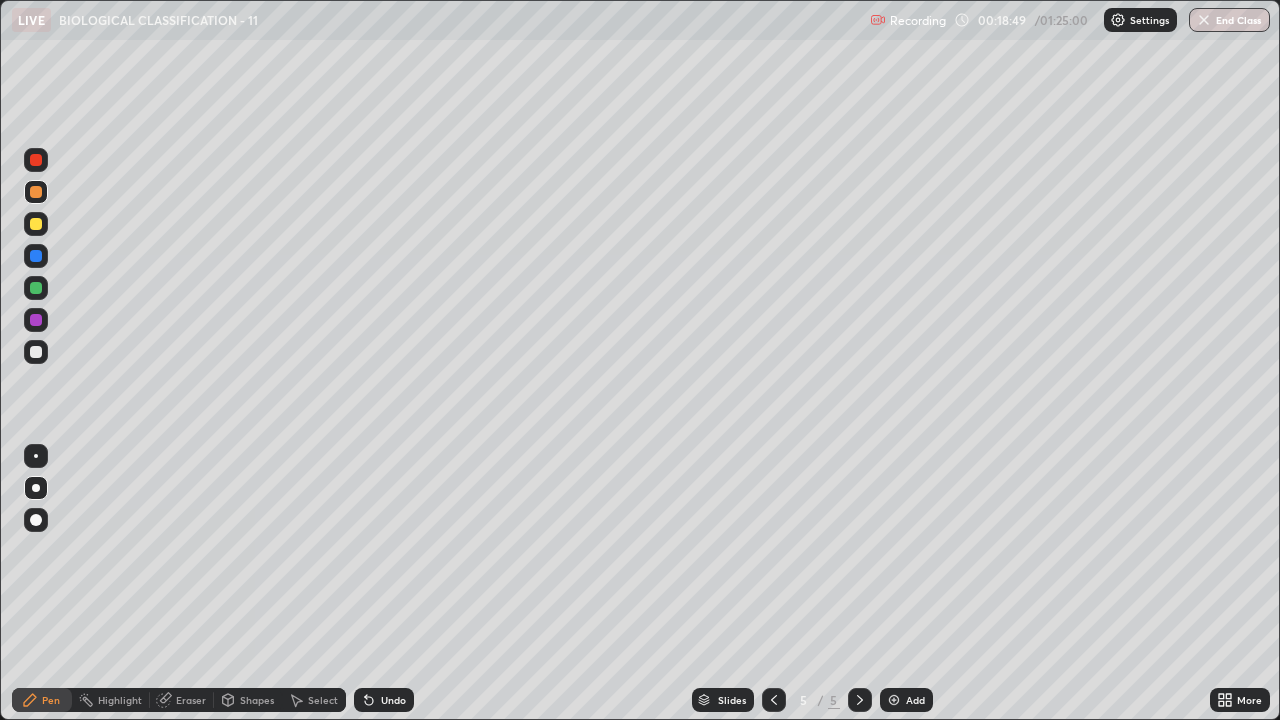 click on "Eraser" at bounding box center (191, 700) 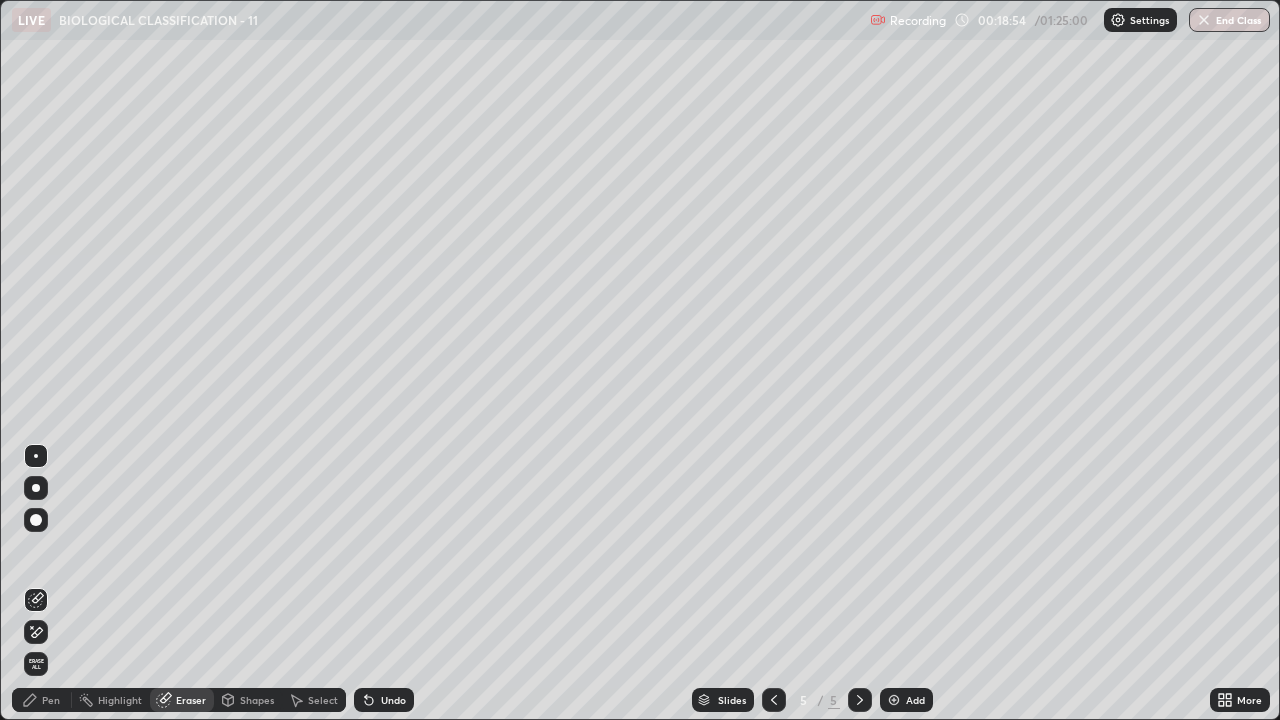 click on "Pen" at bounding box center (51, 700) 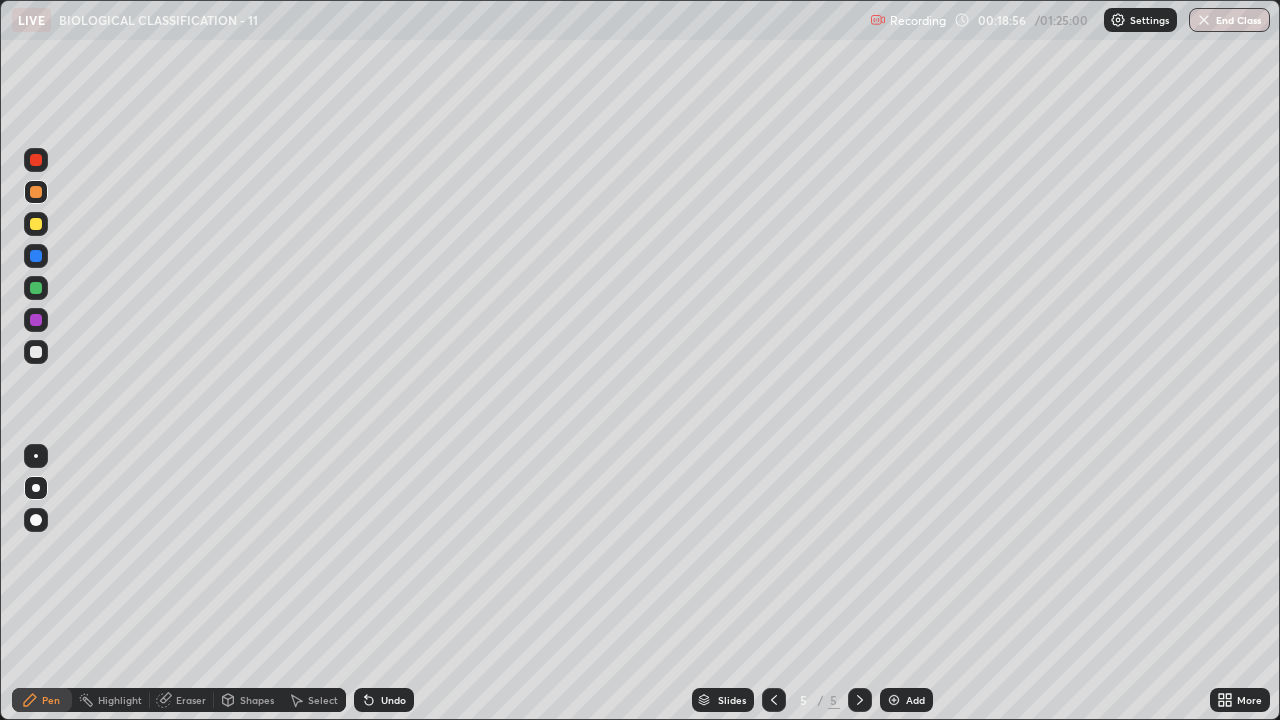 click at bounding box center (36, 352) 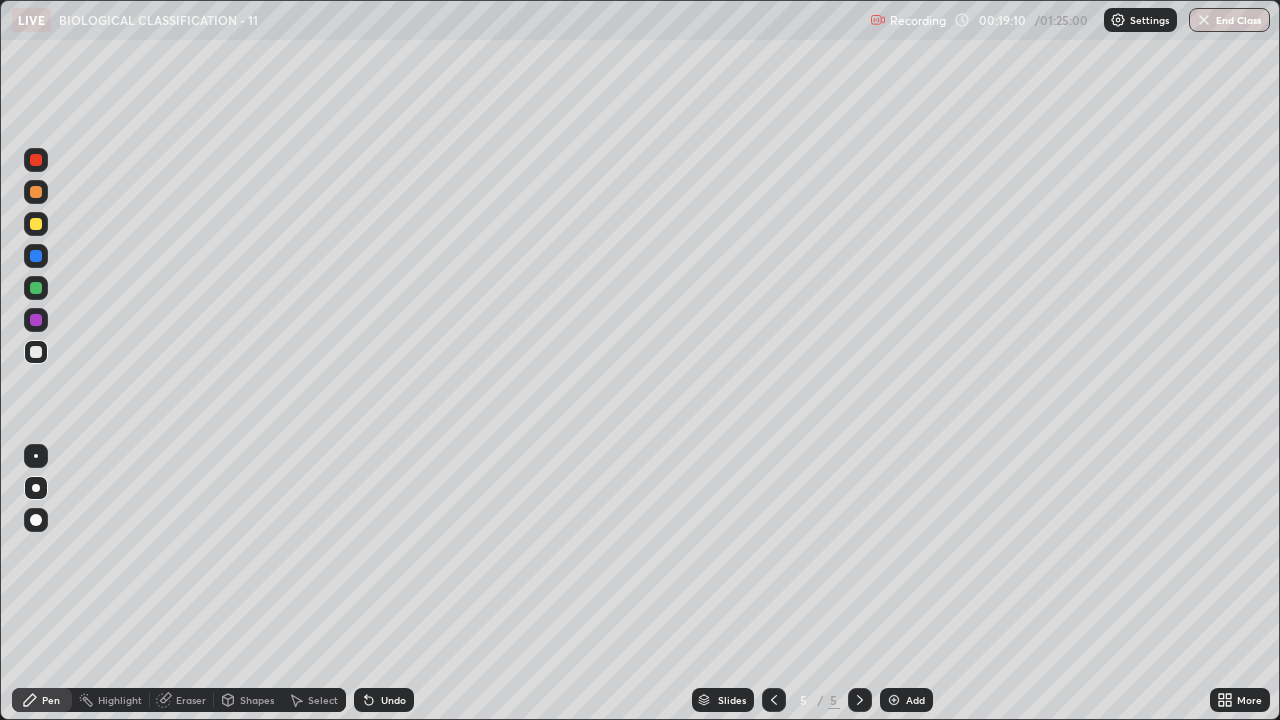 click on "Eraser" at bounding box center (191, 700) 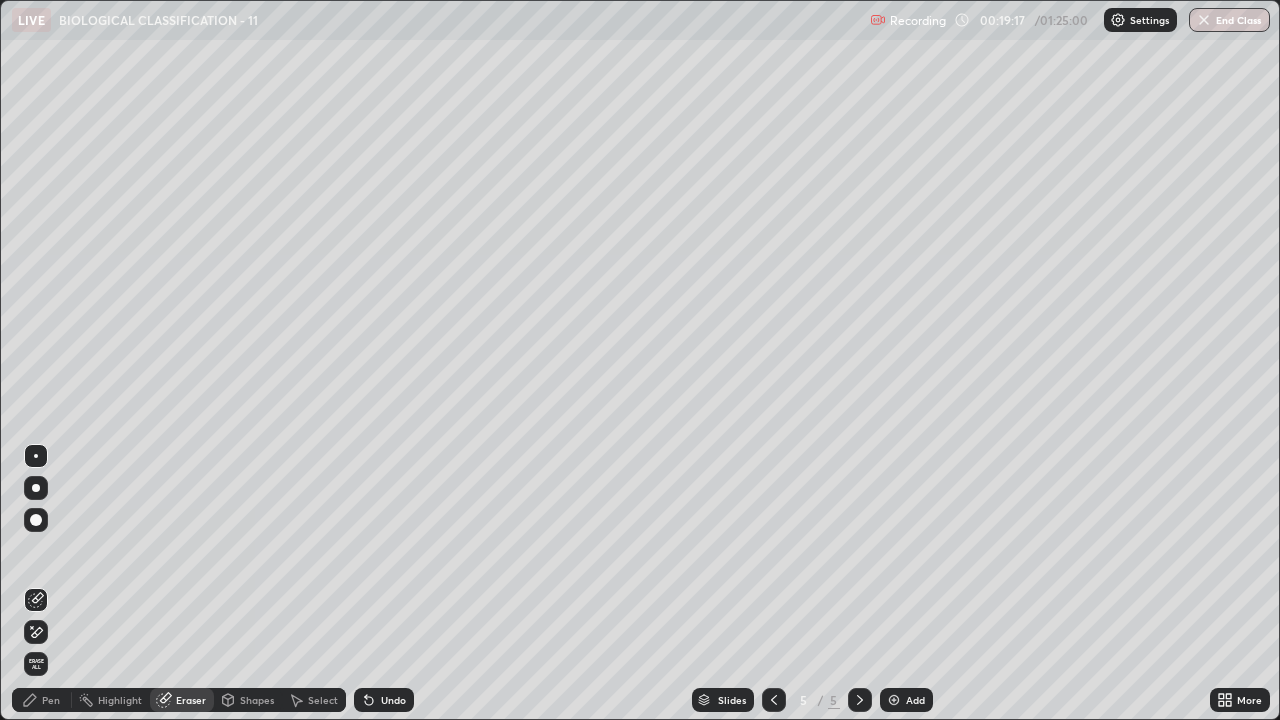 click on "Pen" at bounding box center (51, 700) 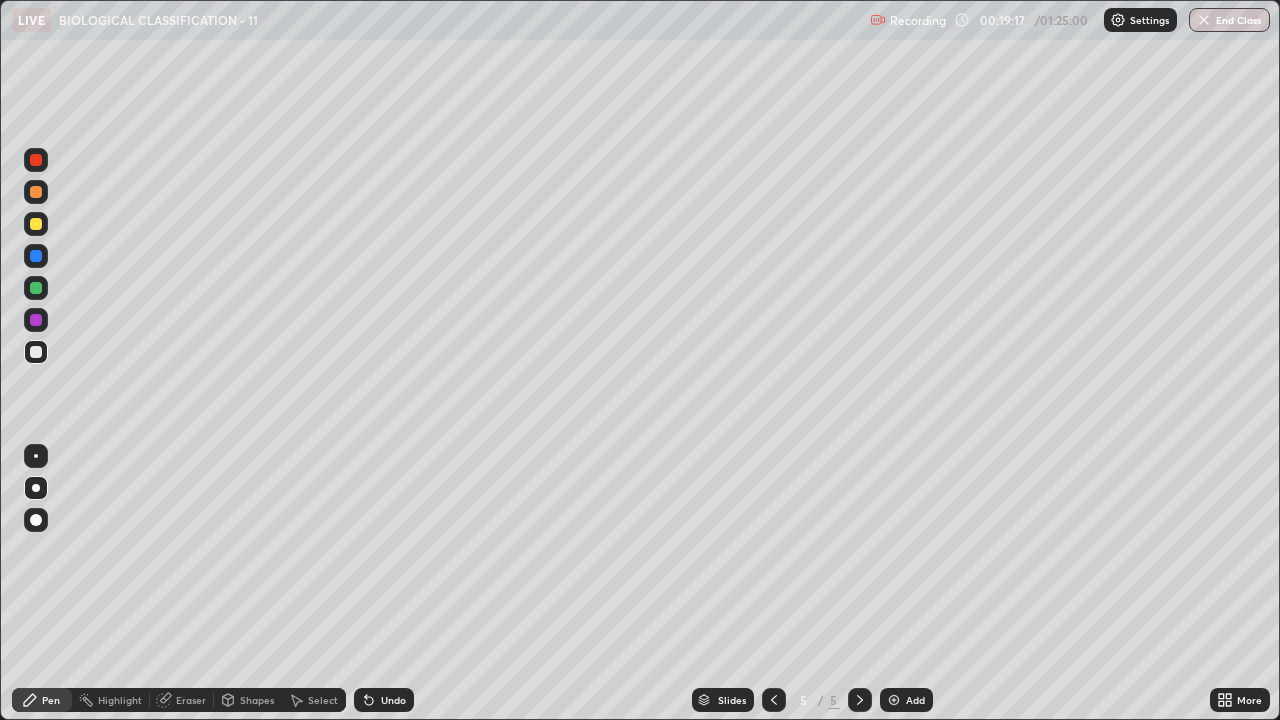 click at bounding box center [36, 352] 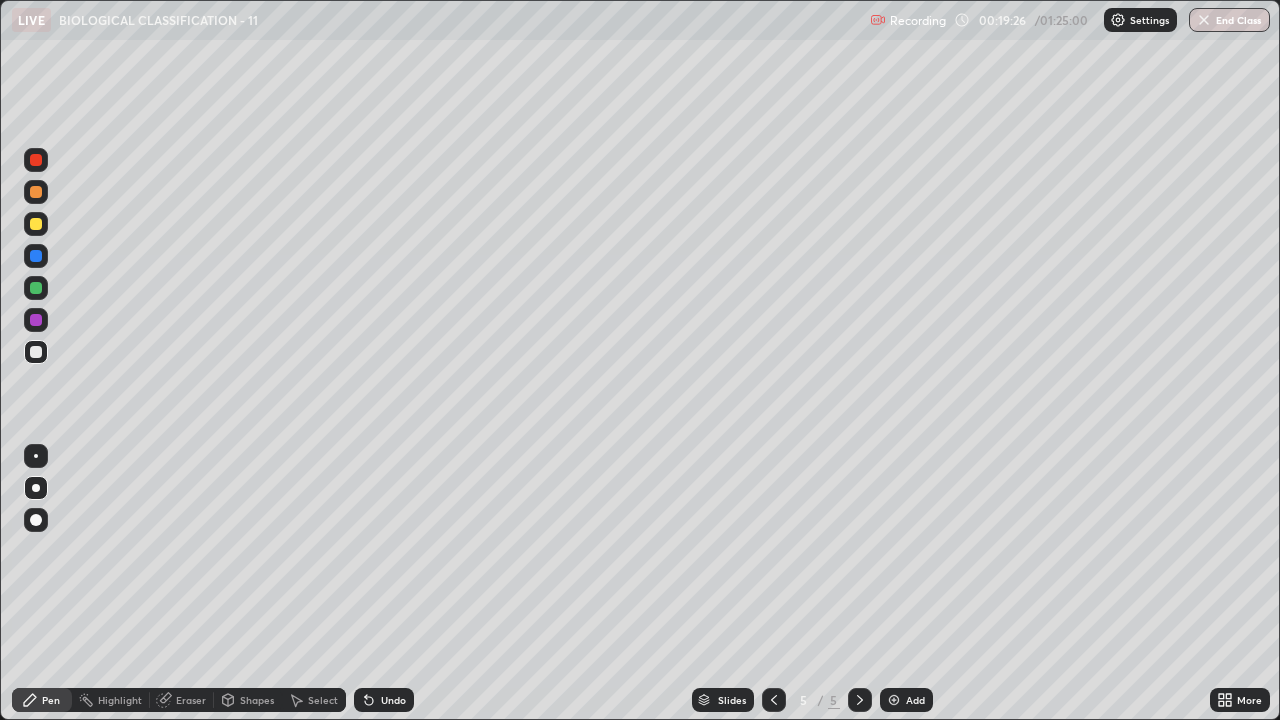 click on "Eraser" at bounding box center (191, 700) 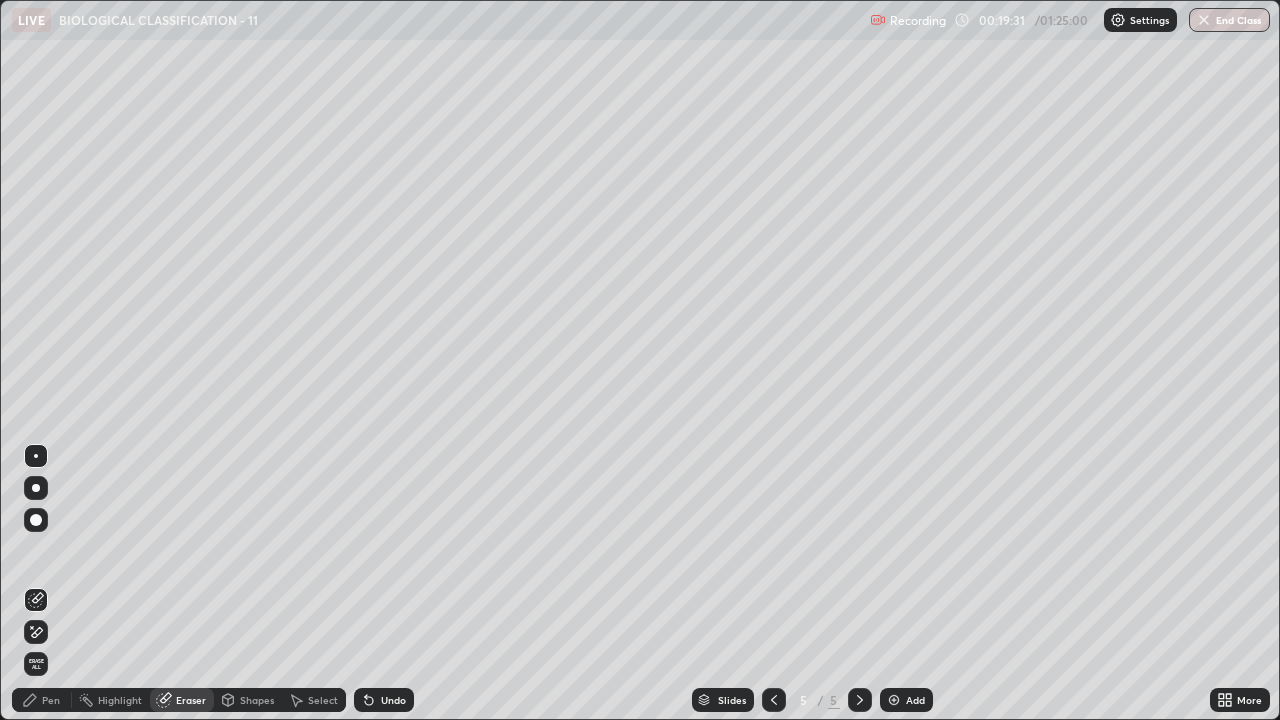 click on "Pen" at bounding box center (42, 700) 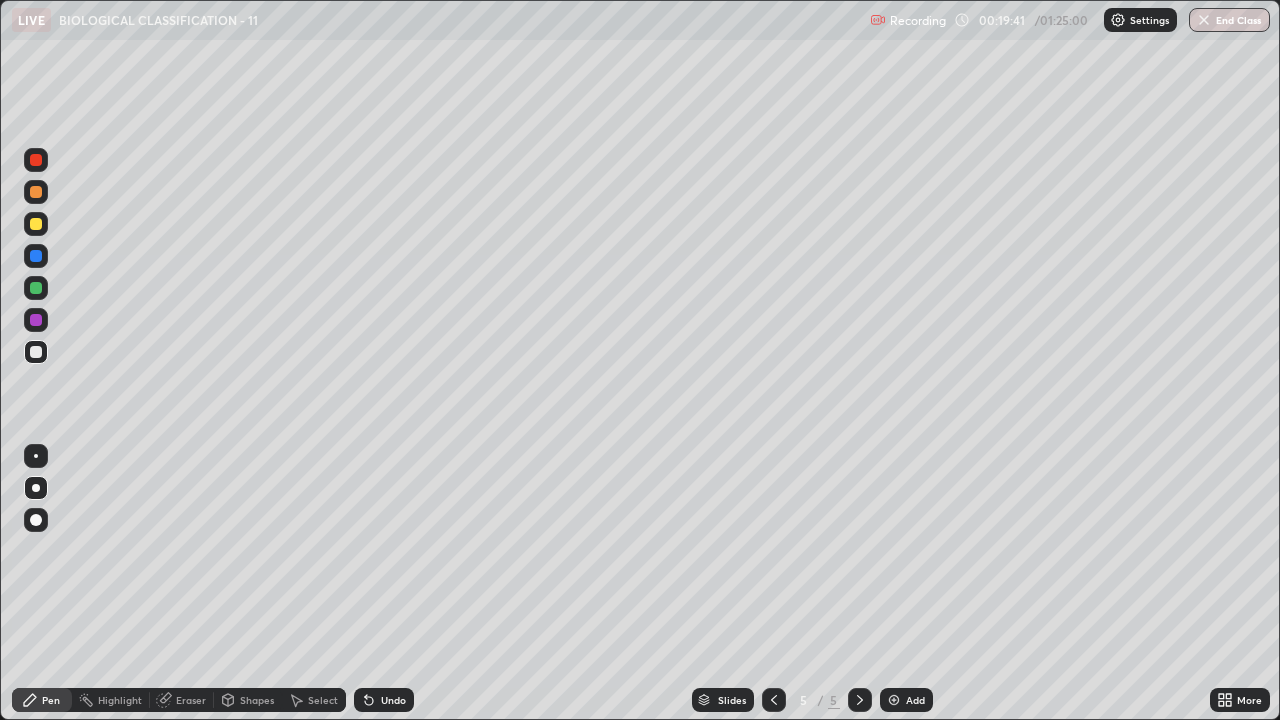 click on "Shapes" at bounding box center [257, 700] 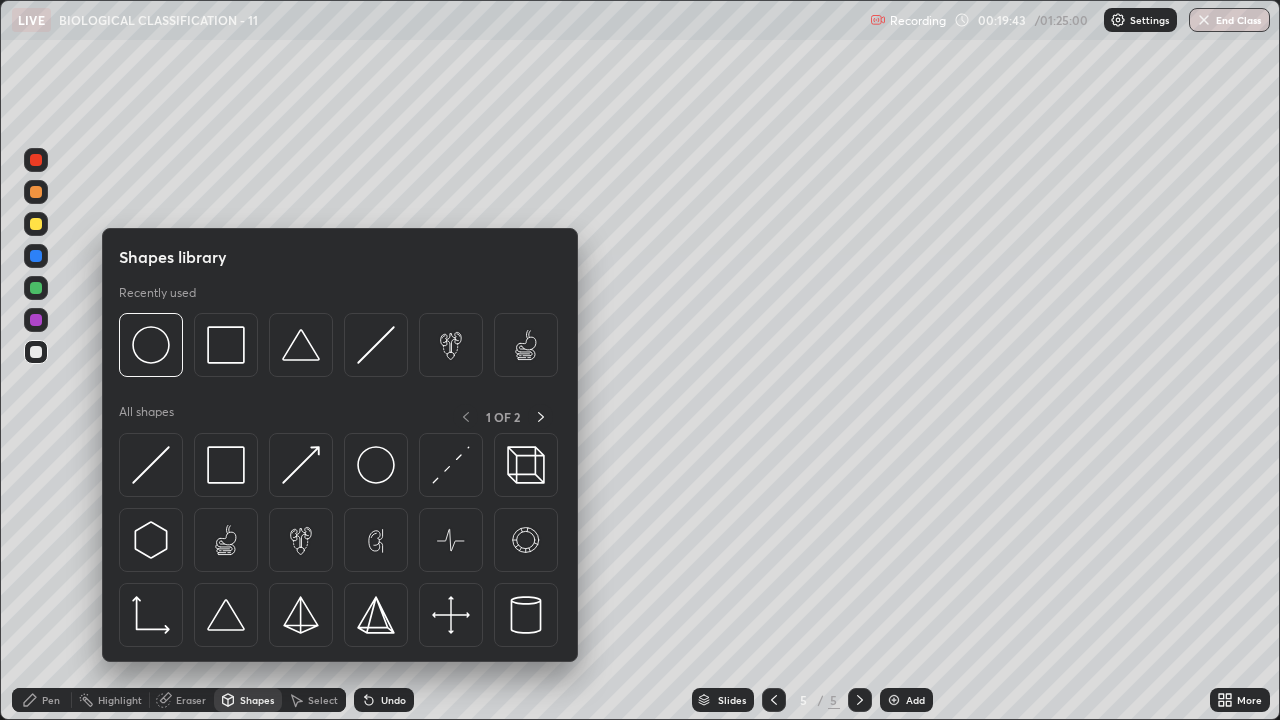 click on "Pen" at bounding box center (51, 700) 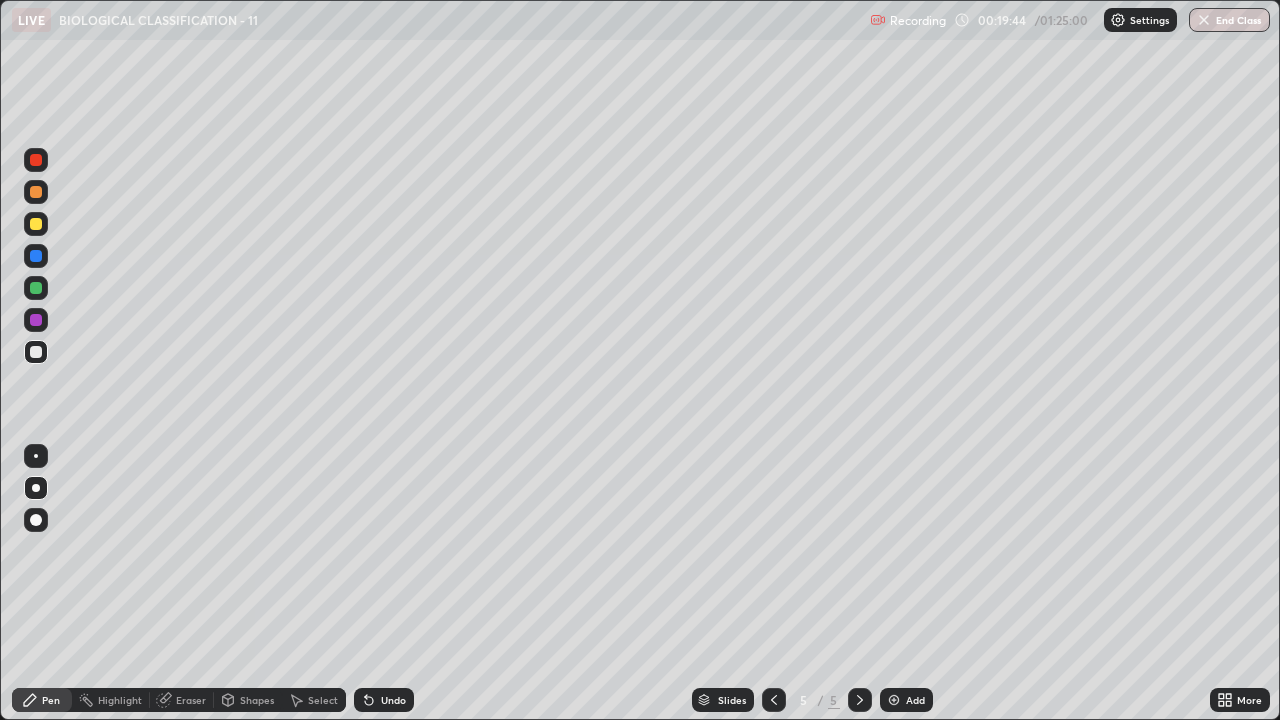 click on "Highlight" at bounding box center [120, 700] 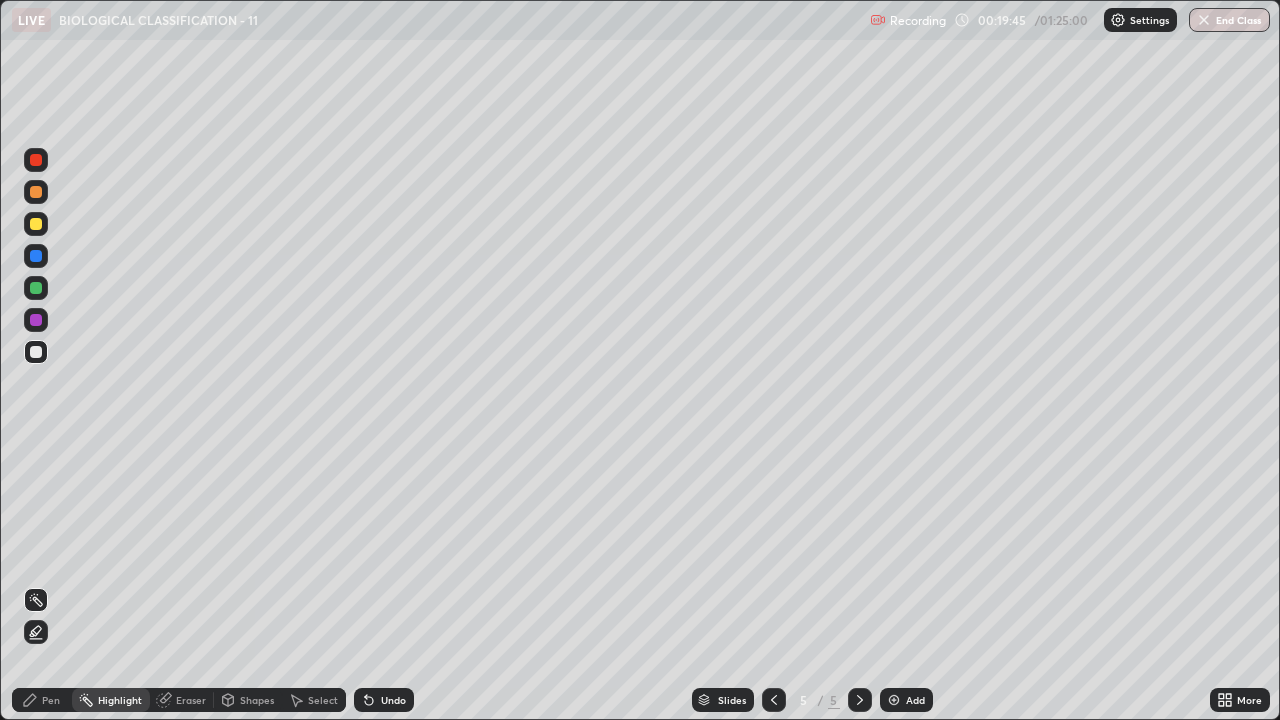 click on "Shapes" at bounding box center [257, 700] 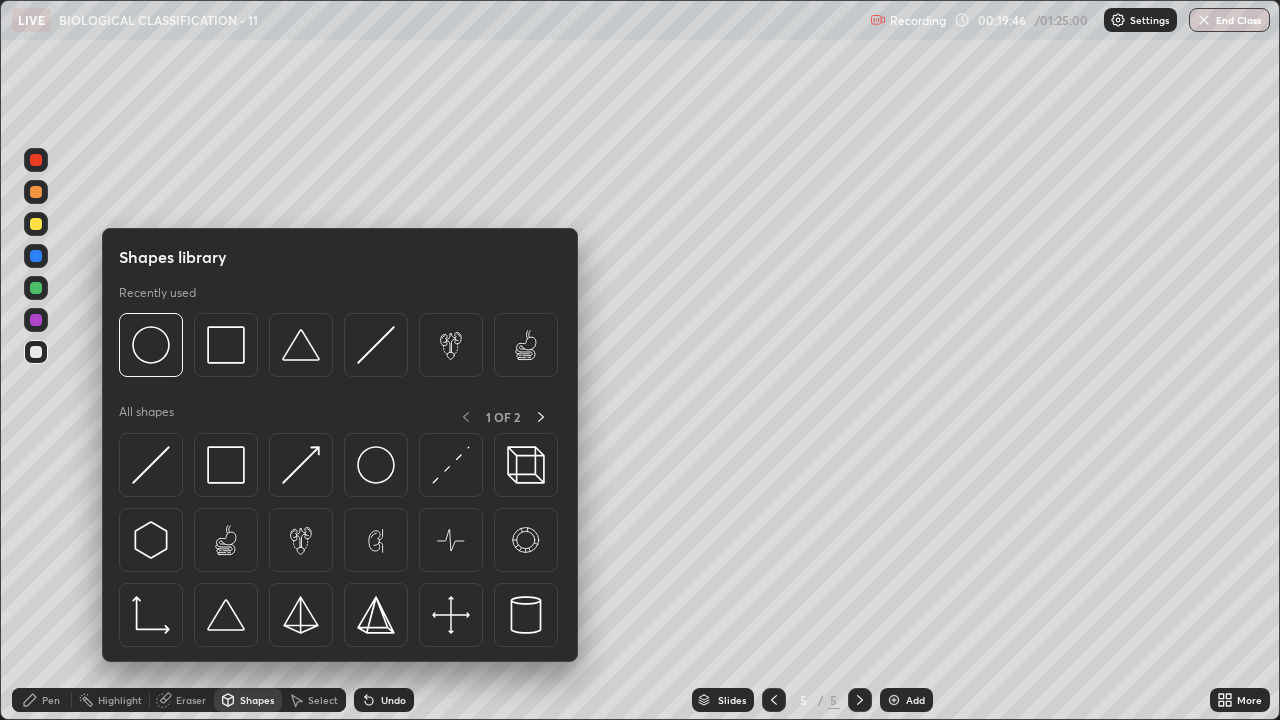 click on "Pen" at bounding box center [42, 700] 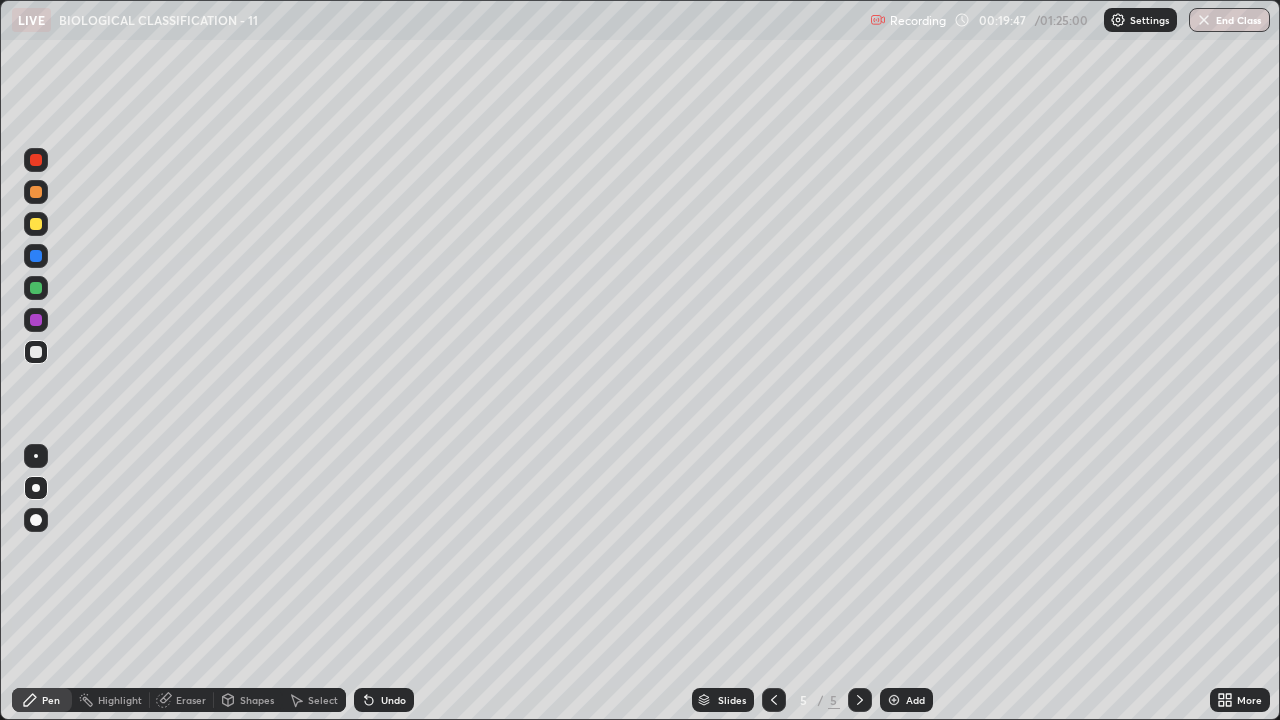 click at bounding box center (36, 192) 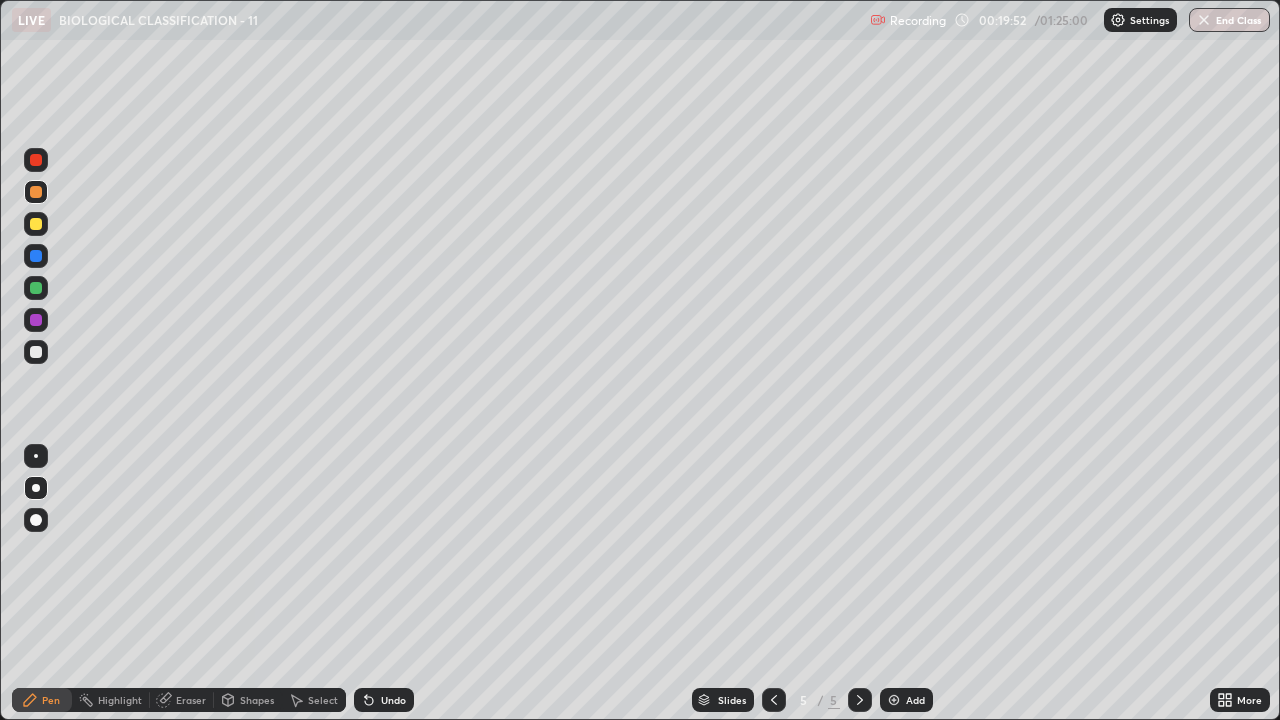 click on "Eraser" at bounding box center [191, 700] 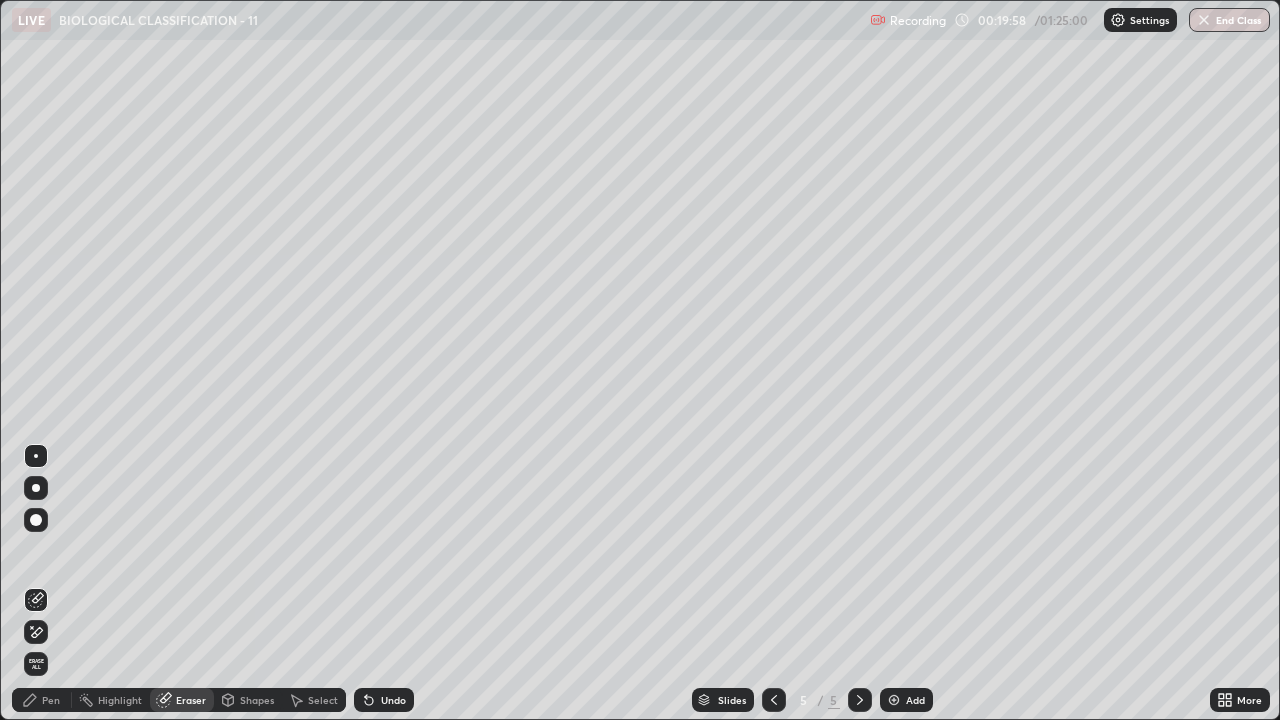 click on "Pen" at bounding box center (51, 700) 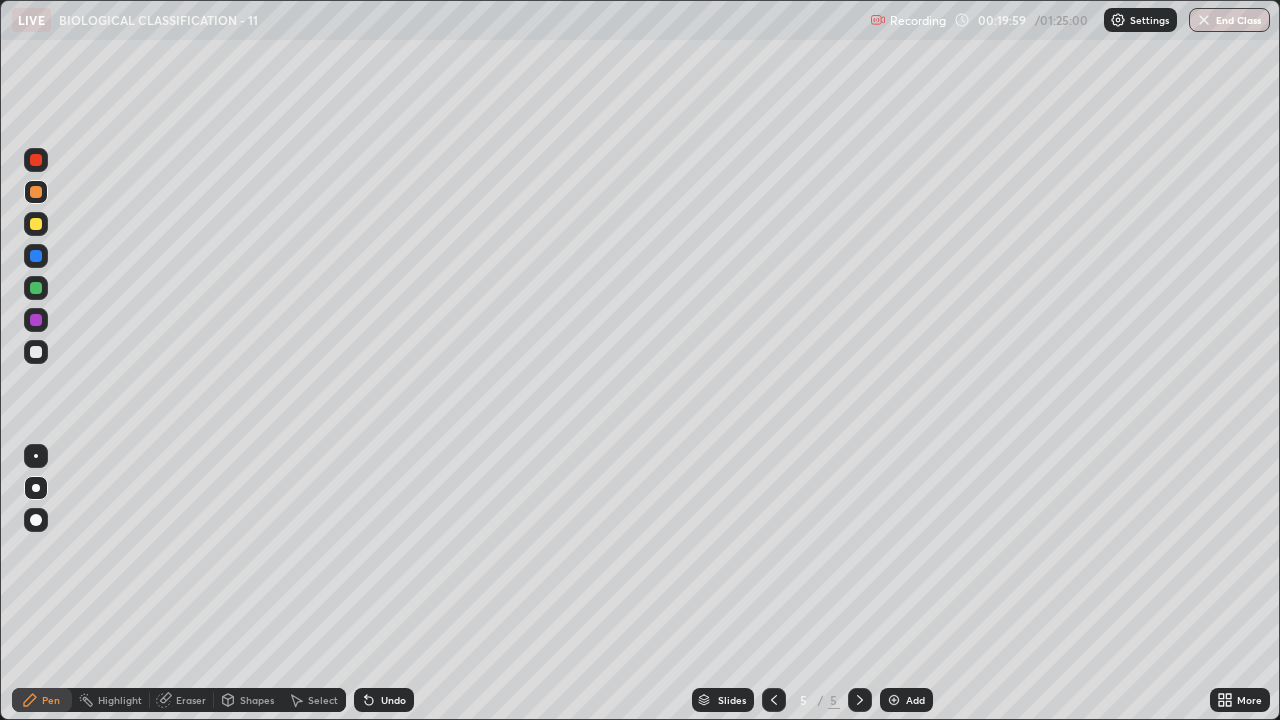 click at bounding box center [36, 352] 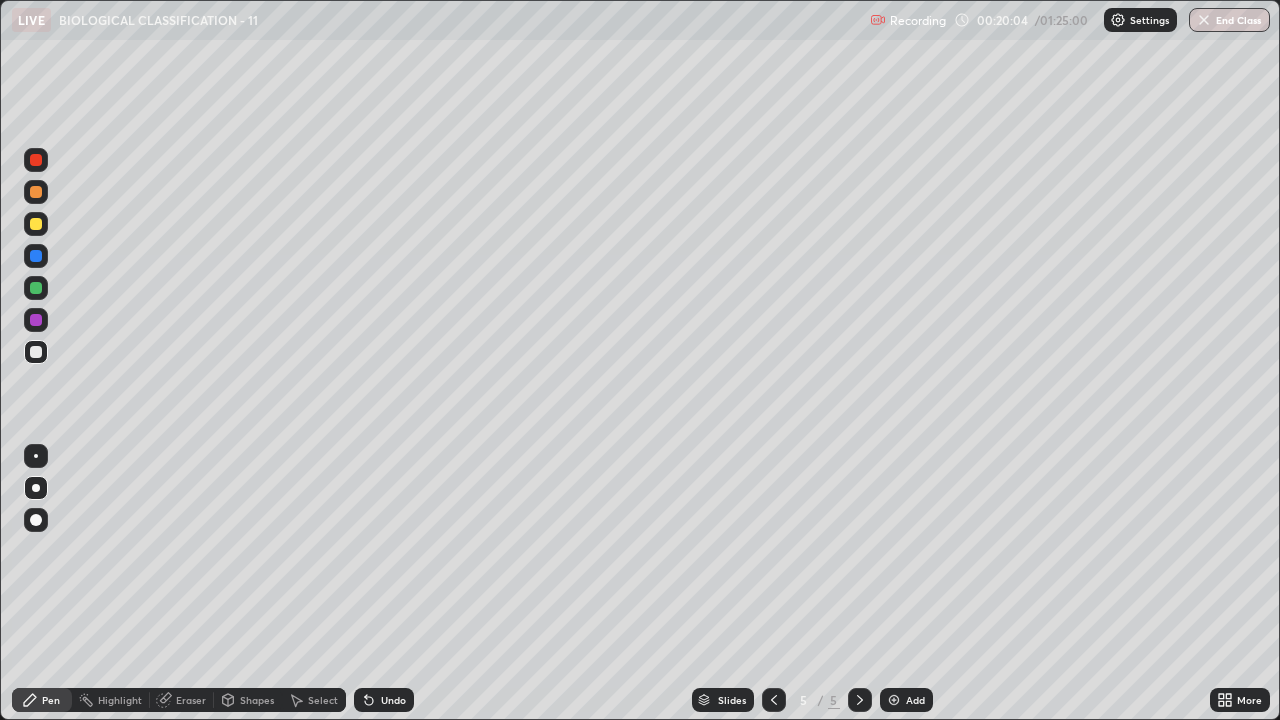click 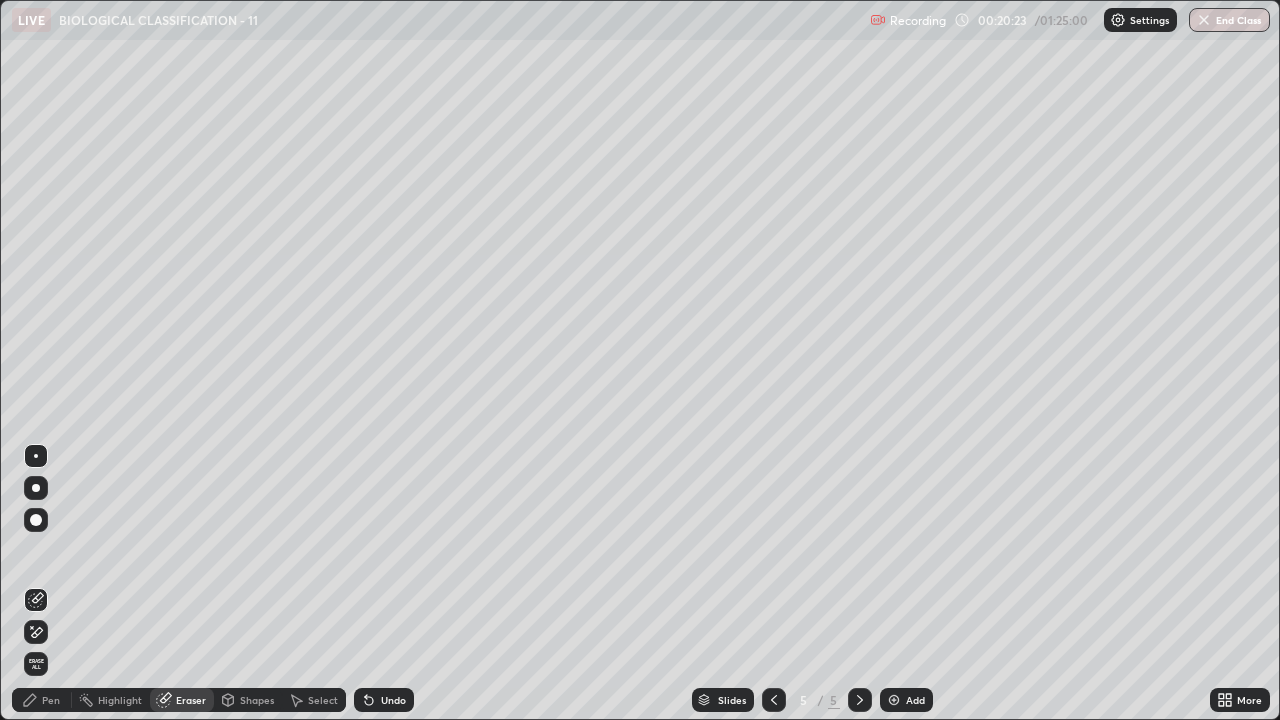 click on "Pen" at bounding box center [42, 700] 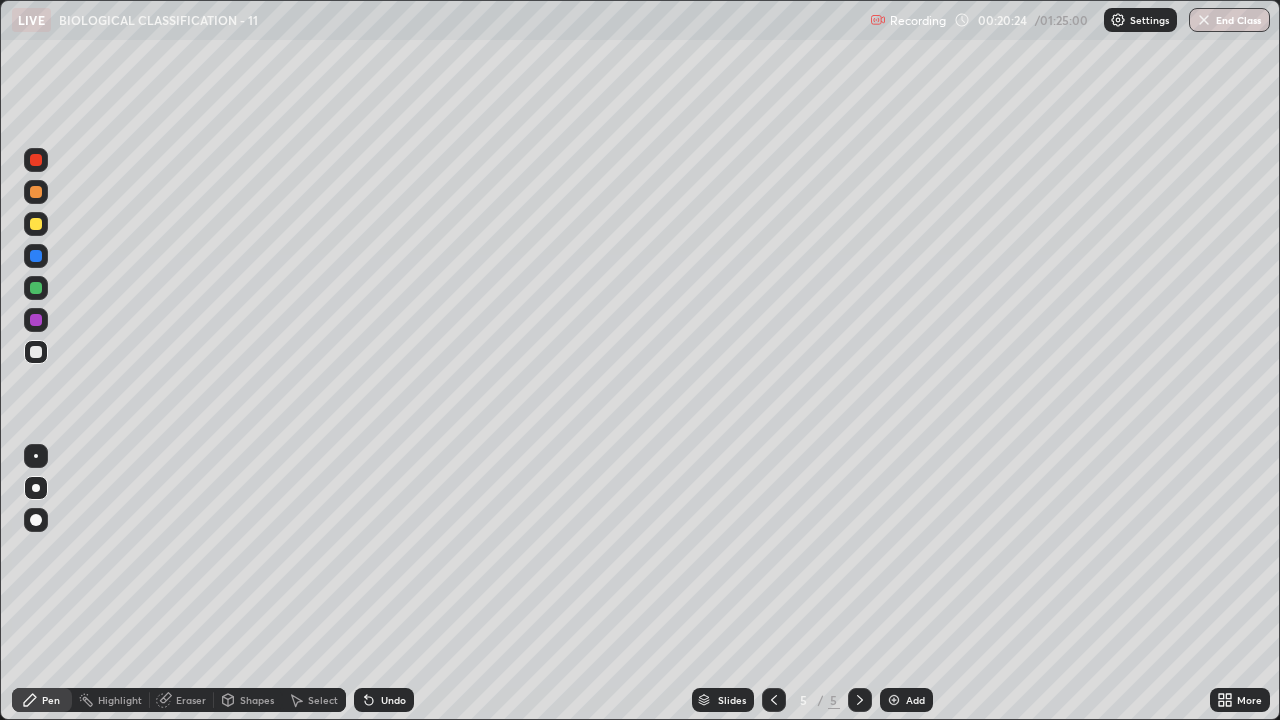 click at bounding box center [36, 256] 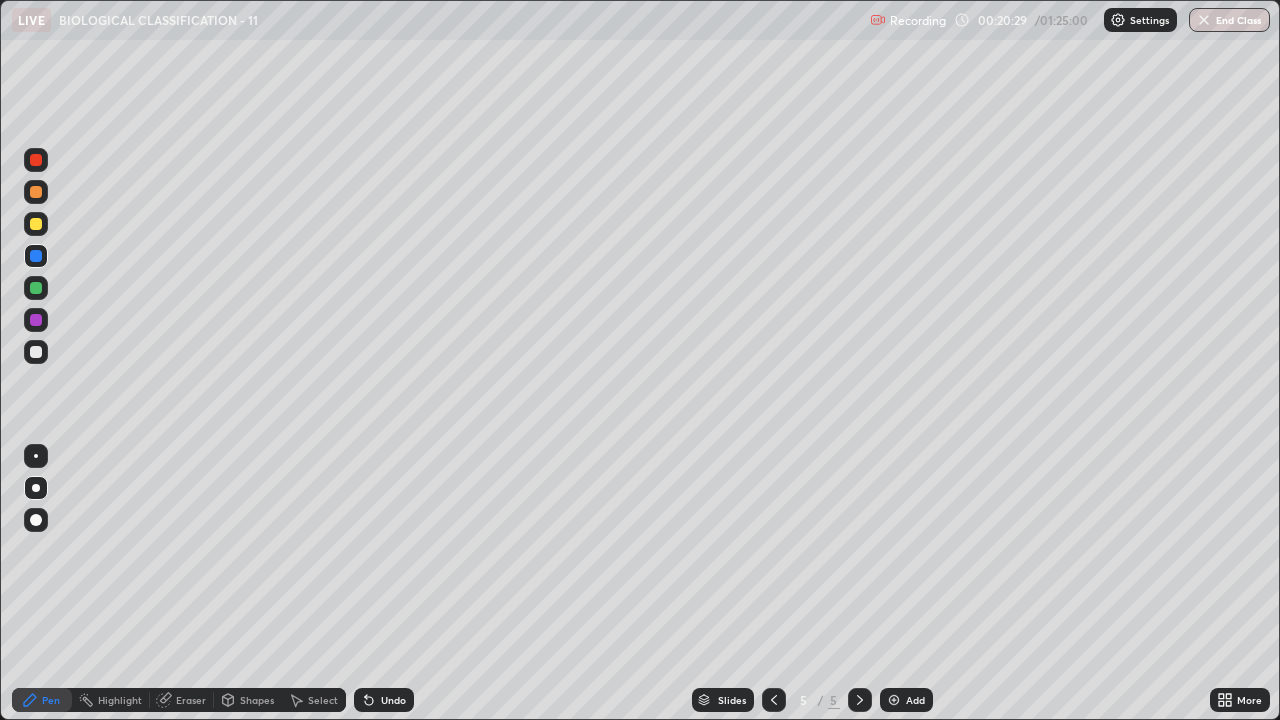 click 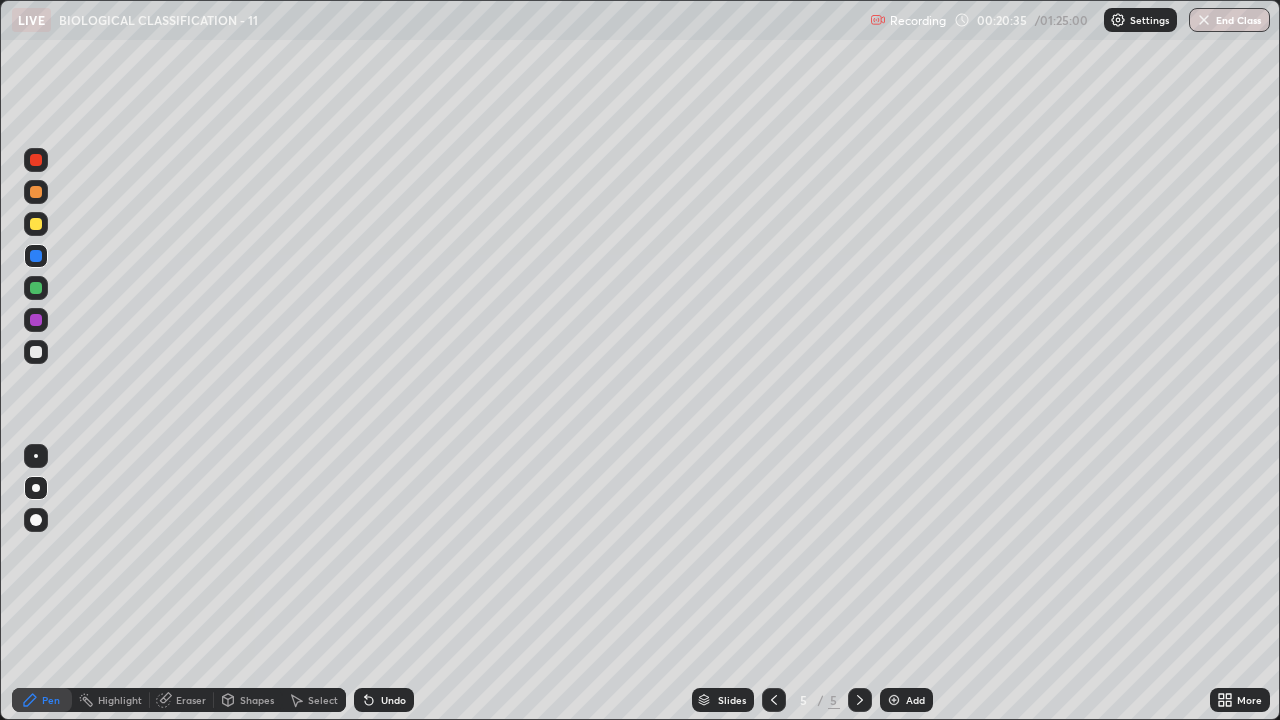click on "Eraser" at bounding box center [191, 700] 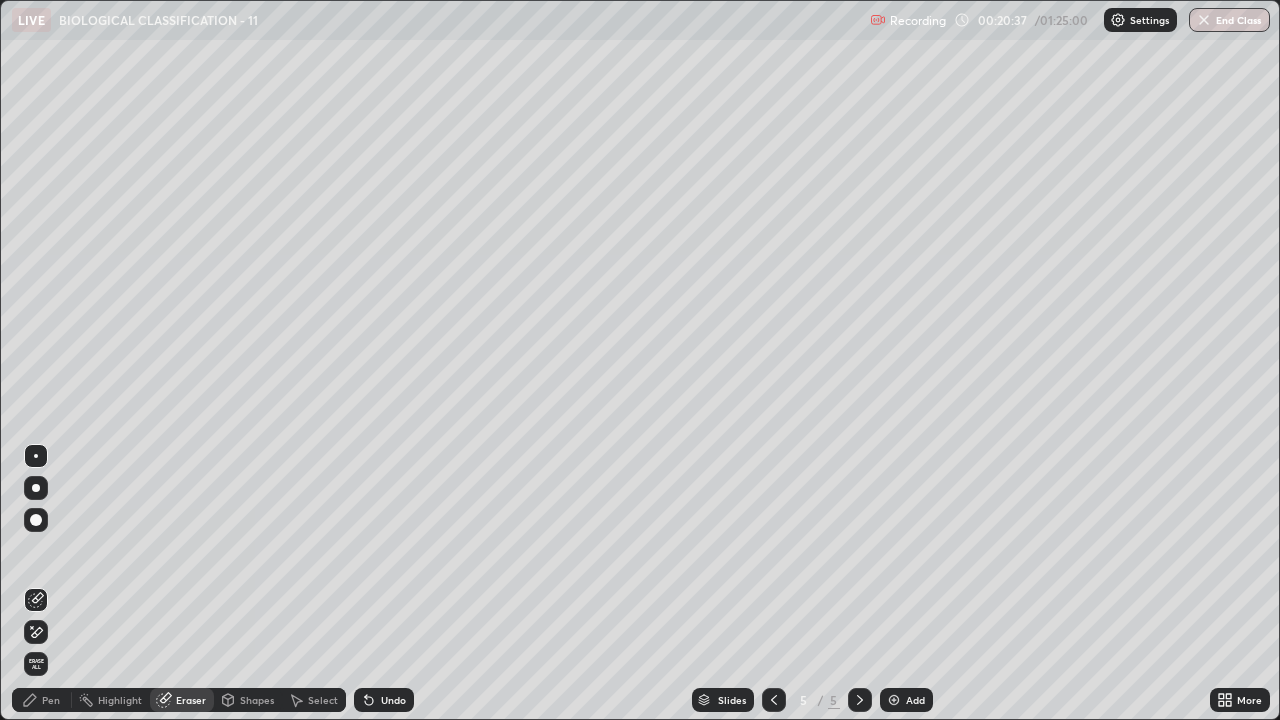 click on "Pen" at bounding box center (42, 700) 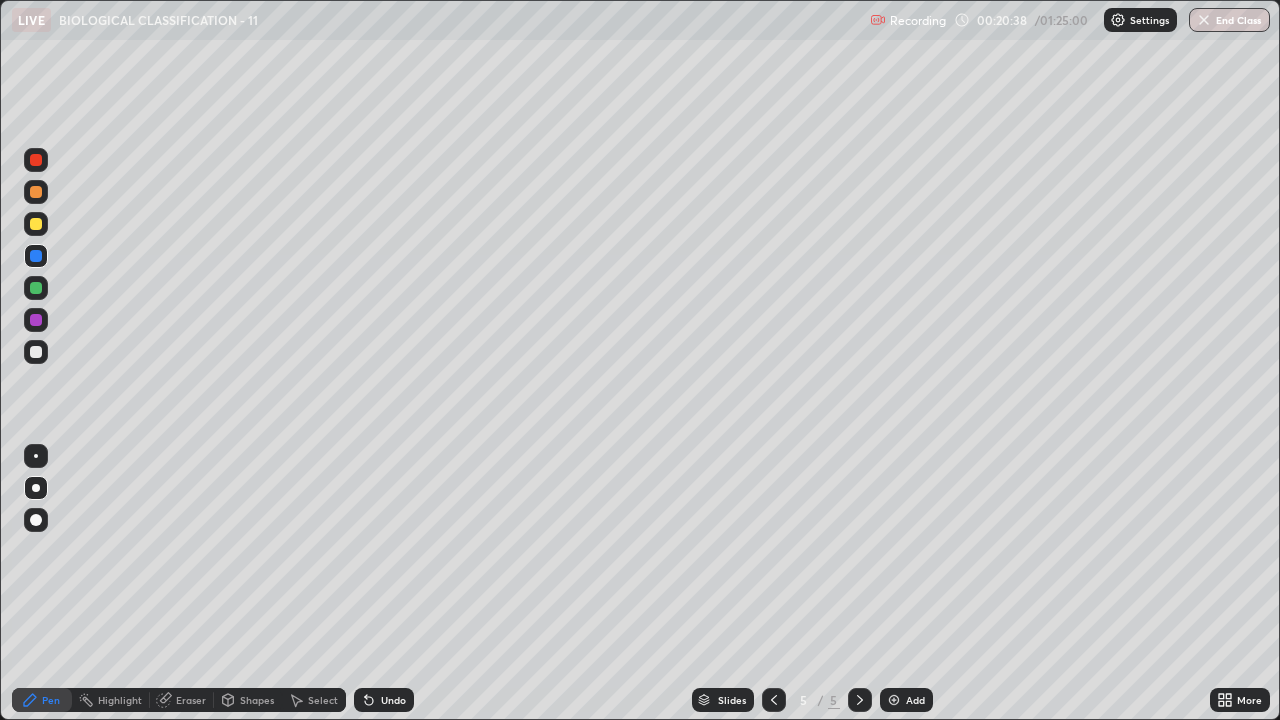 click at bounding box center (36, 256) 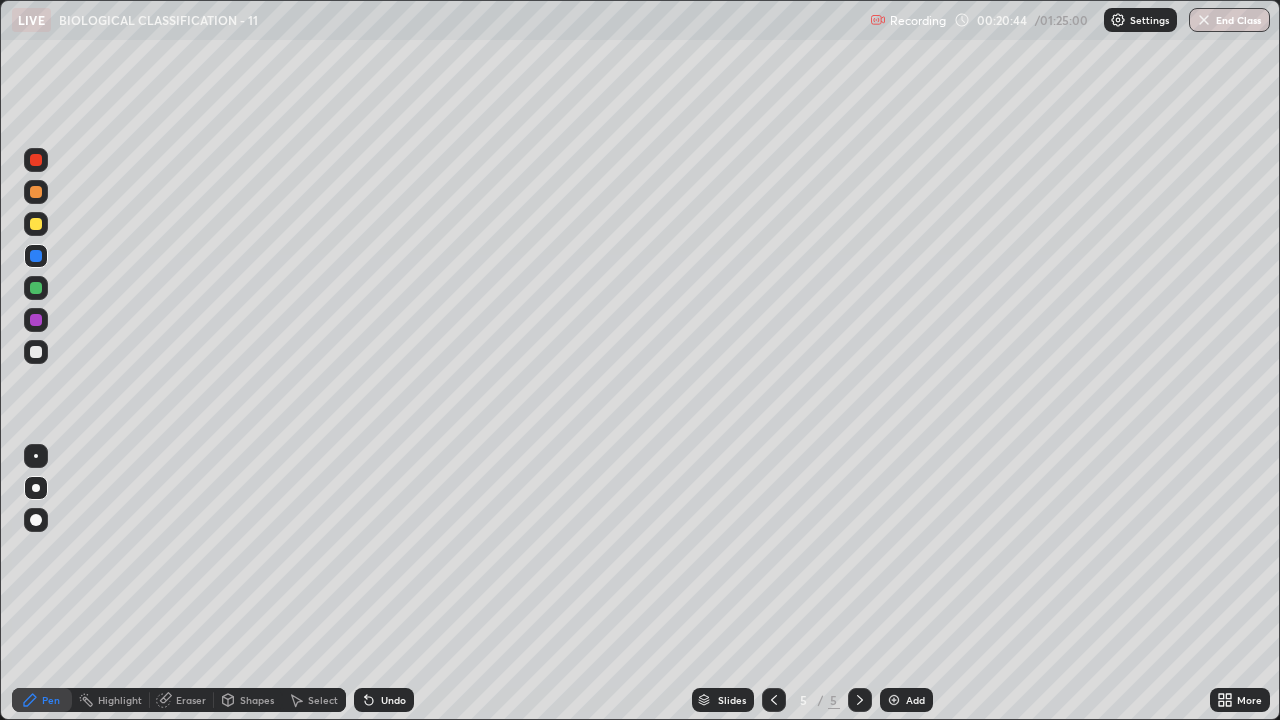 click at bounding box center (36, 192) 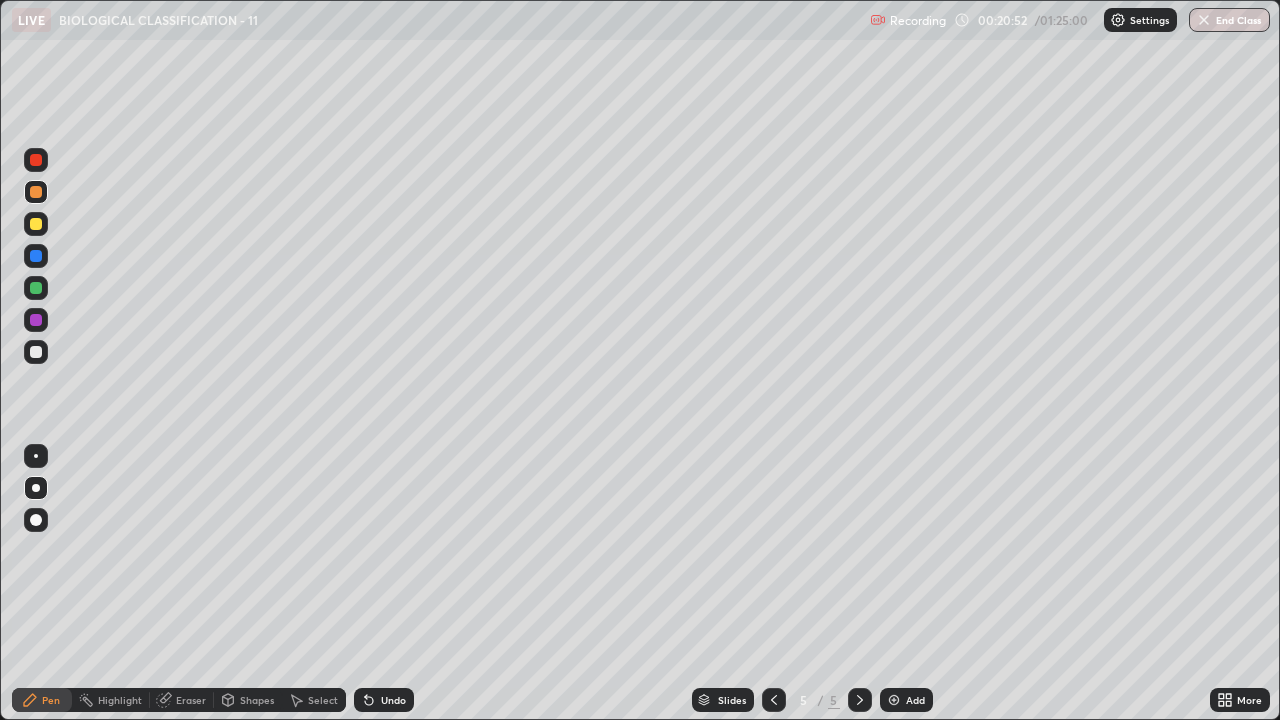 click on "Highlight" at bounding box center [120, 700] 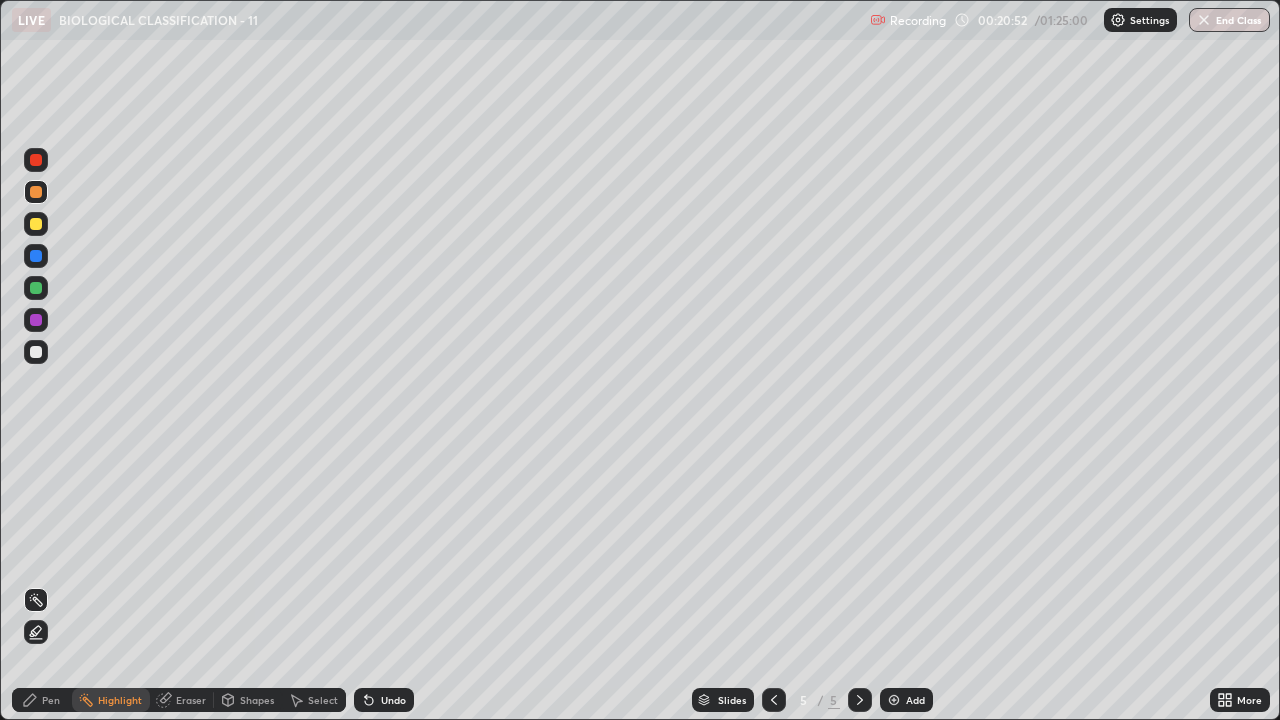 click on "Eraser" at bounding box center [182, 700] 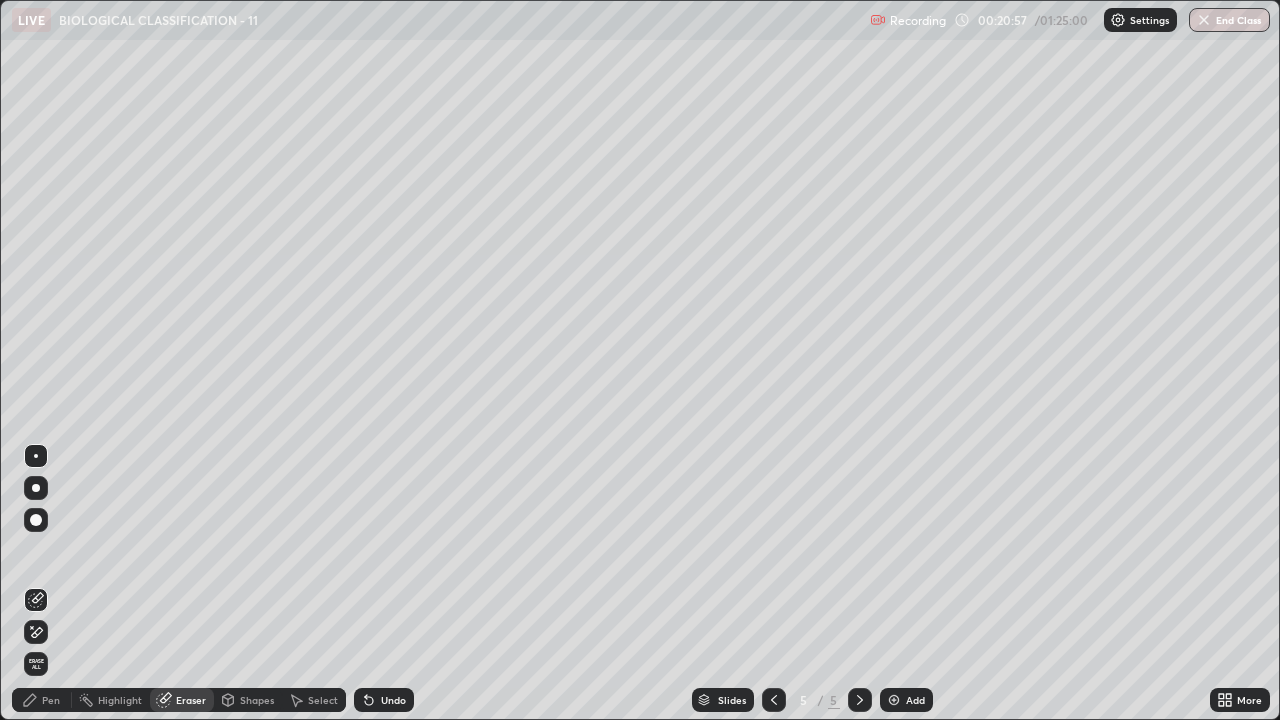click on "Pen" at bounding box center (51, 700) 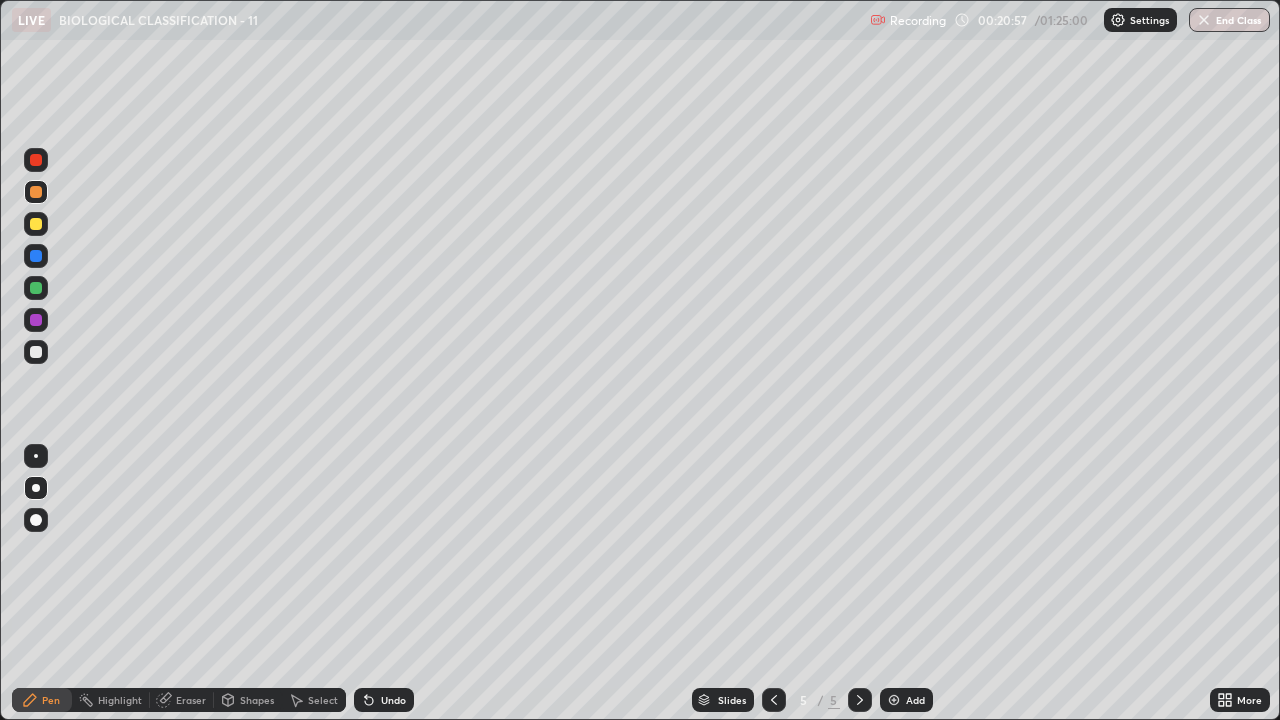click at bounding box center [36, 488] 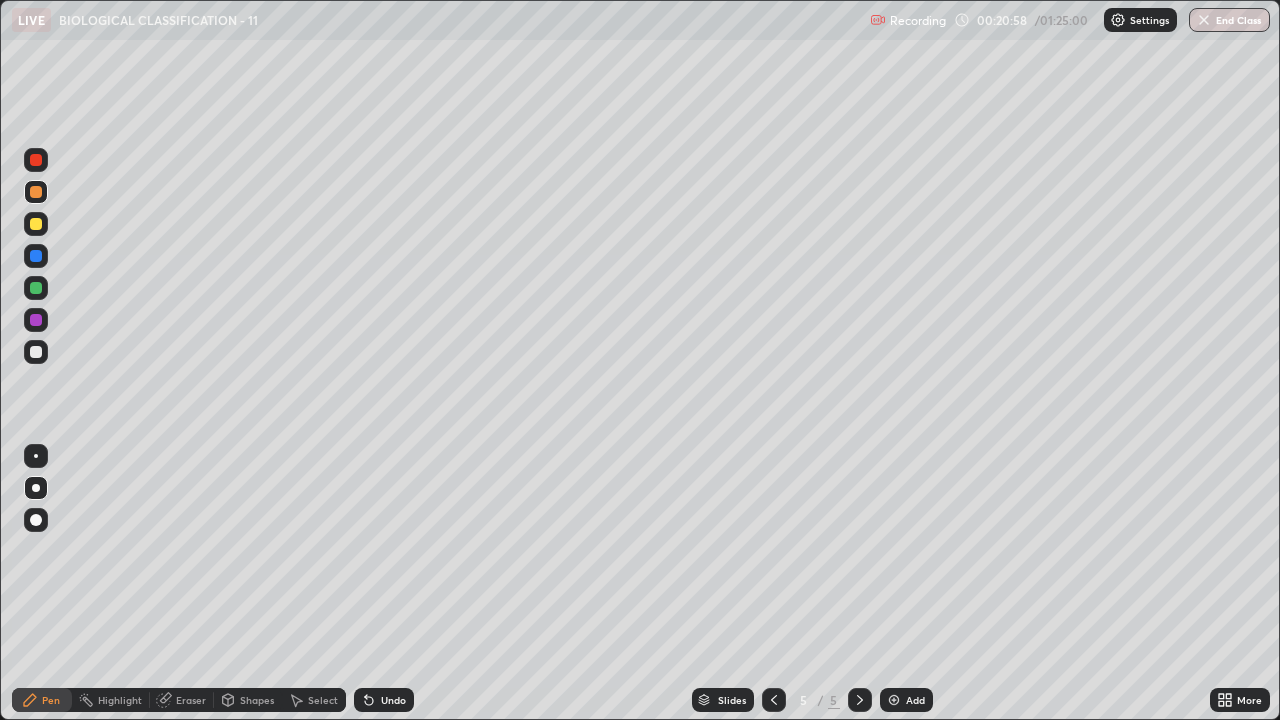 click at bounding box center (36, 352) 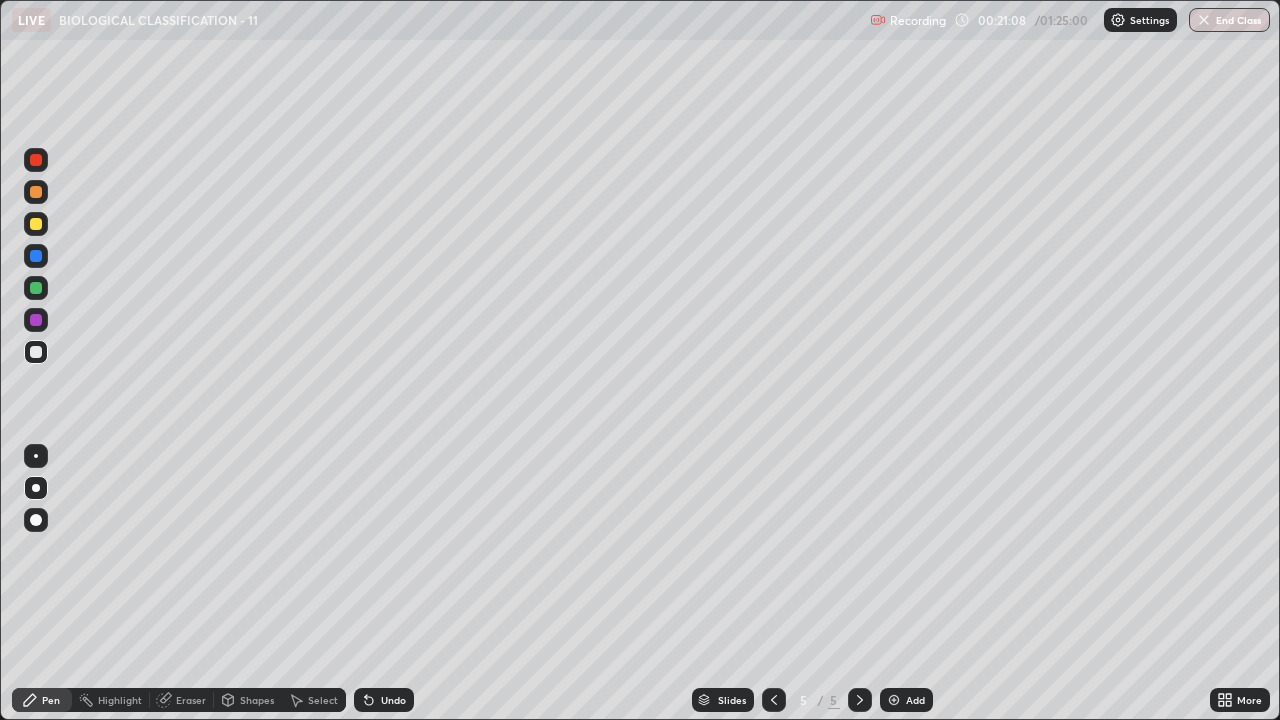 click 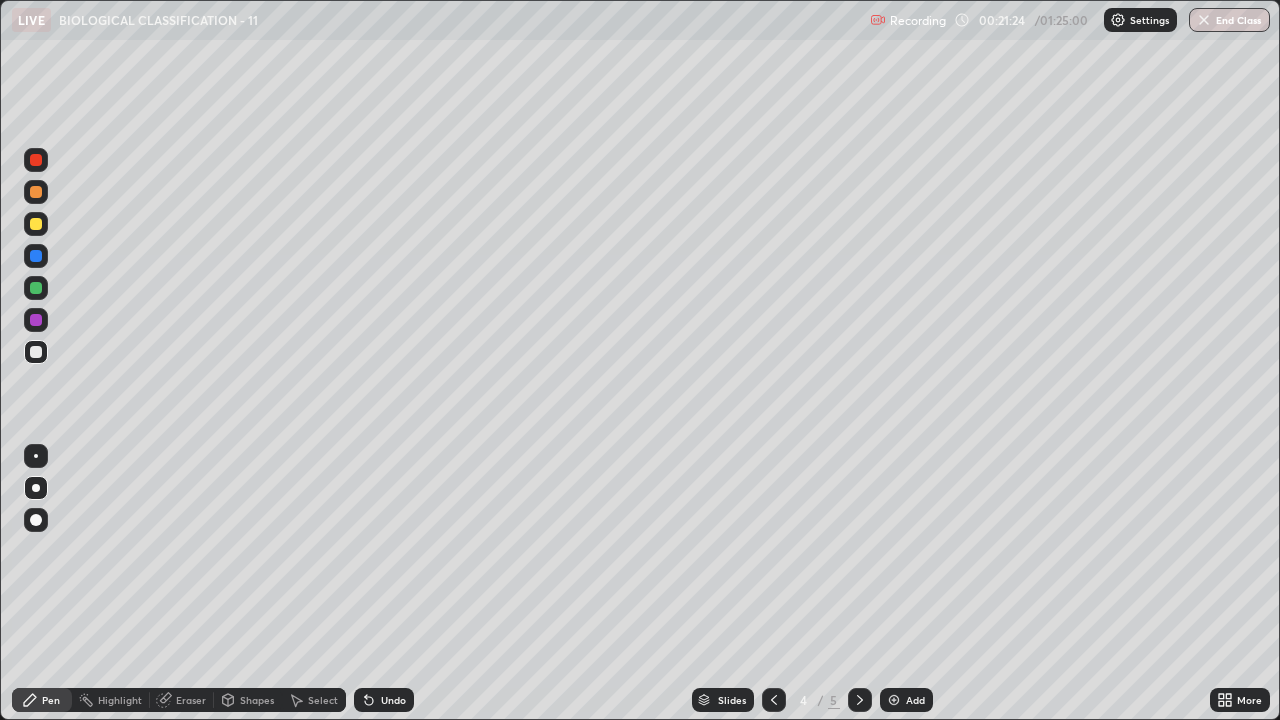 click 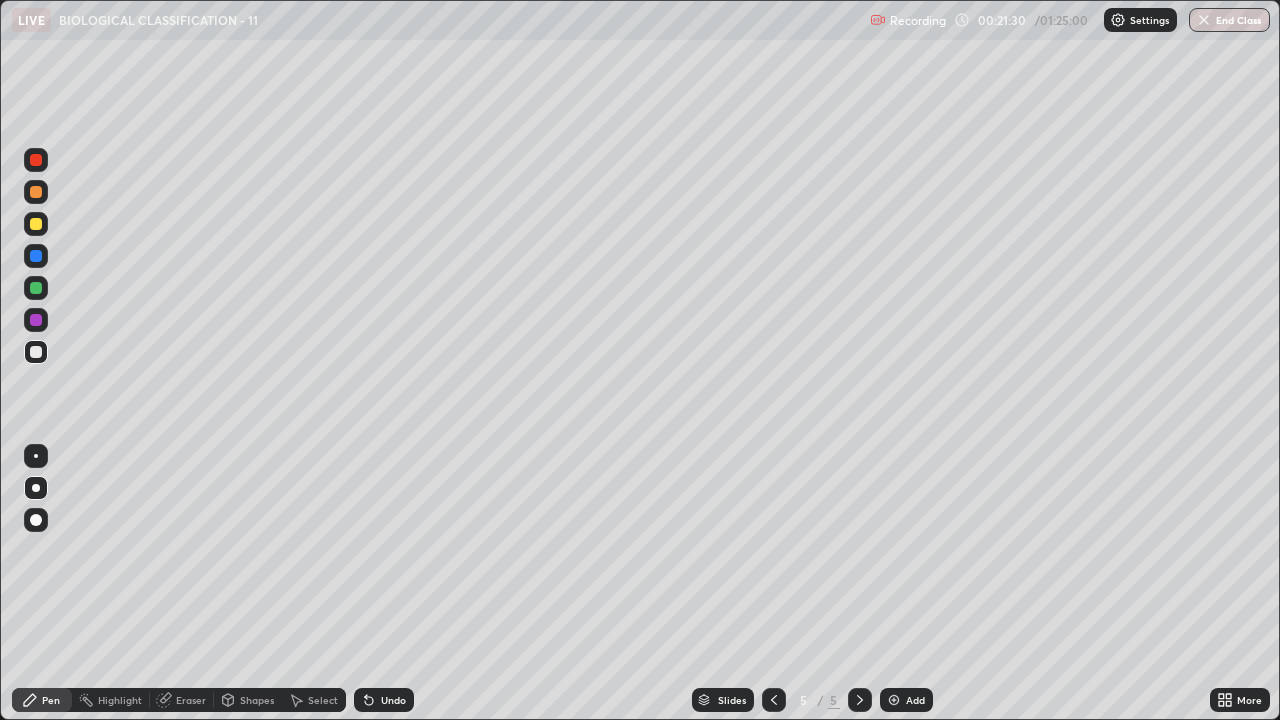 click 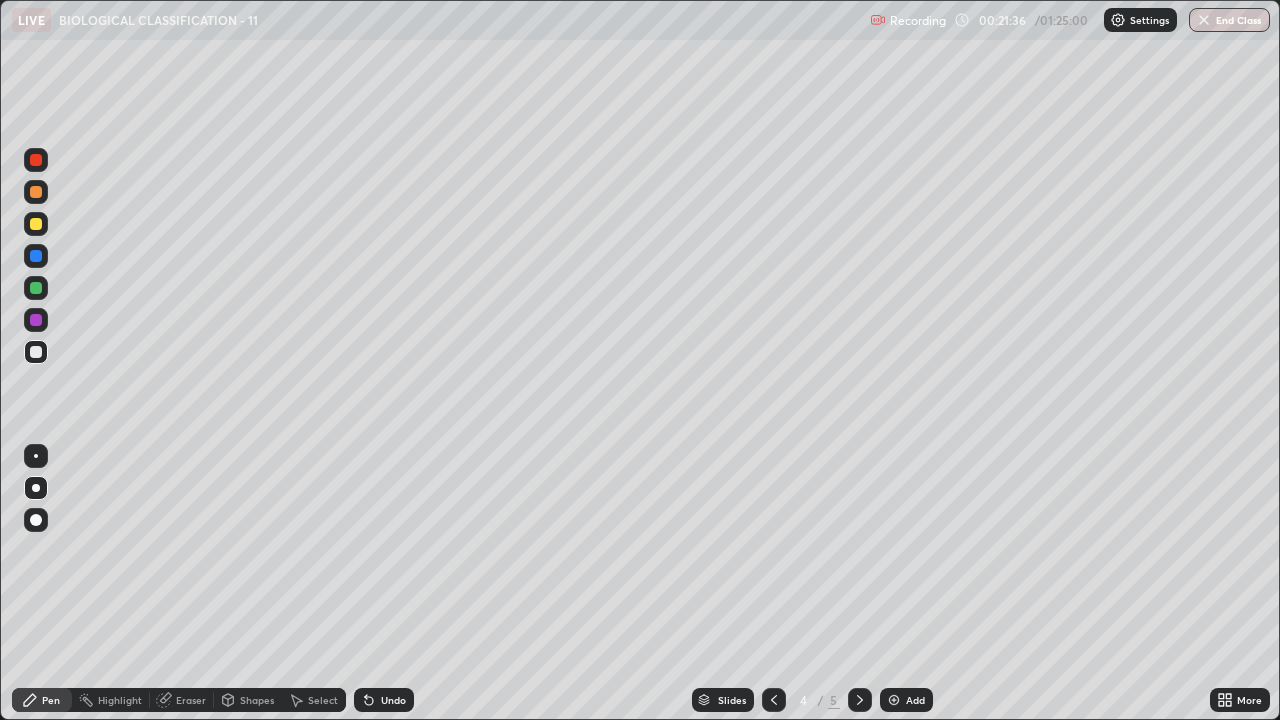 click 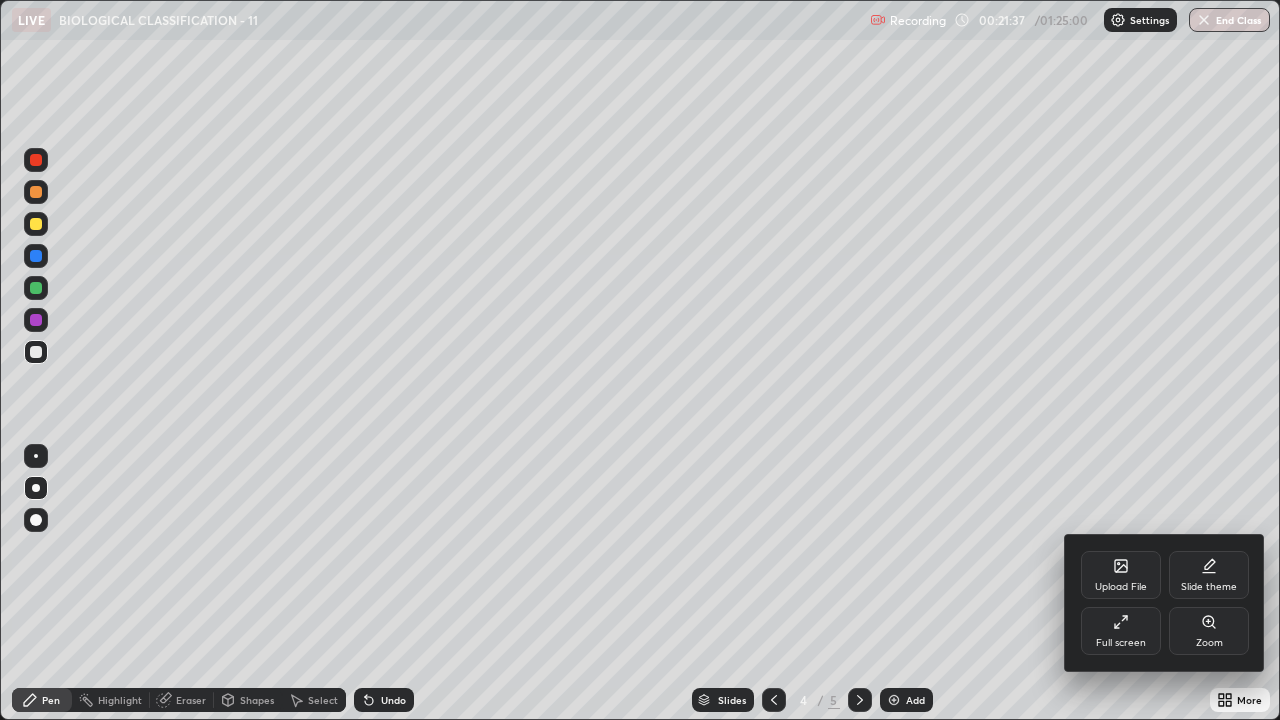 click on "Full screen" at bounding box center (1121, 631) 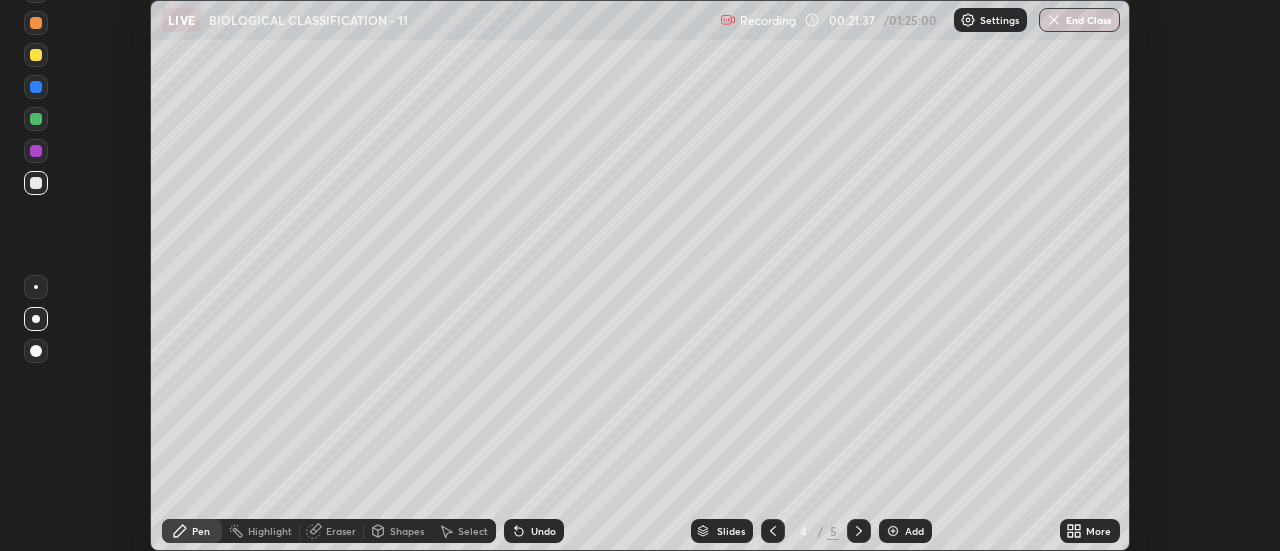 scroll, scrollTop: 551, scrollLeft: 1280, axis: both 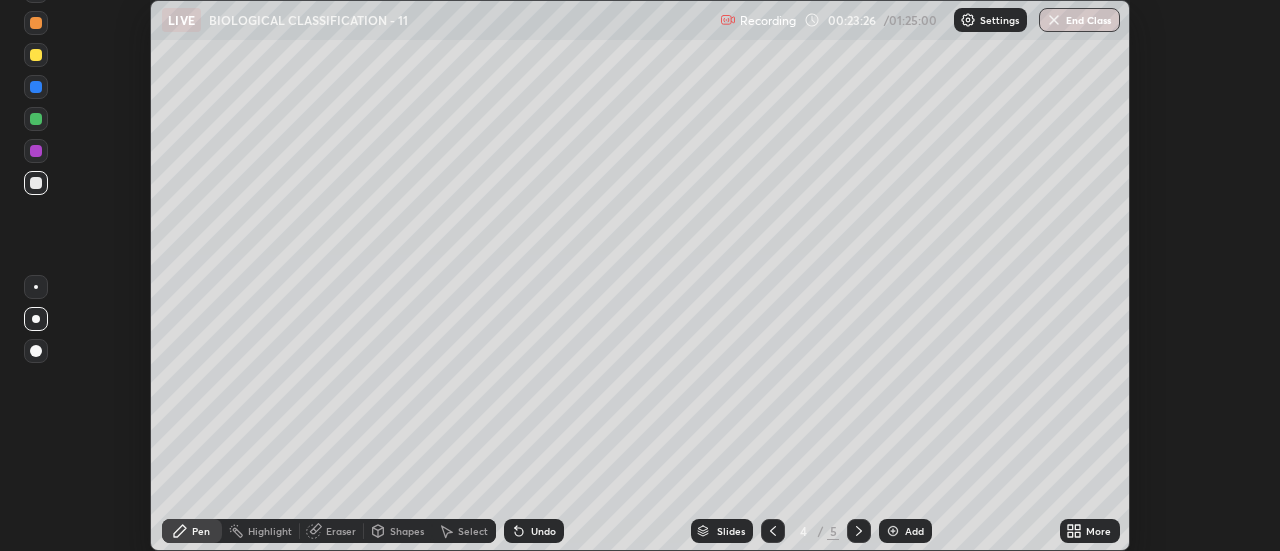 click 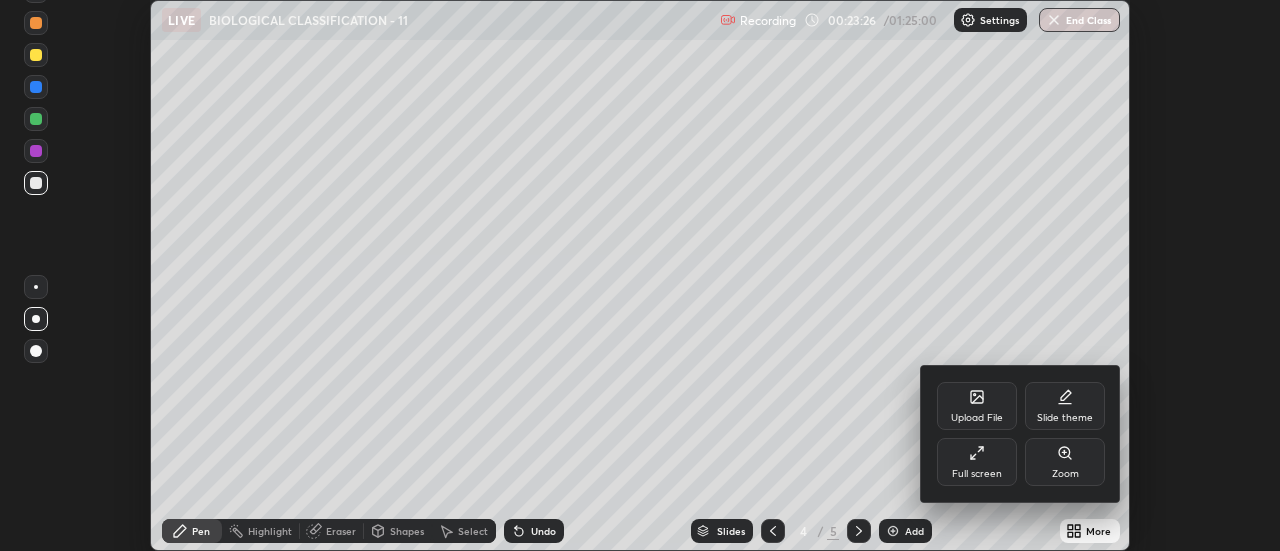 click on "Full screen" at bounding box center [977, 462] 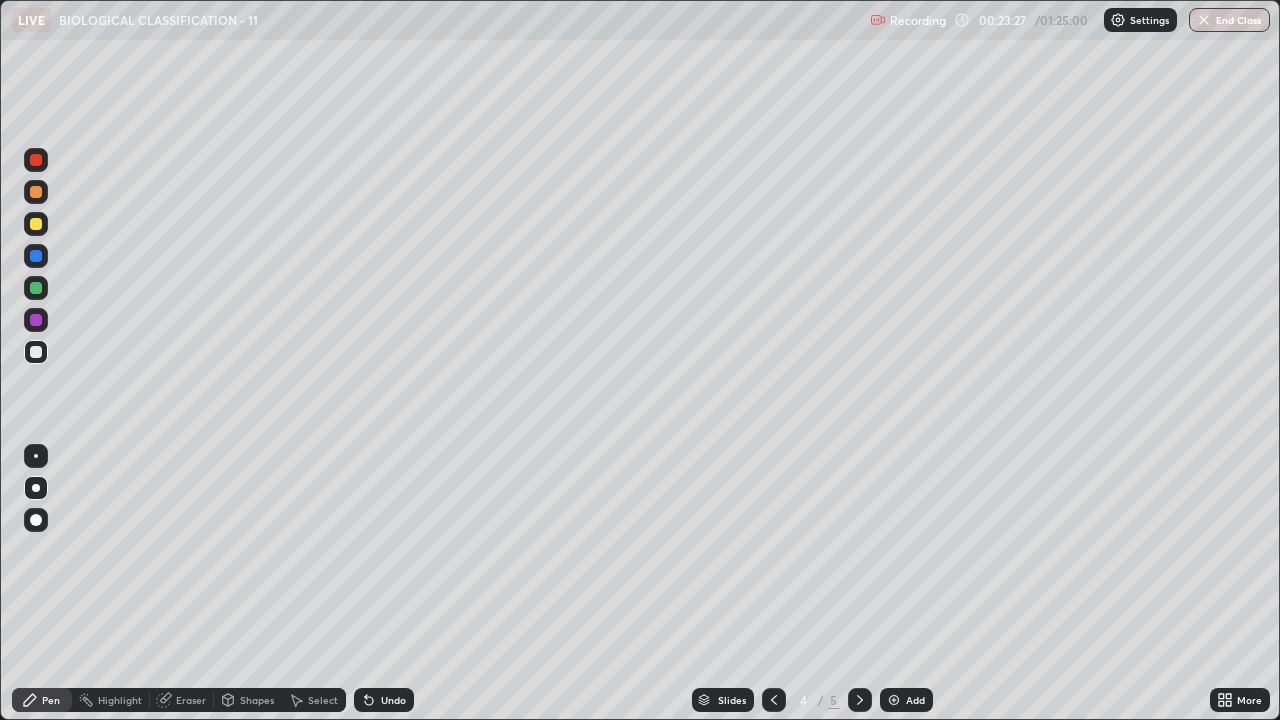 scroll, scrollTop: 99280, scrollLeft: 98720, axis: both 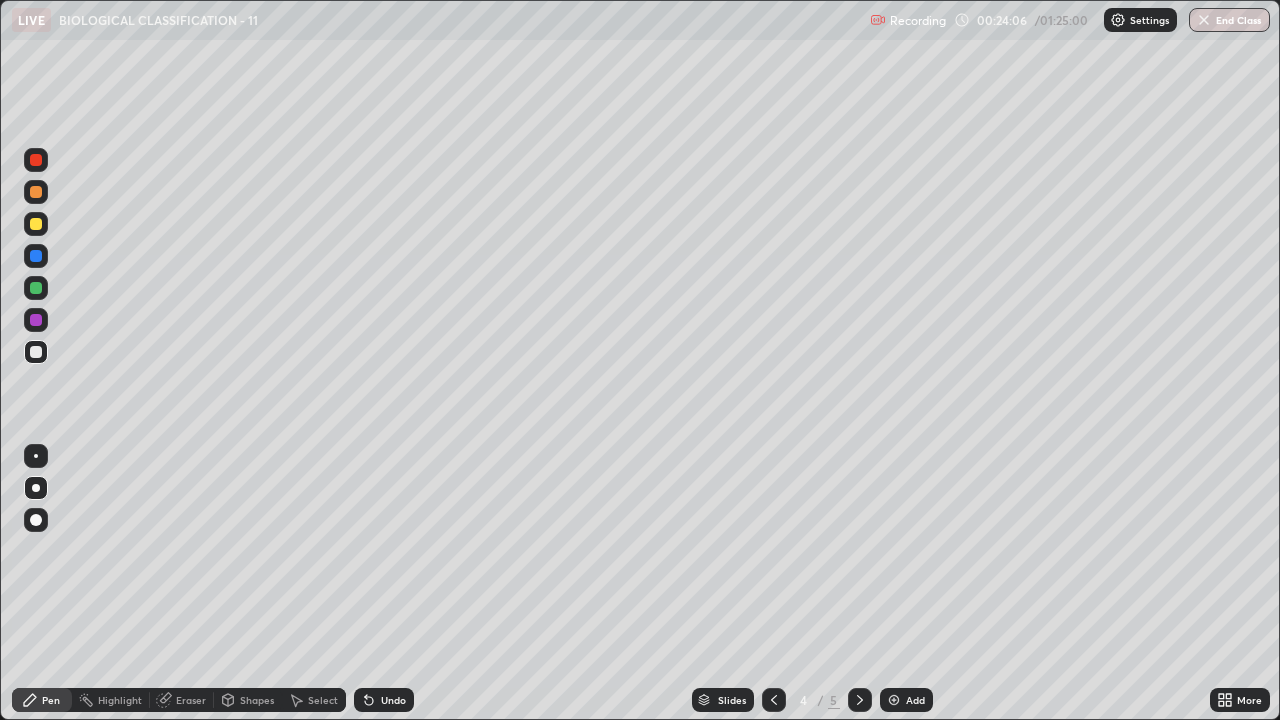 click 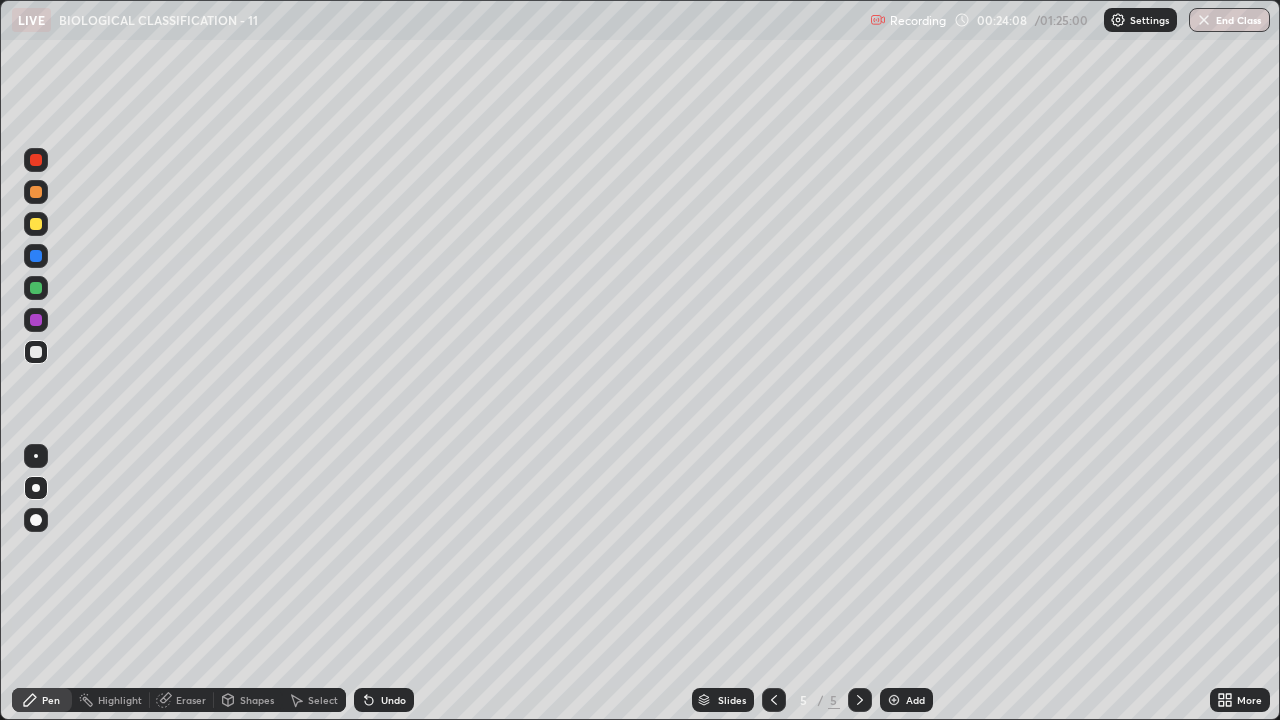 click on "Select" at bounding box center [323, 700] 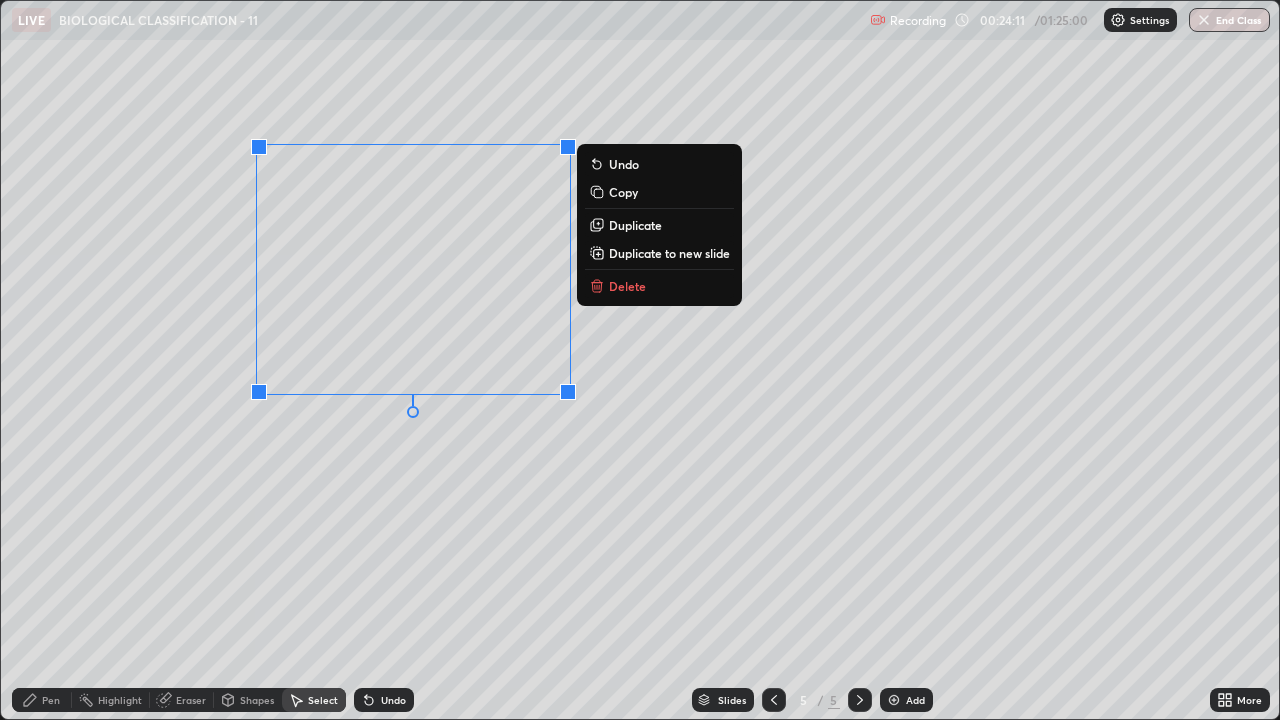 click on "Delete" at bounding box center (627, 286) 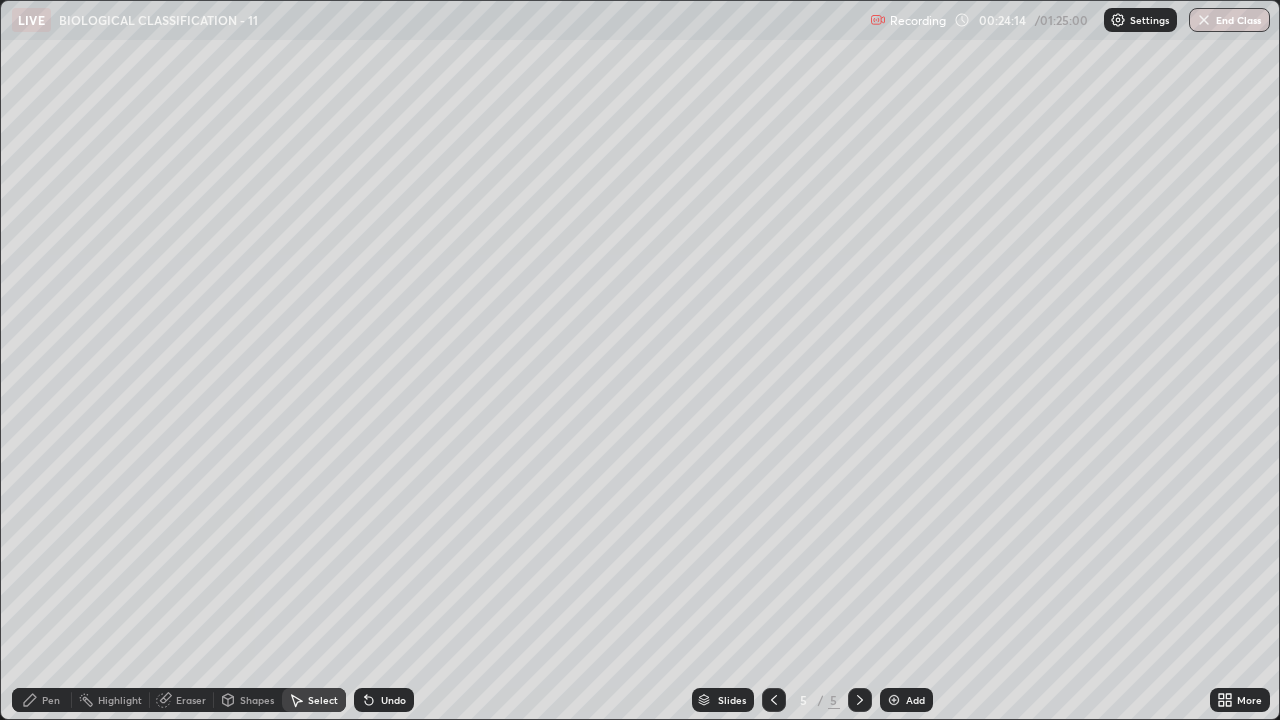click 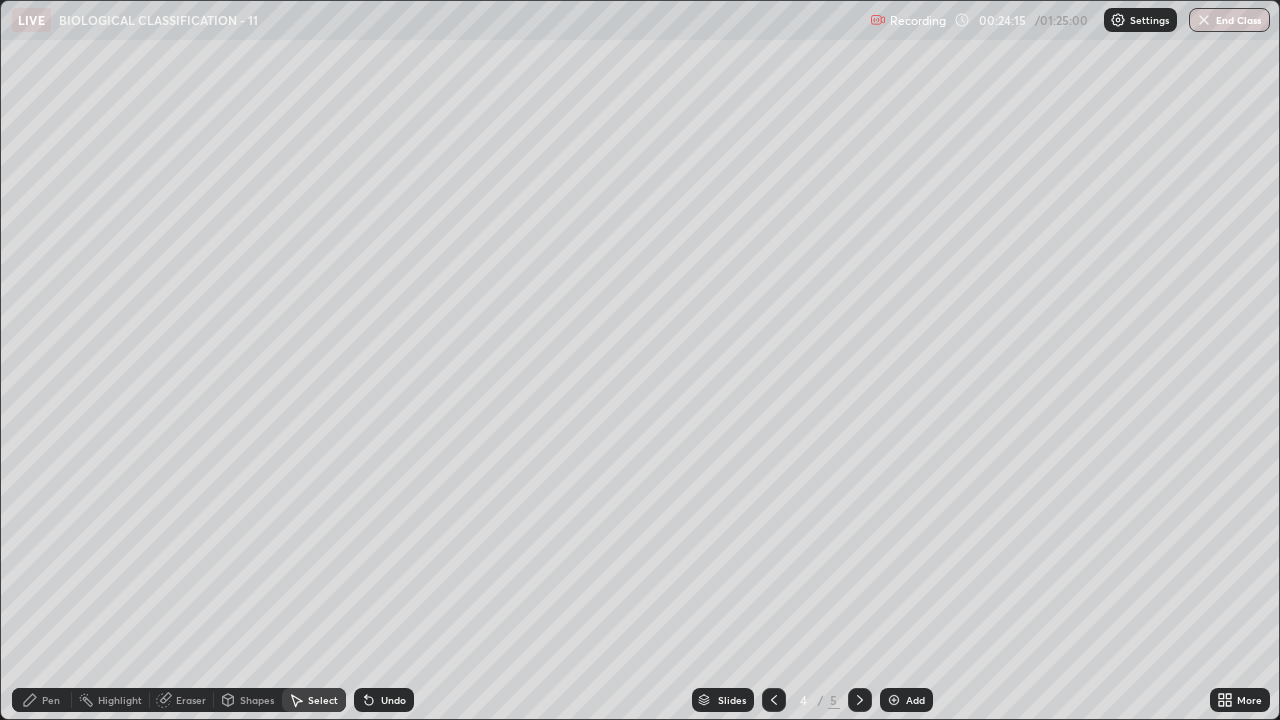 click at bounding box center [860, 700] 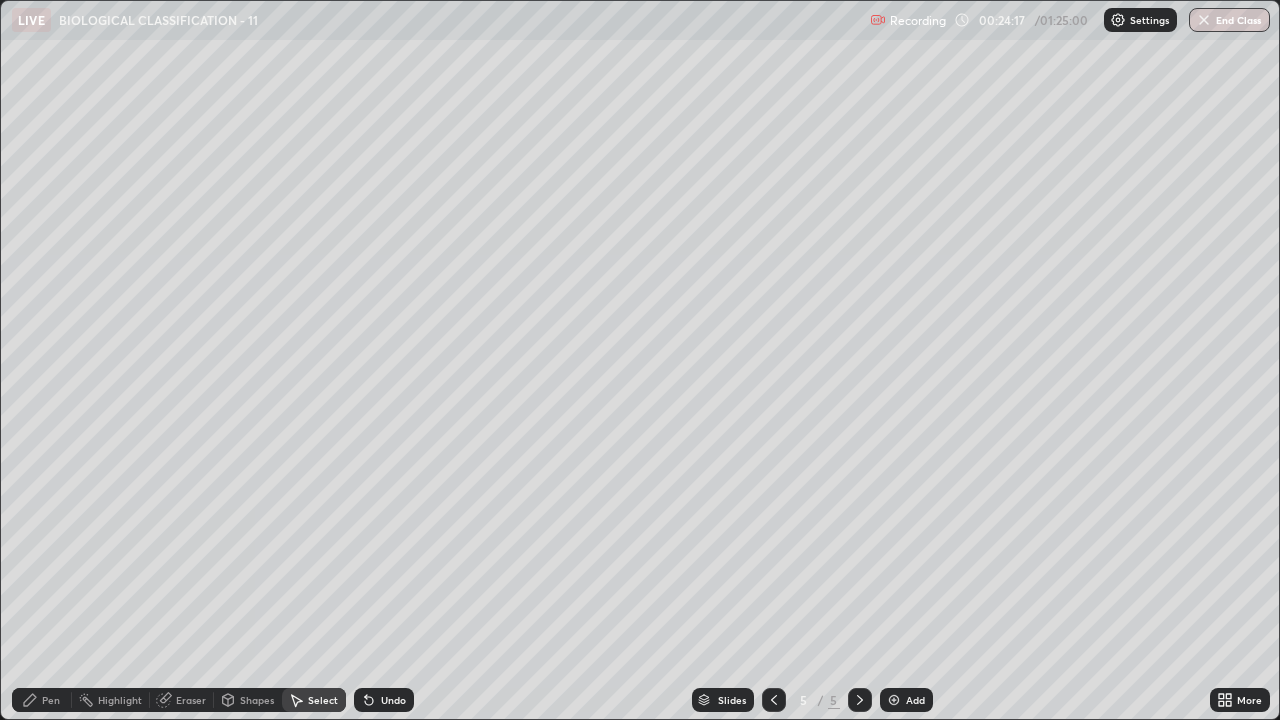 click 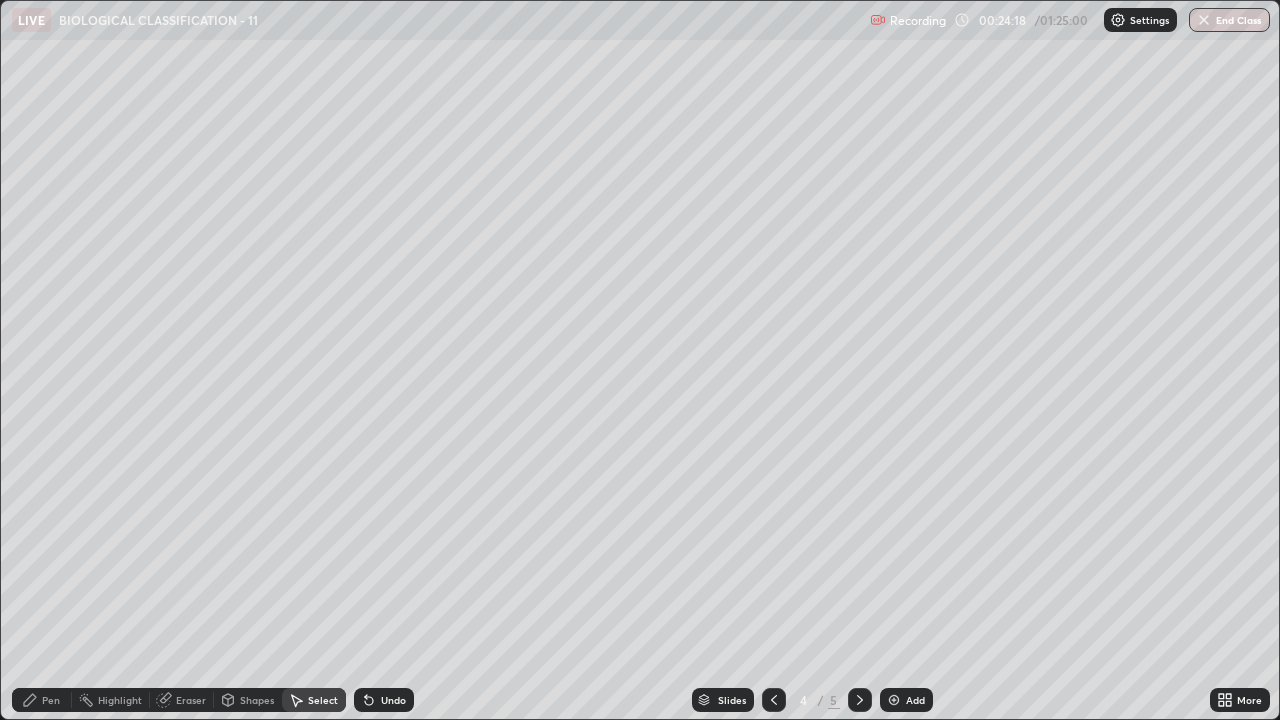 click on "Pen" at bounding box center [42, 700] 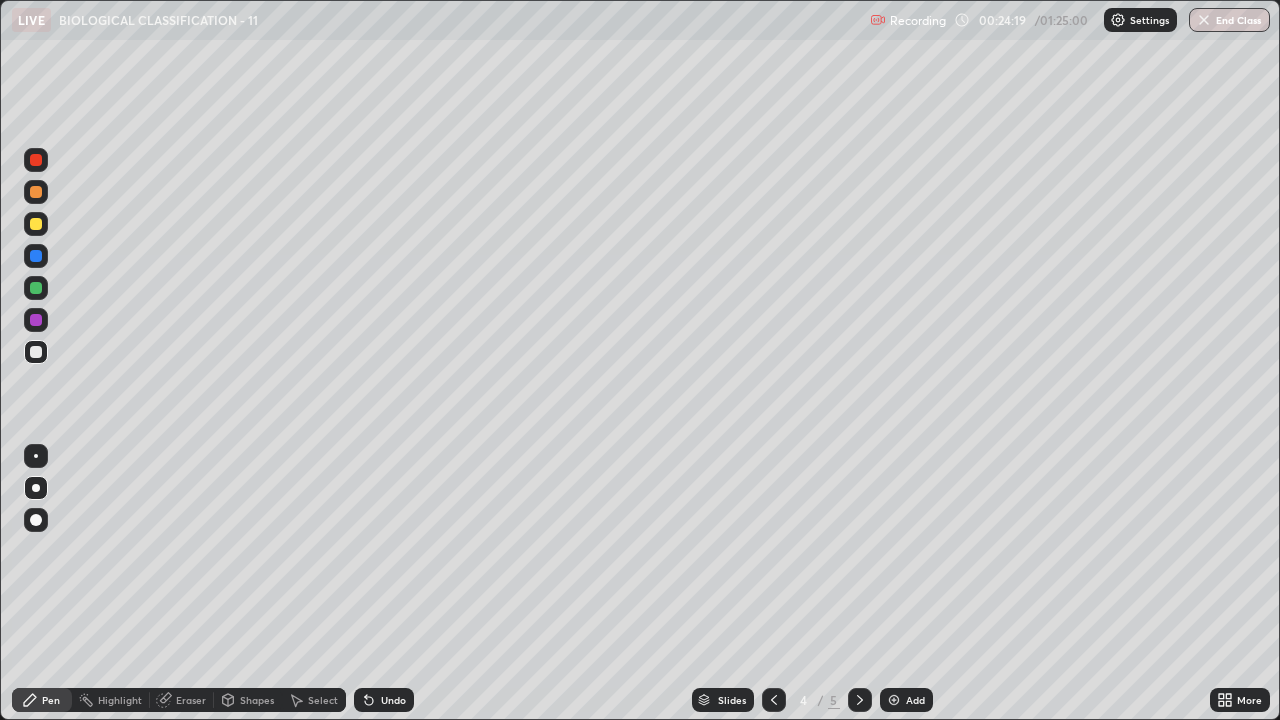 click at bounding box center [36, 224] 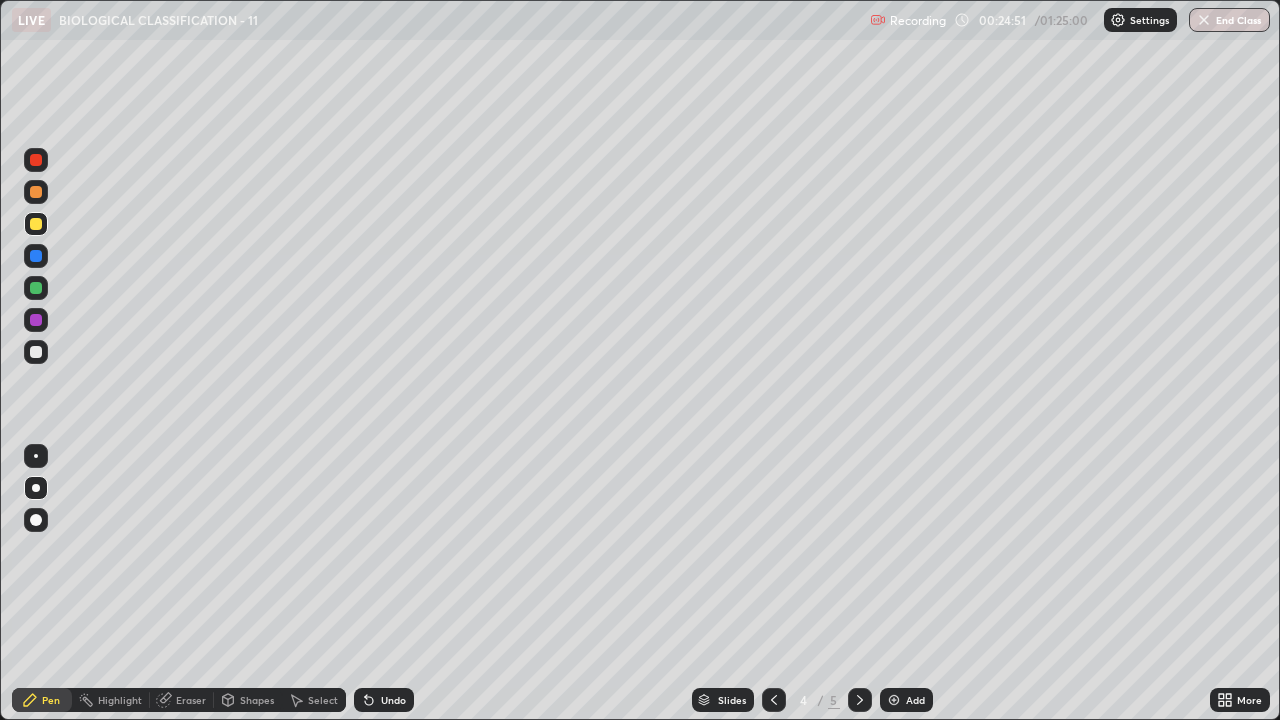 click at bounding box center [36, 288] 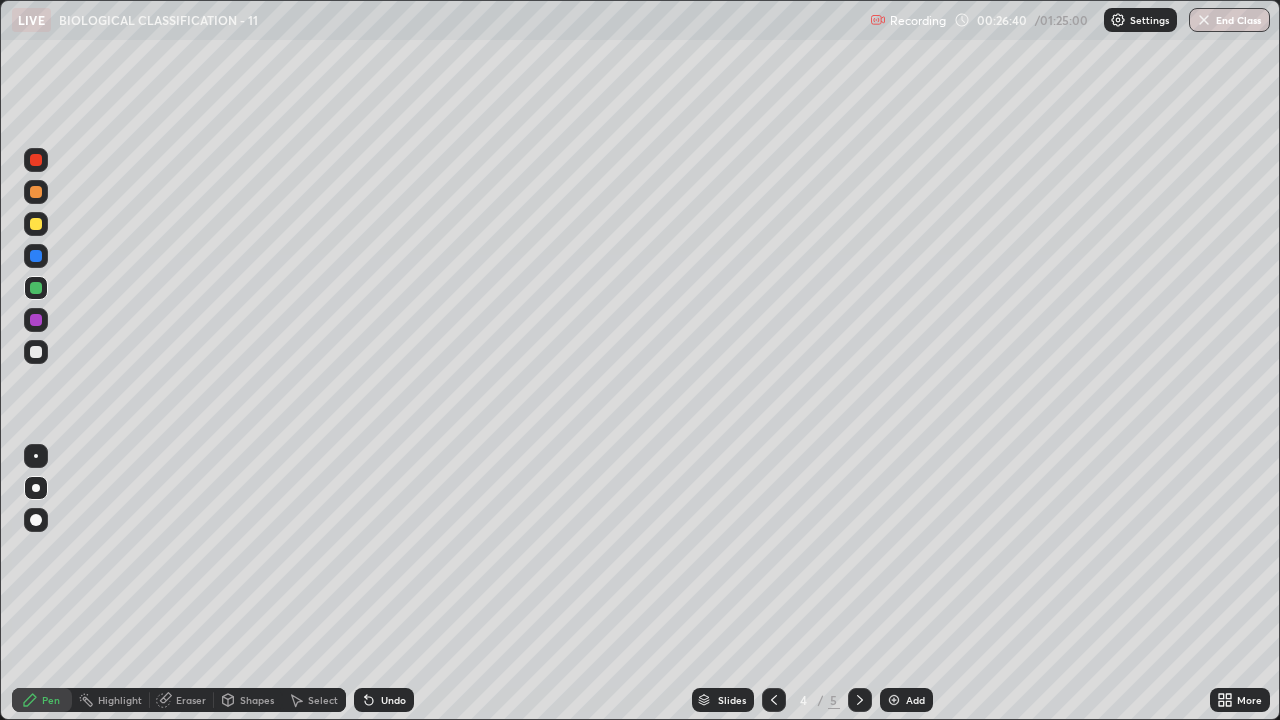 click on "Add" at bounding box center (906, 700) 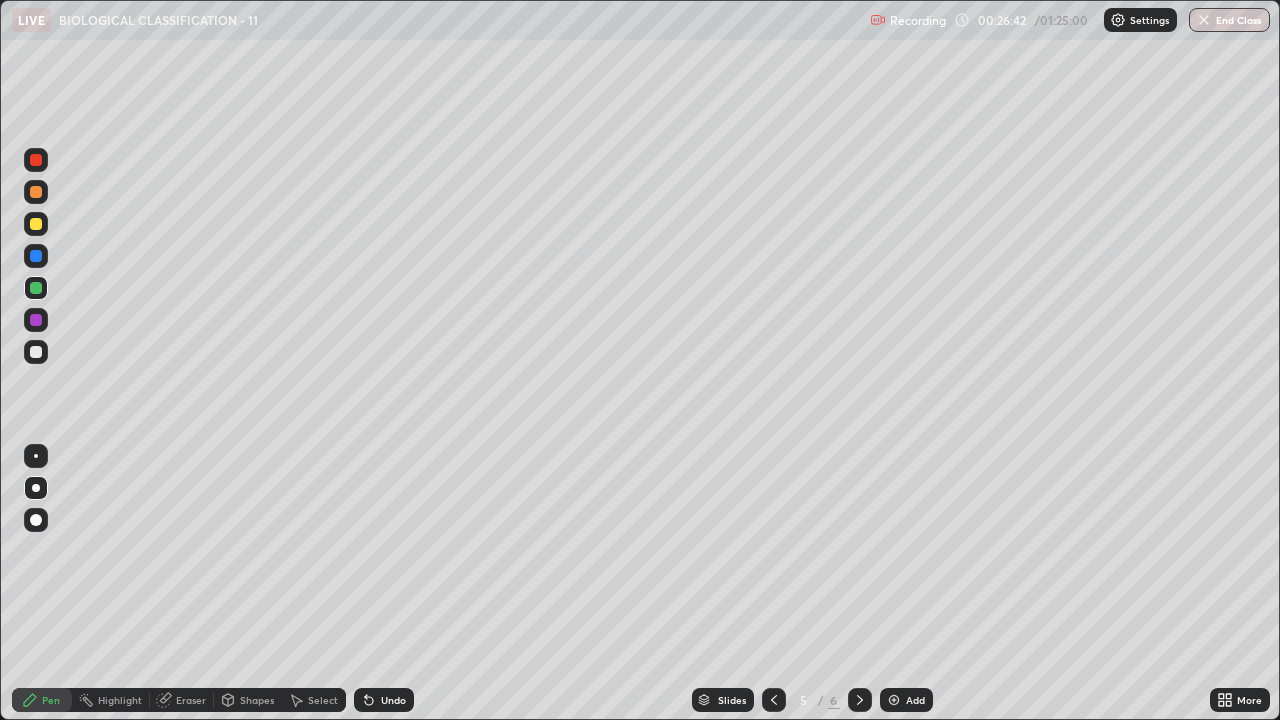 click at bounding box center (36, 320) 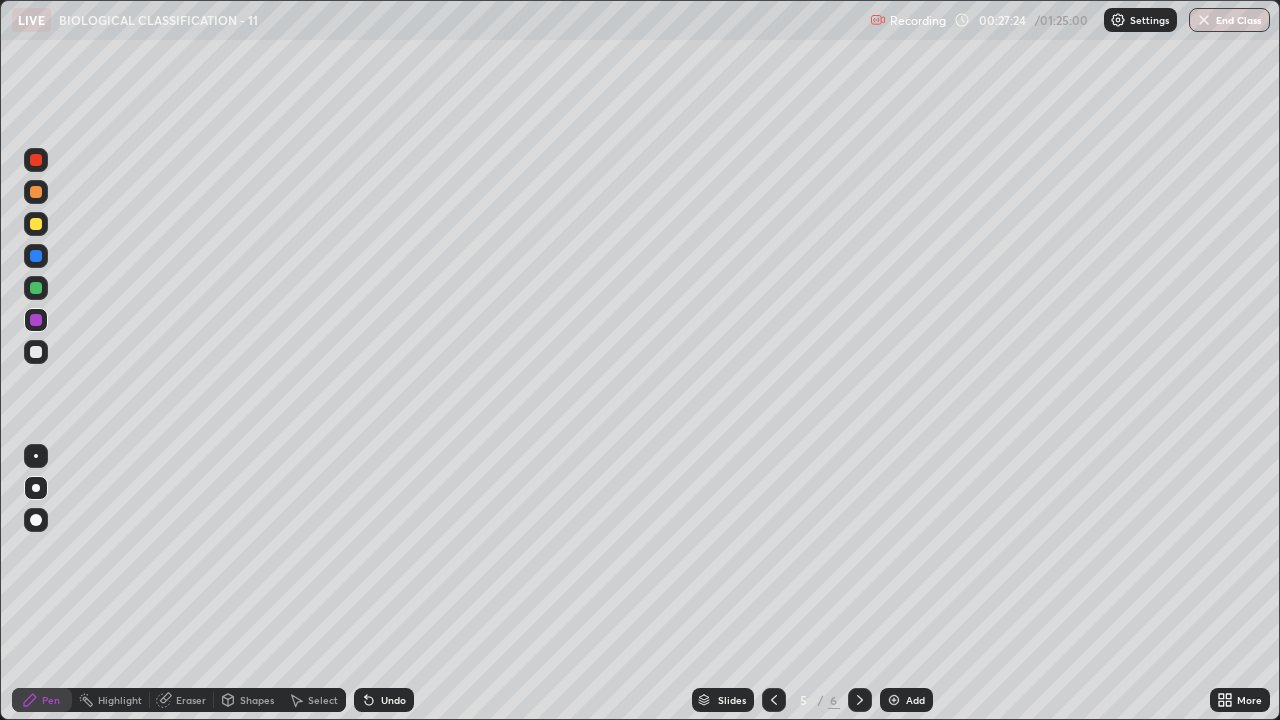 click at bounding box center (36, 352) 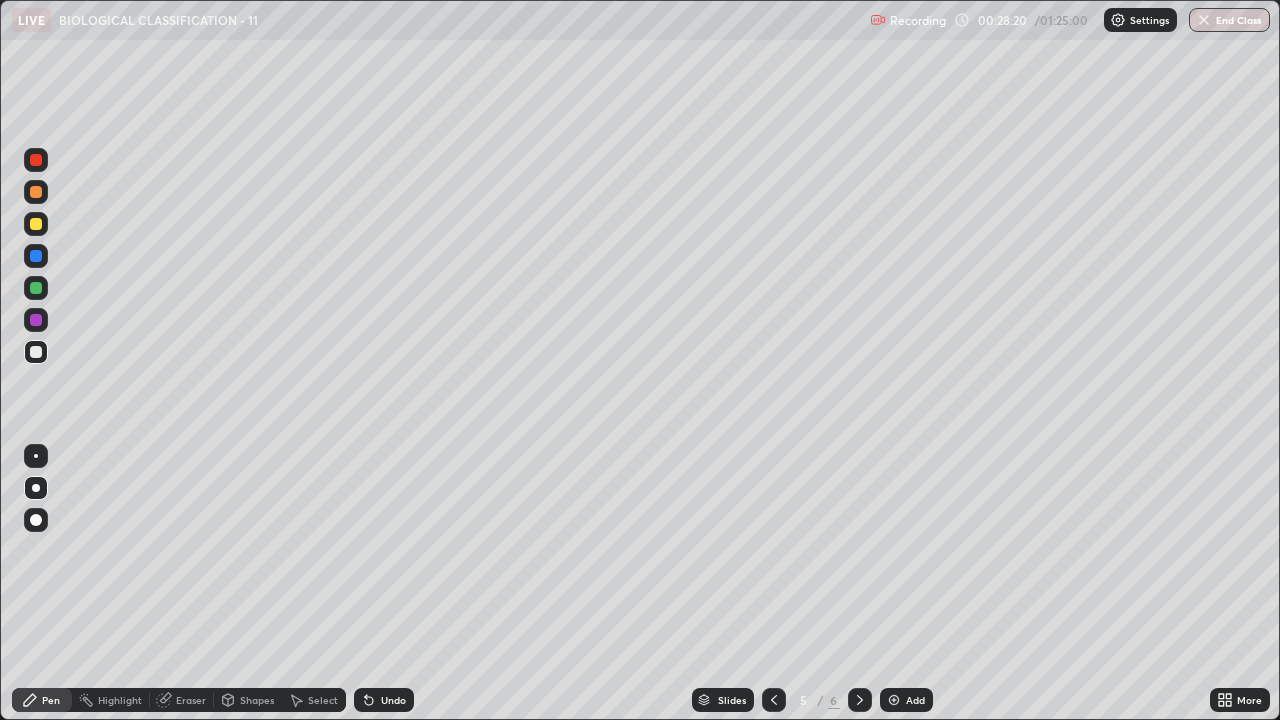 click at bounding box center (36, 224) 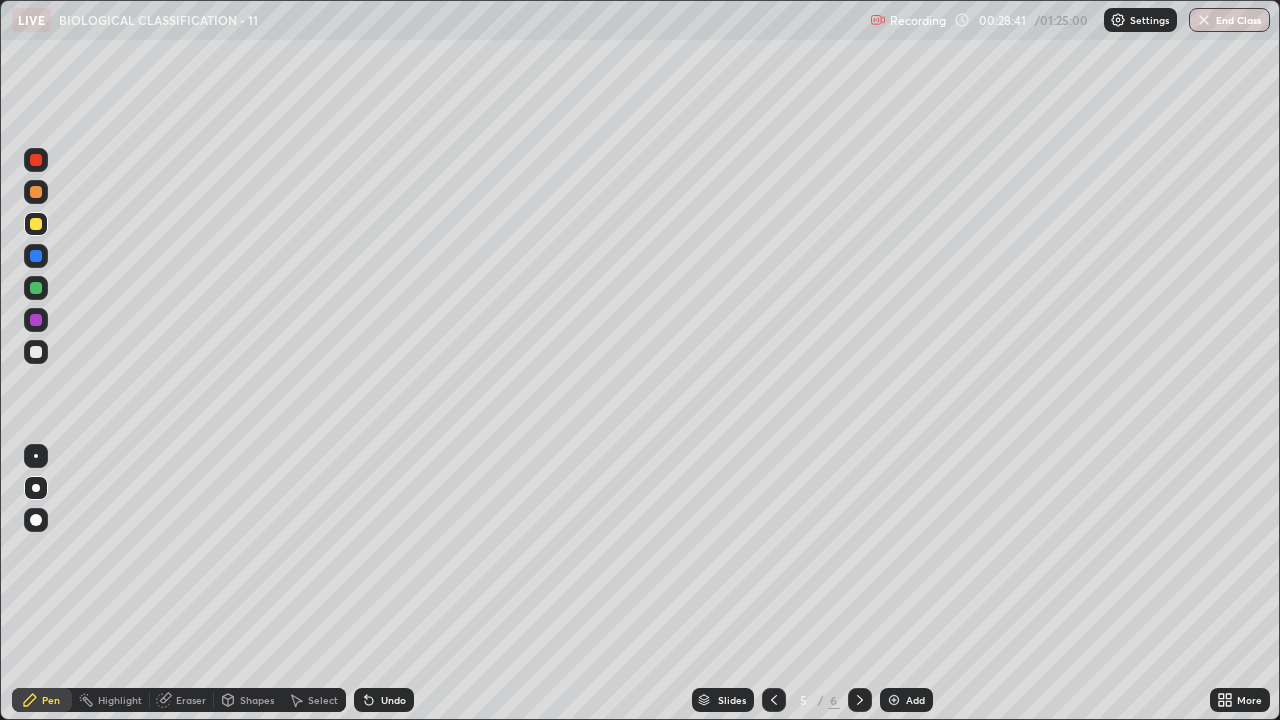 click at bounding box center [36, 352] 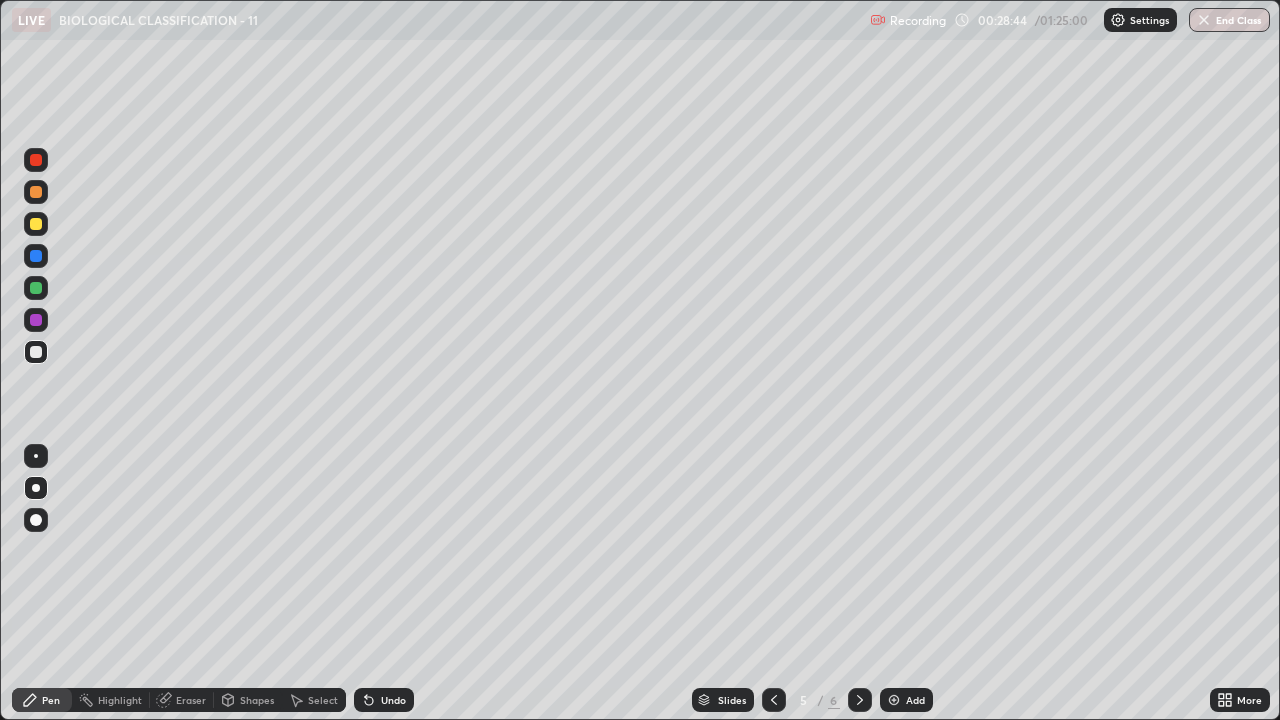click at bounding box center [36, 160] 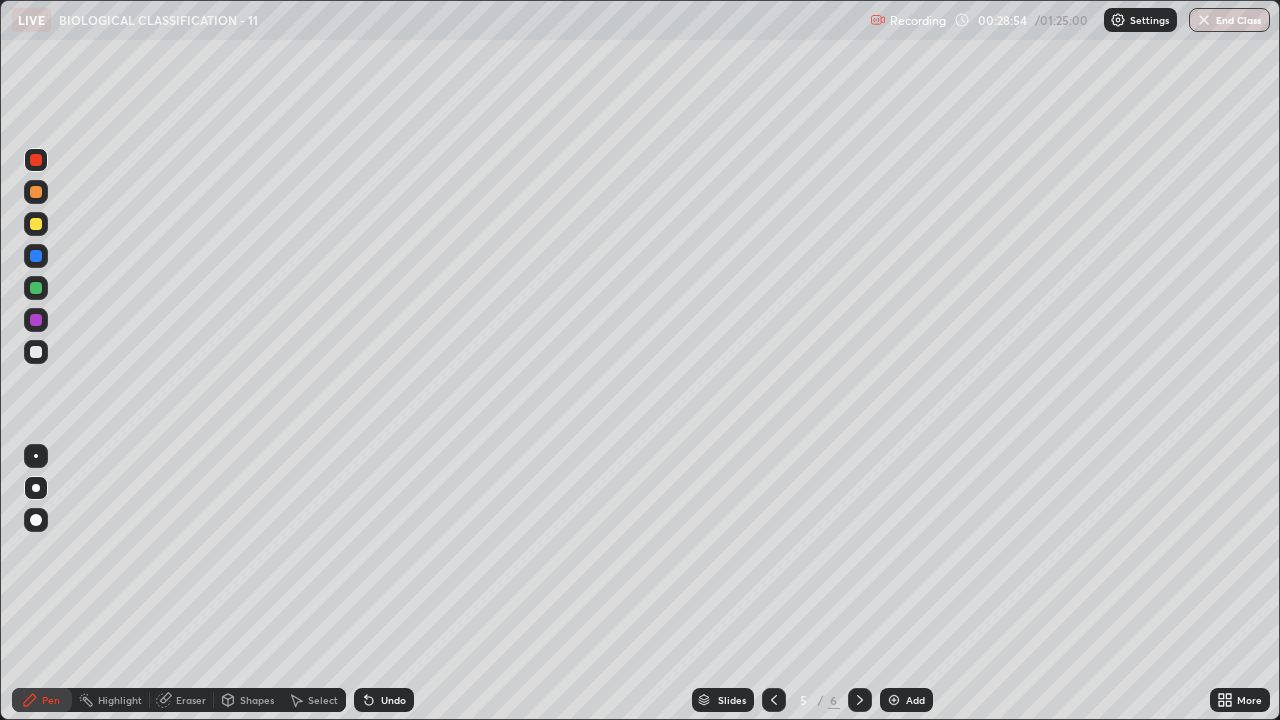 click at bounding box center (36, 352) 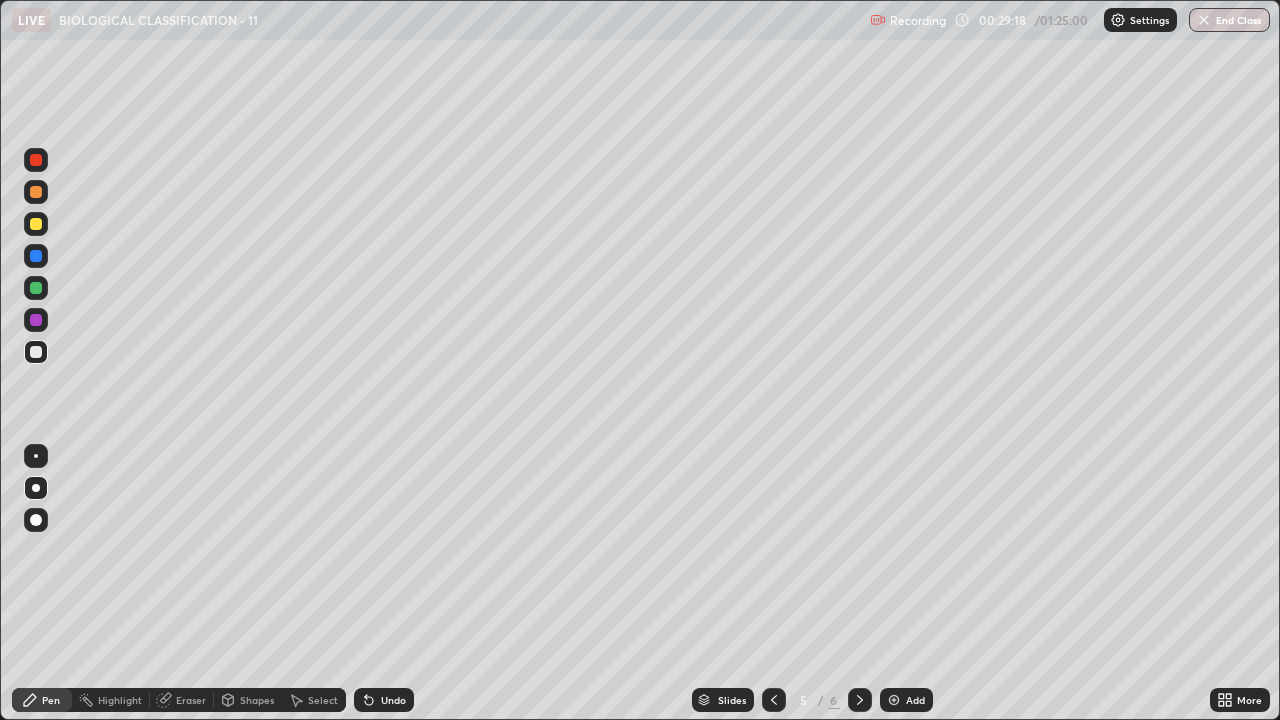 click at bounding box center [36, 352] 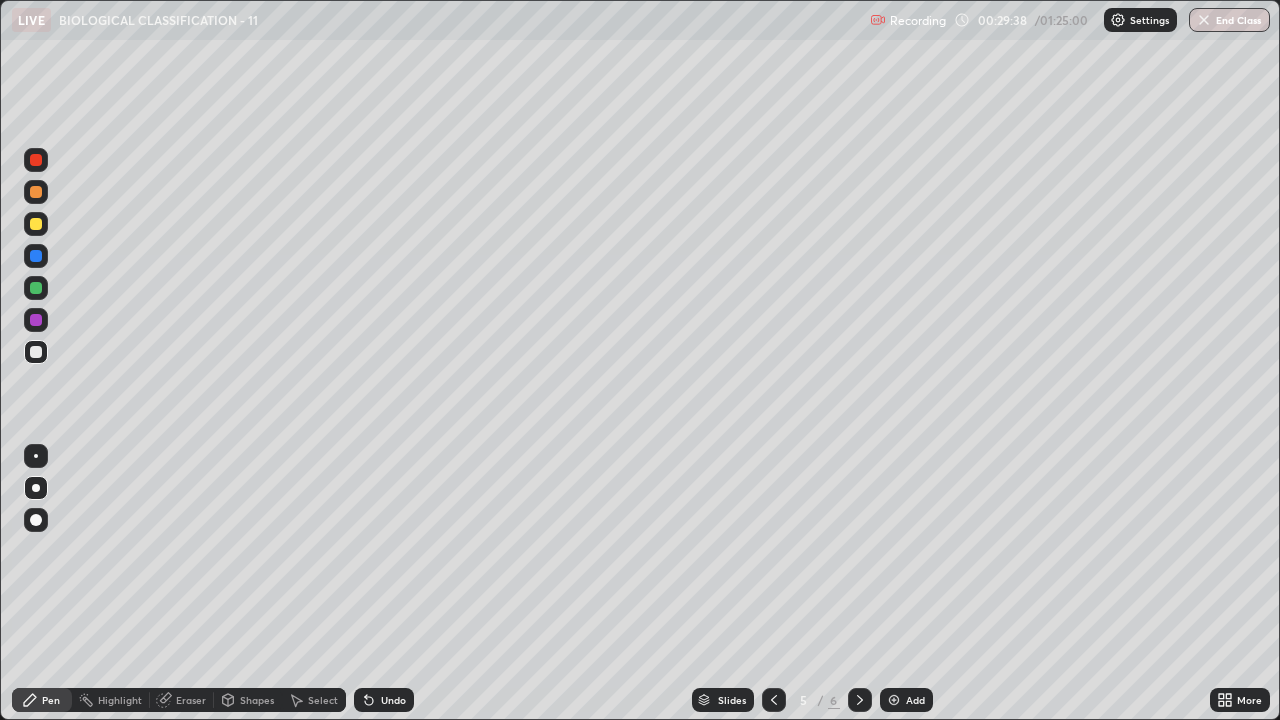click on "Pen" at bounding box center (51, 700) 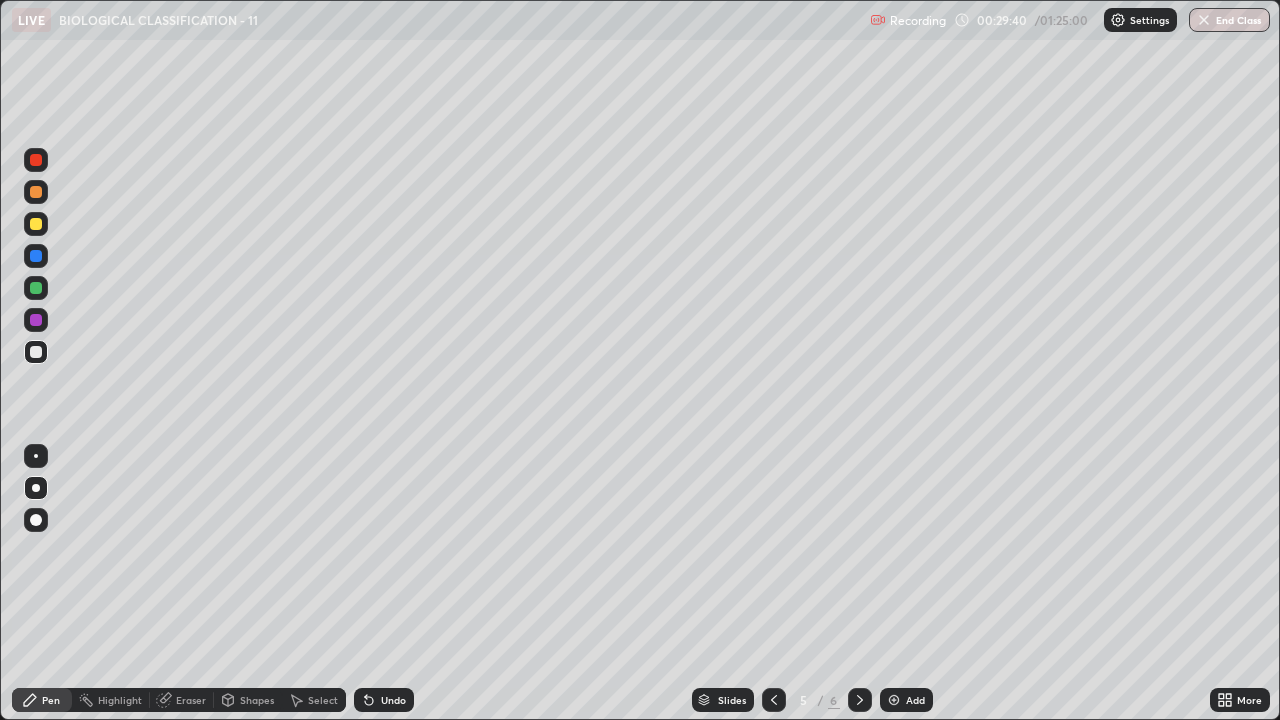 click at bounding box center [36, 256] 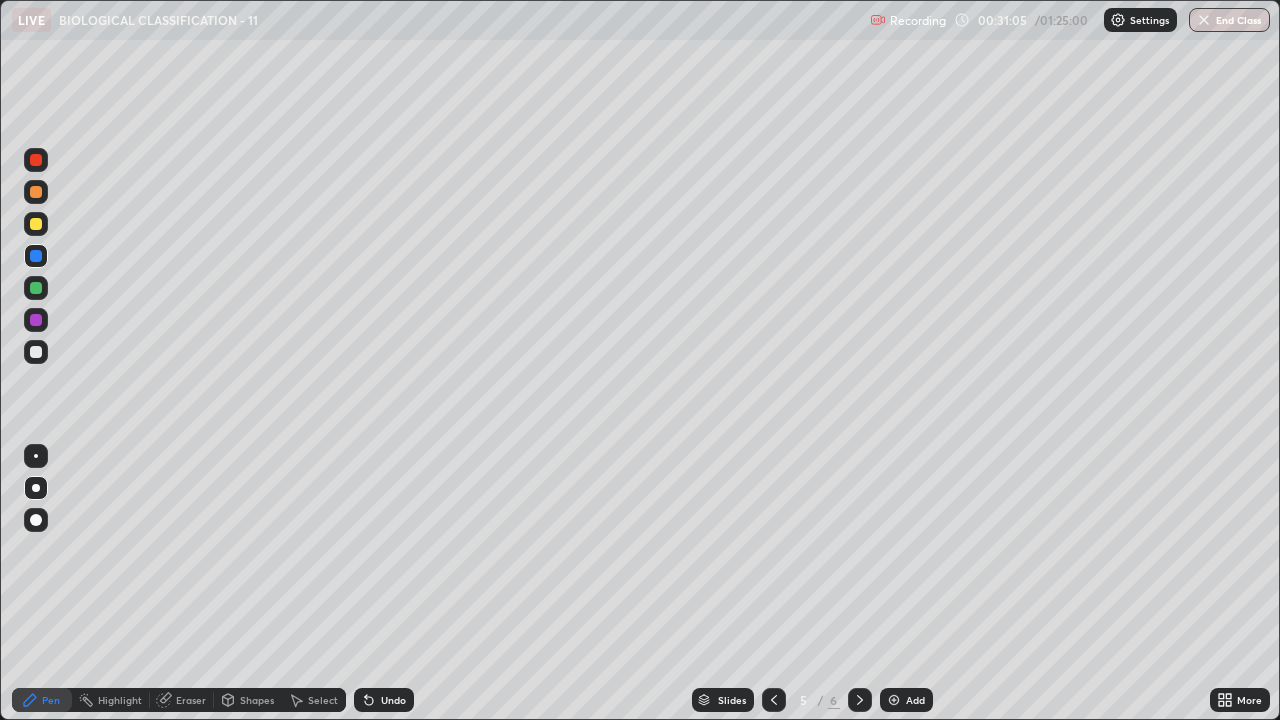 click at bounding box center [36, 160] 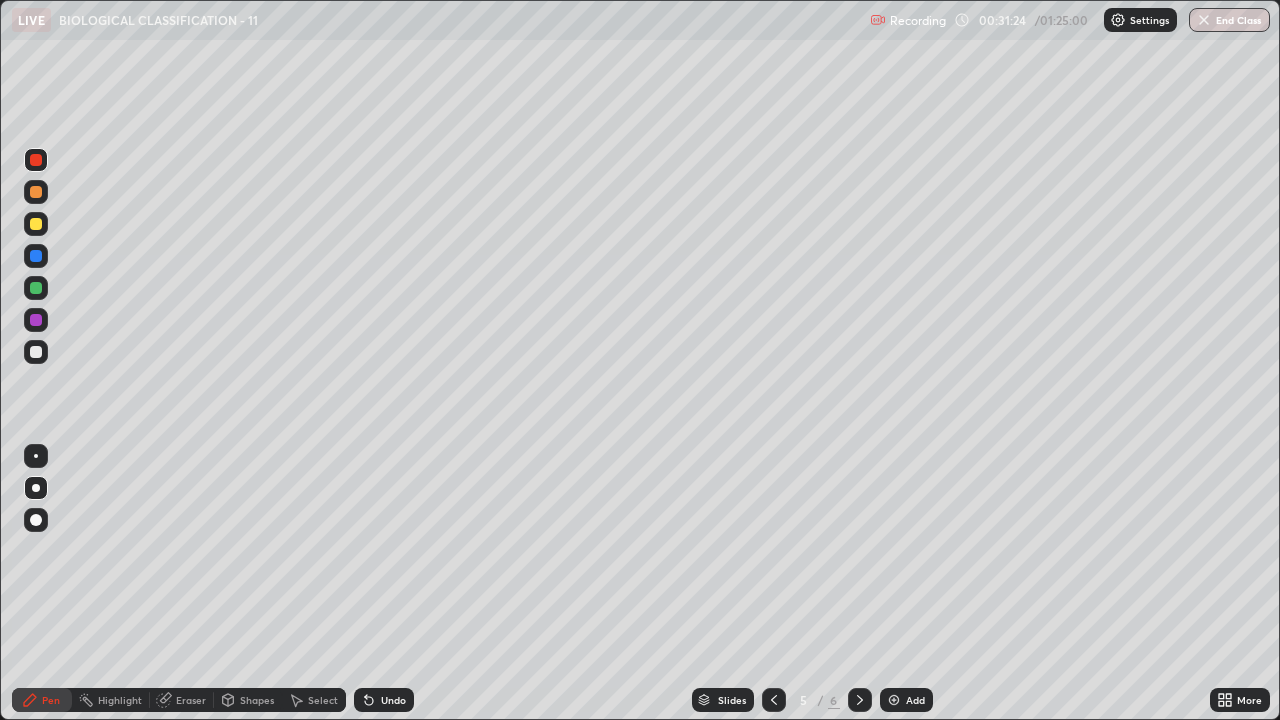 click at bounding box center [36, 352] 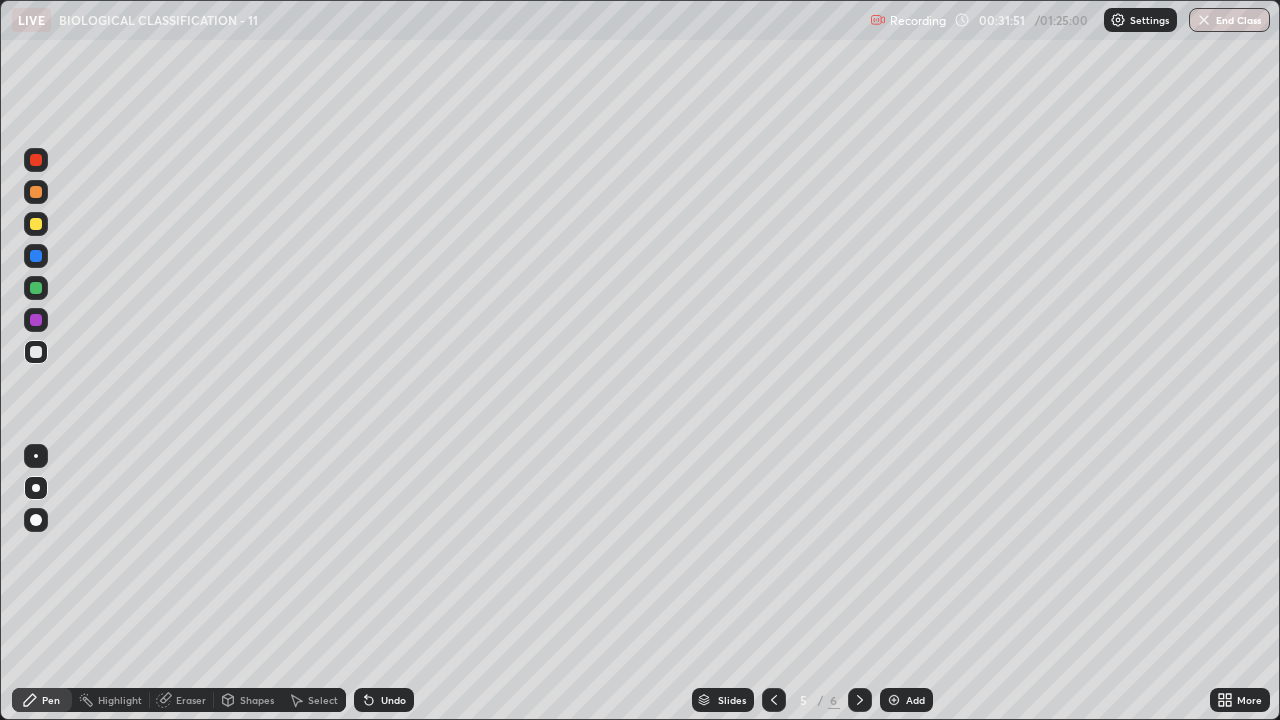 click at bounding box center [36, 256] 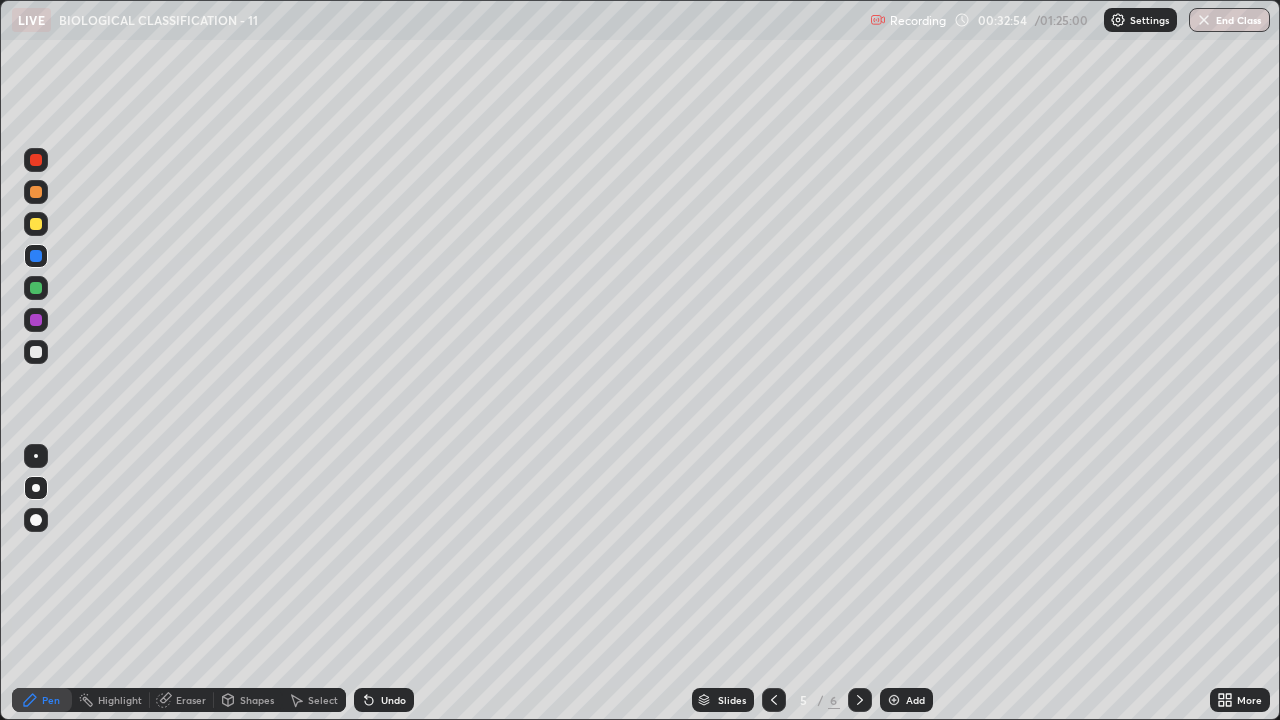 click at bounding box center [36, 256] 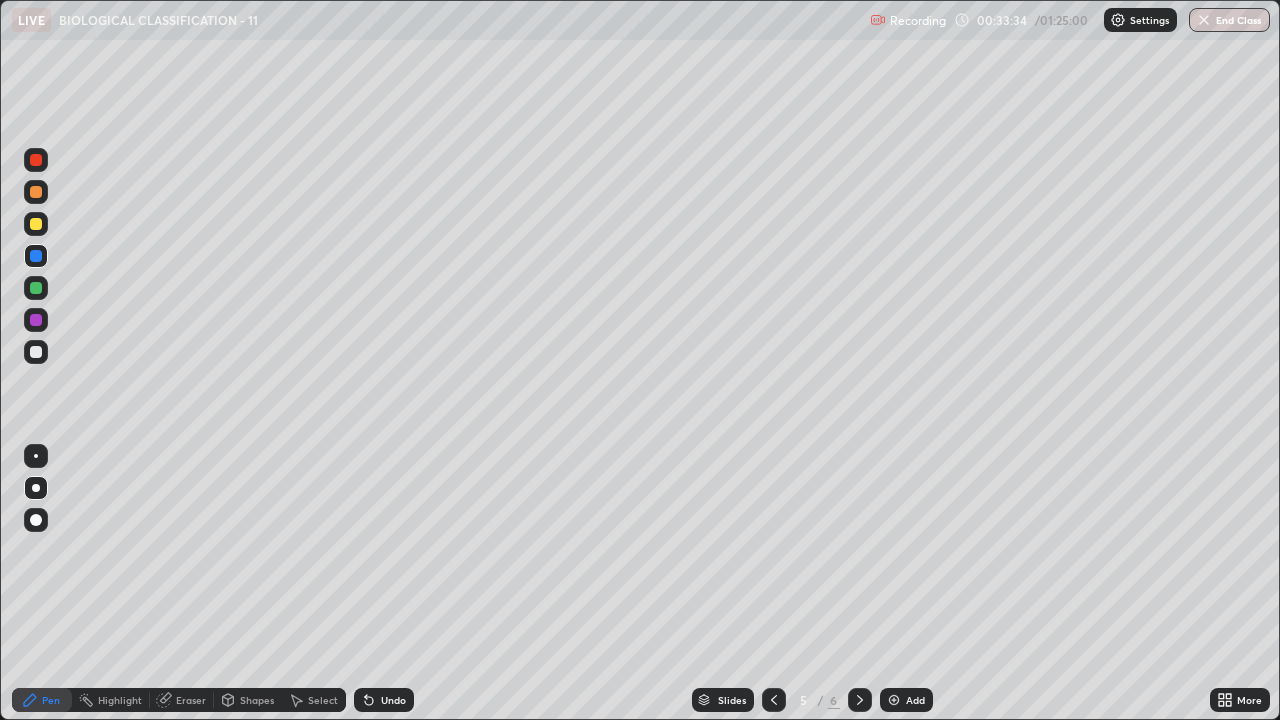 click on "Add" at bounding box center [915, 700] 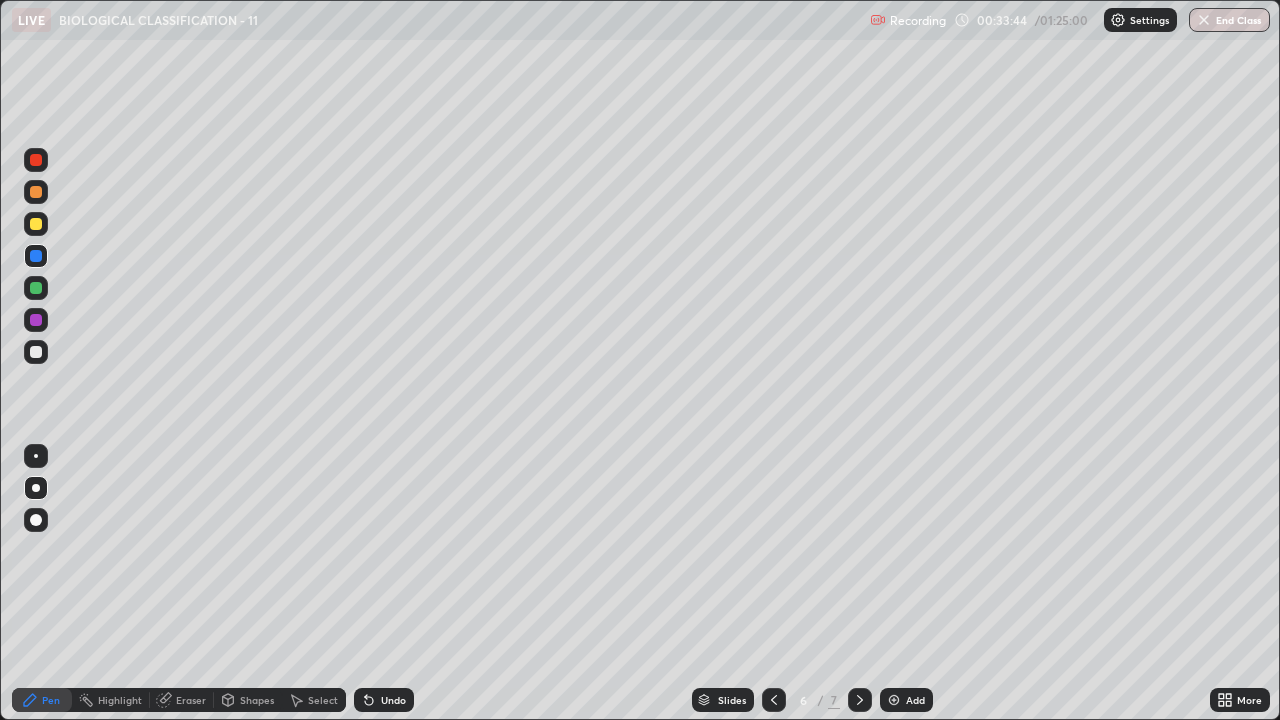 click at bounding box center (36, 352) 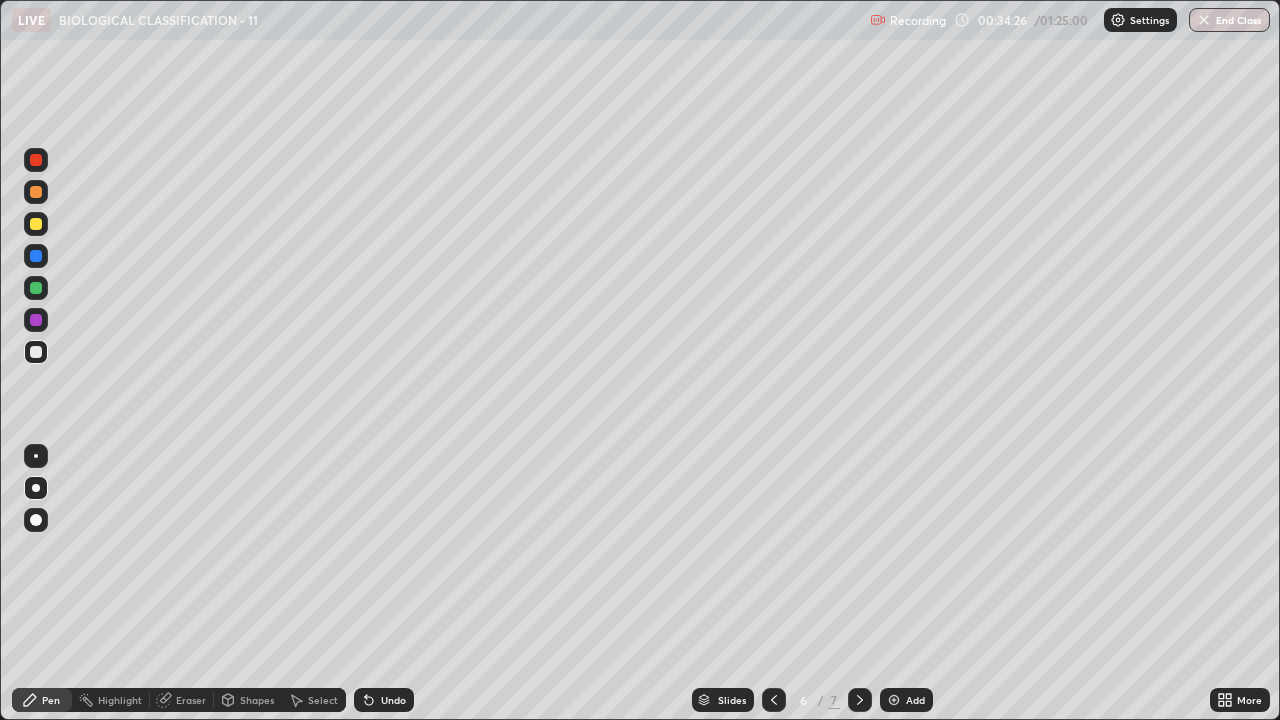click at bounding box center (36, 288) 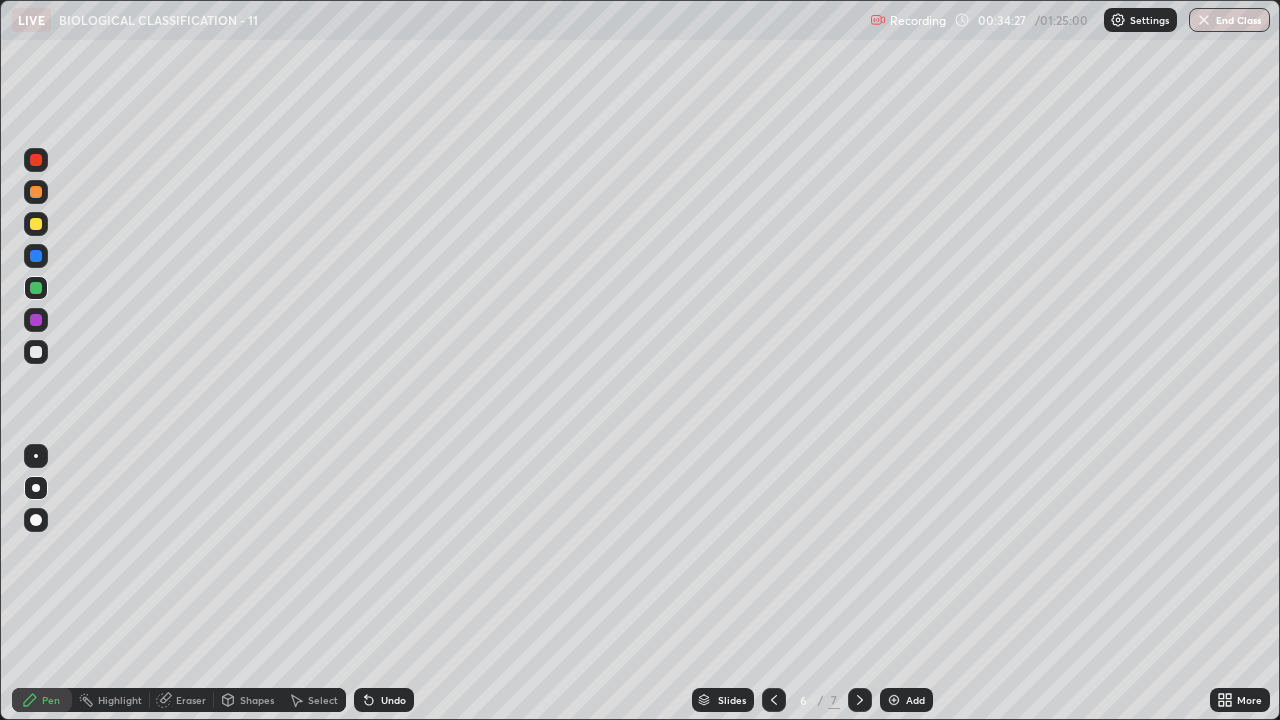 click at bounding box center (36, 256) 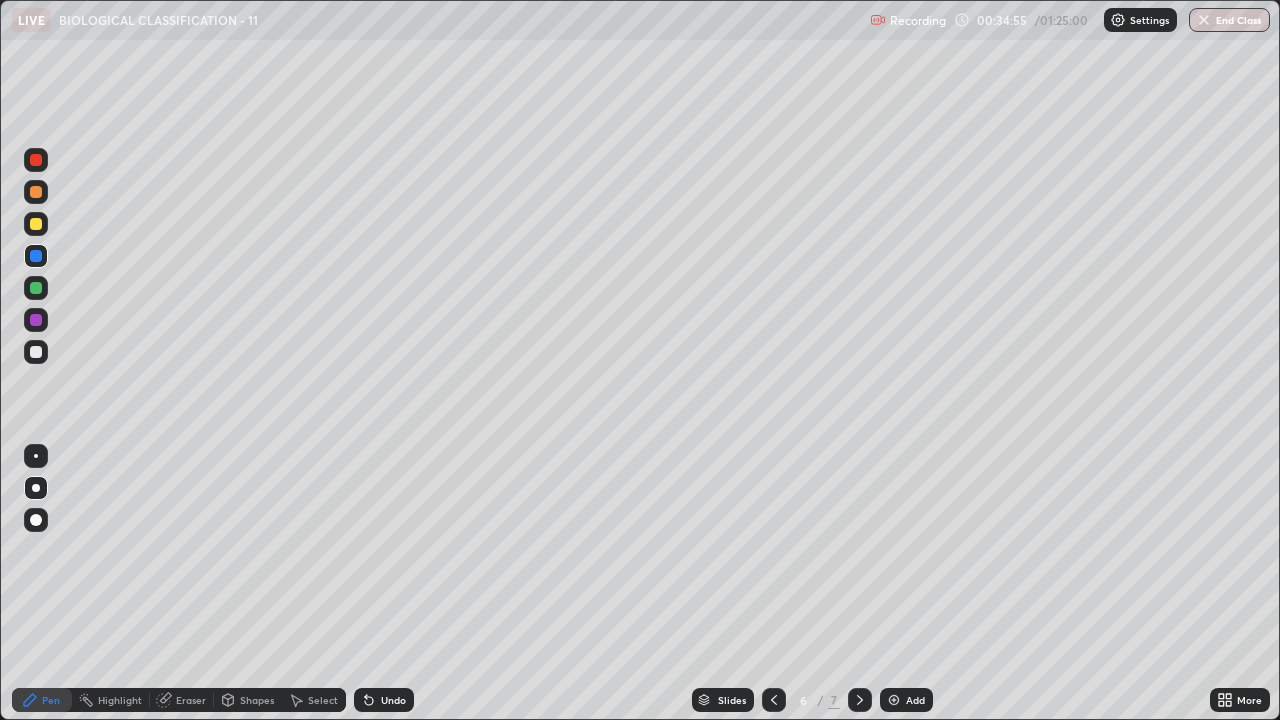 click at bounding box center (36, 192) 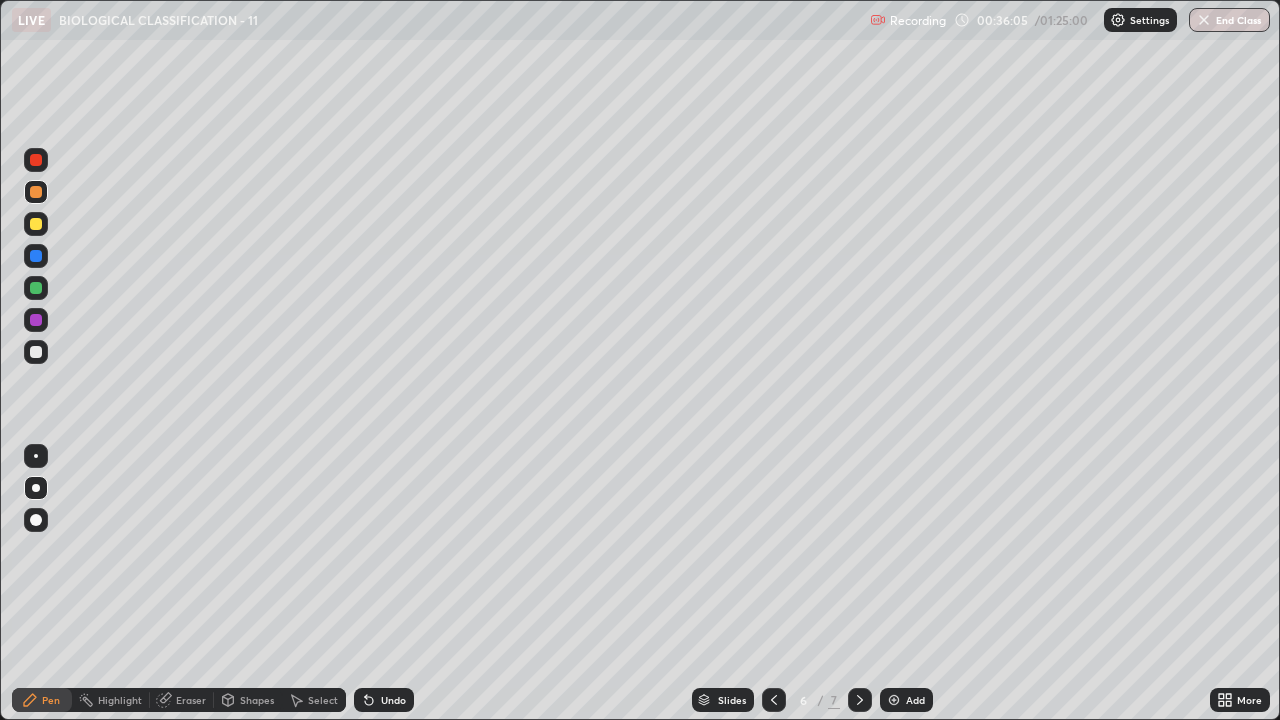 click at bounding box center (36, 288) 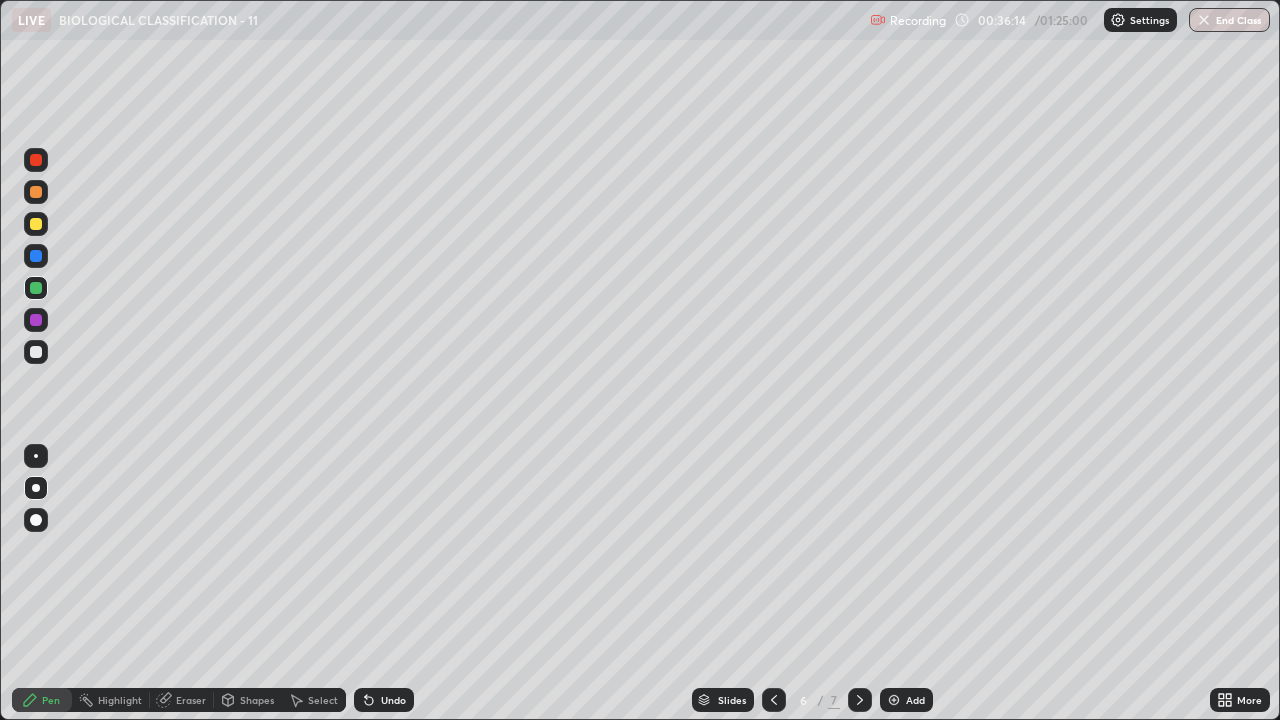 click at bounding box center [36, 224] 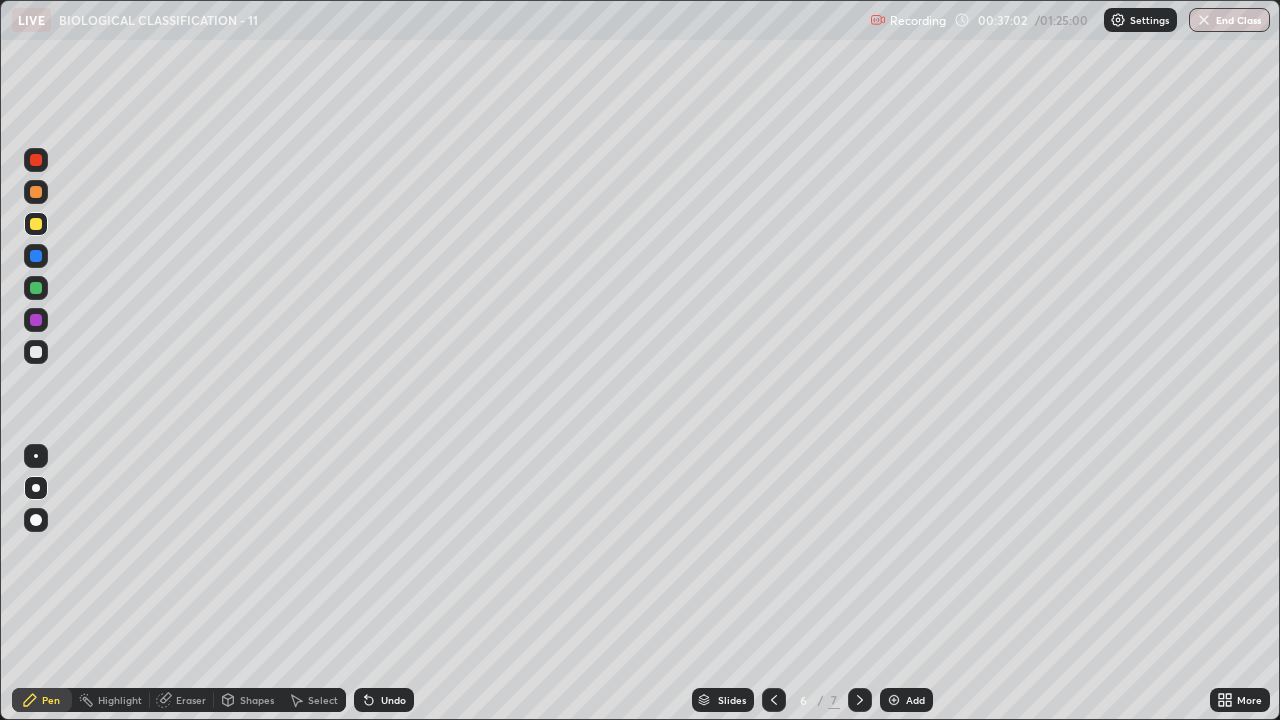 click at bounding box center (36, 256) 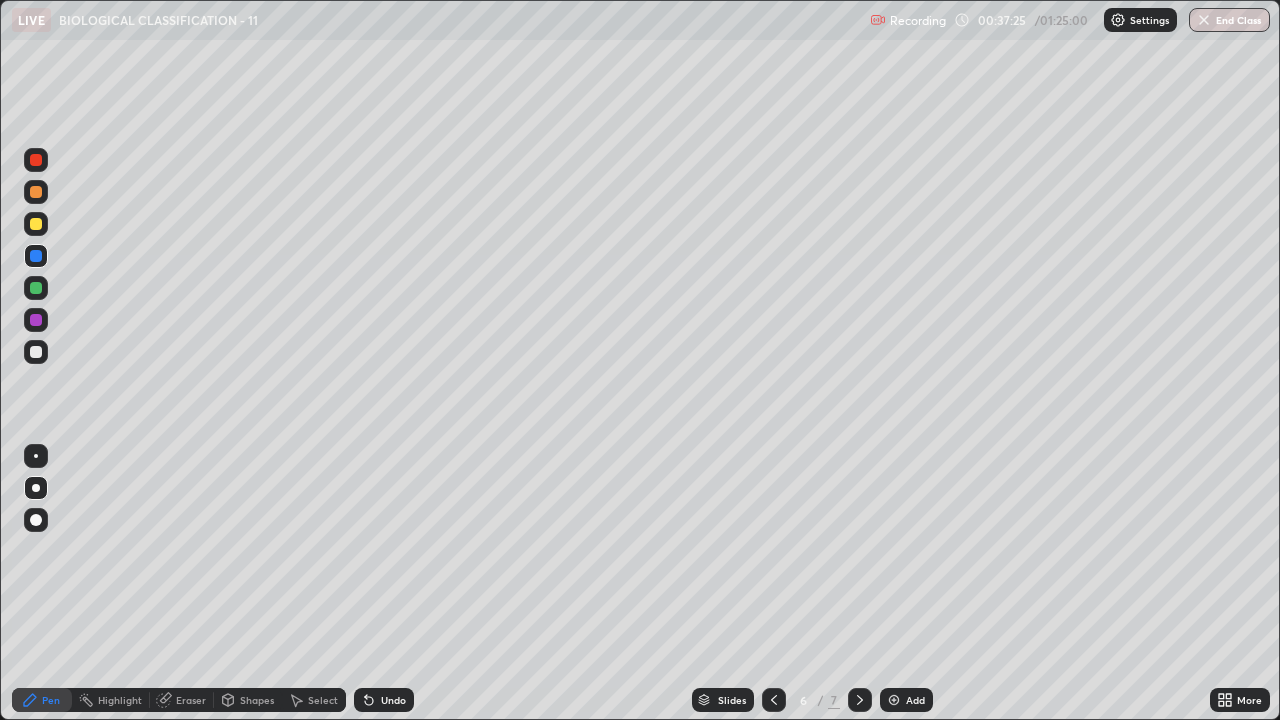 click at bounding box center [36, 192] 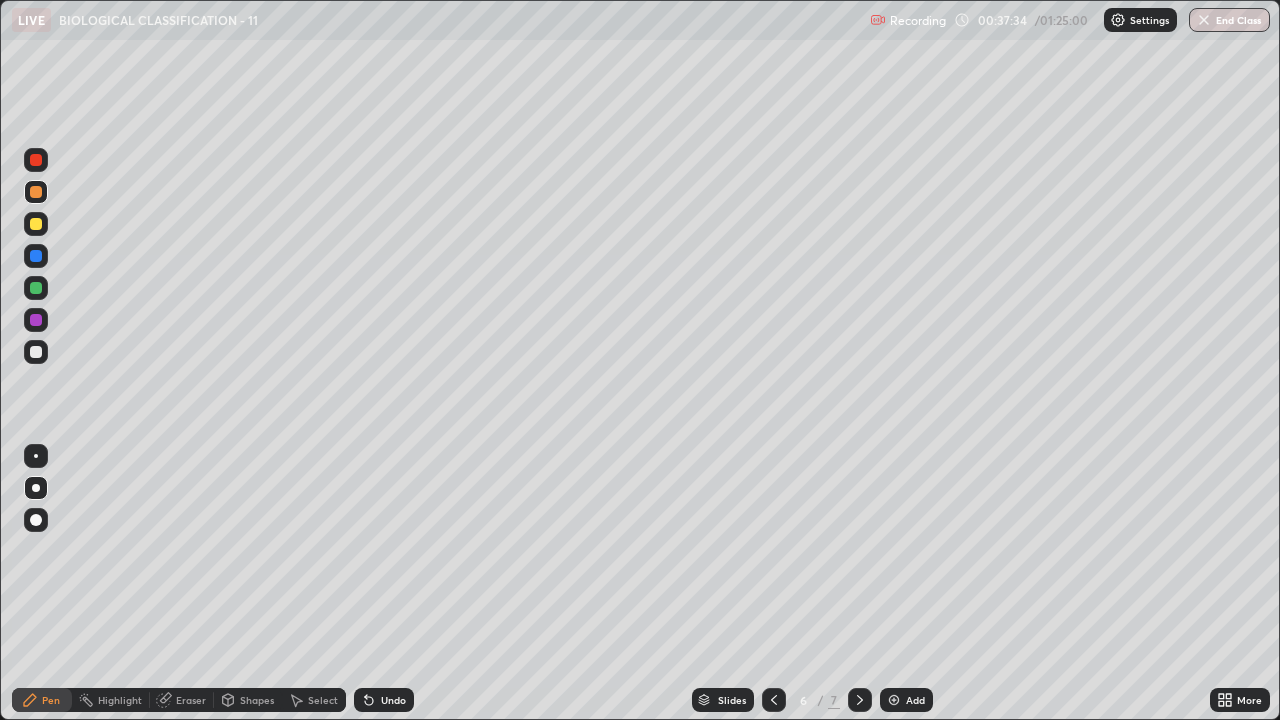 click at bounding box center [36, 352] 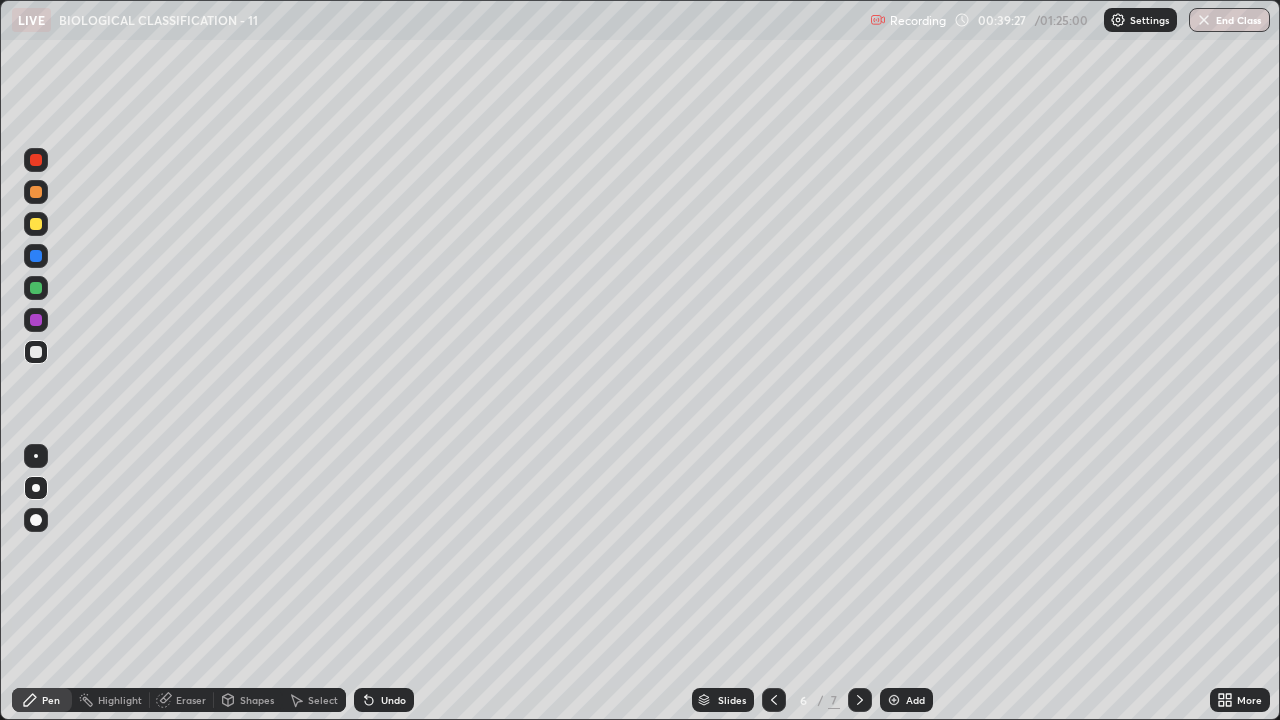 click at bounding box center [36, 288] 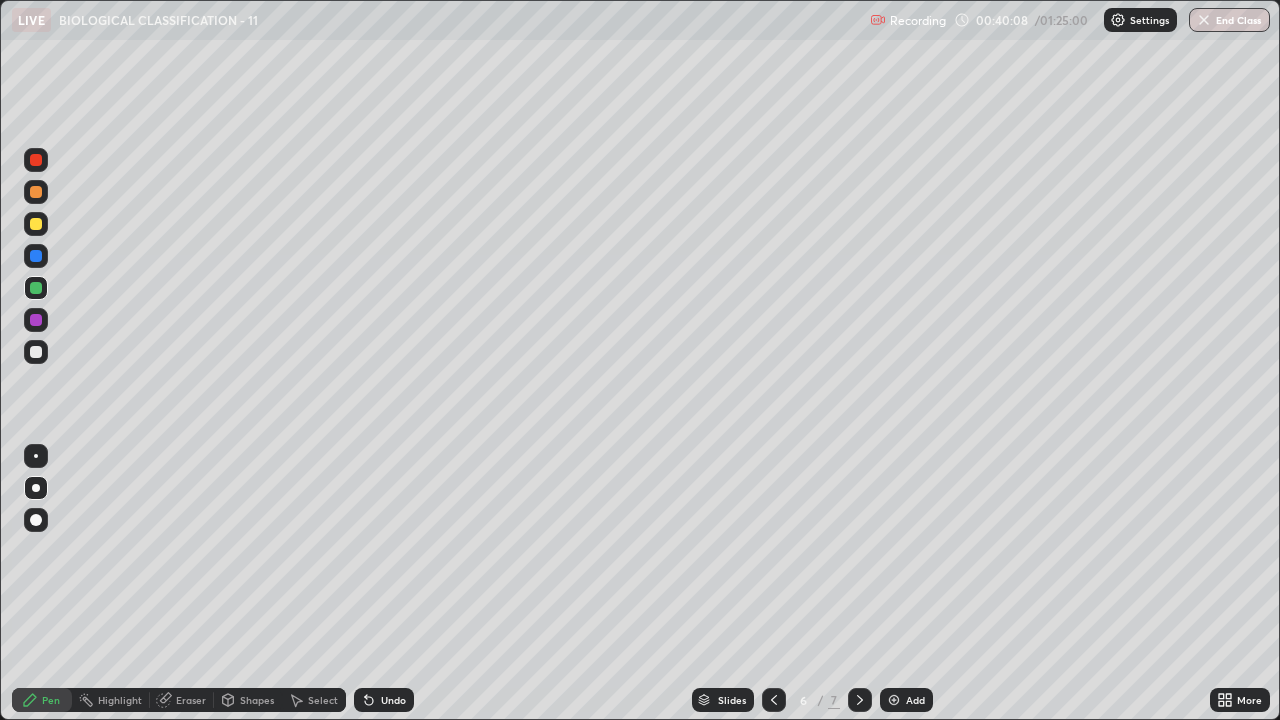click on "Undo" at bounding box center [393, 700] 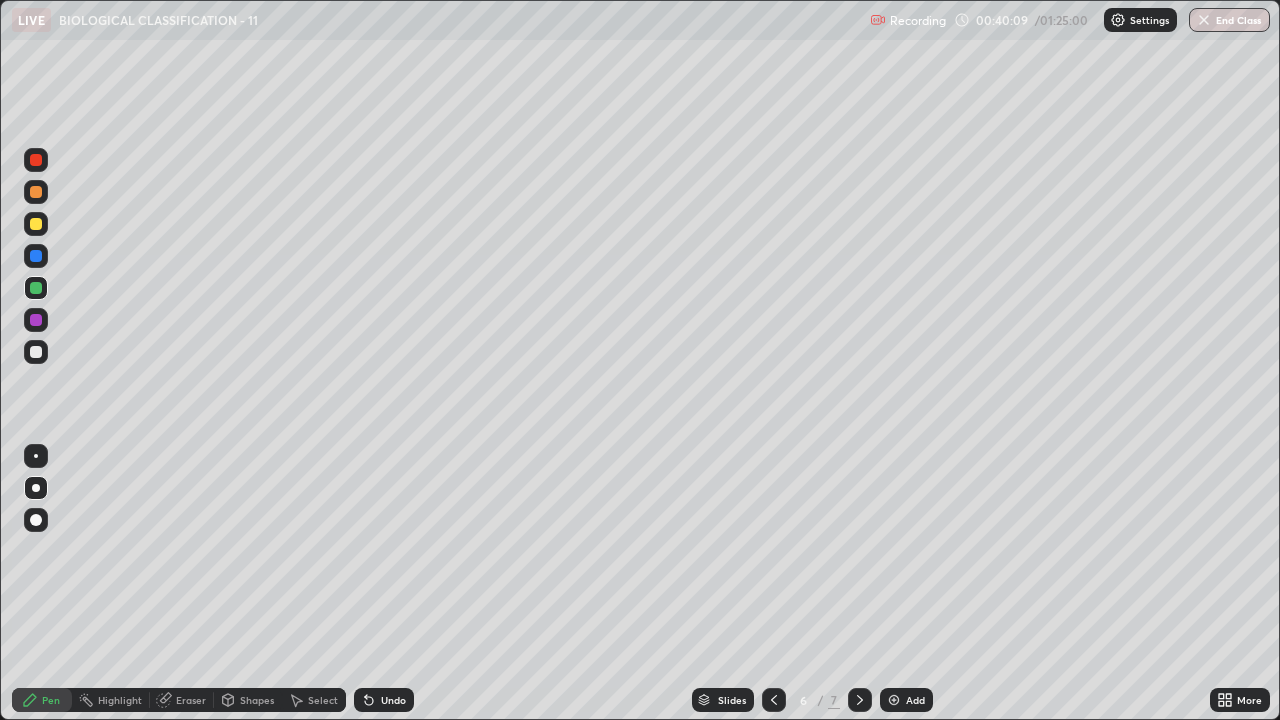 click on "Undo" at bounding box center (384, 700) 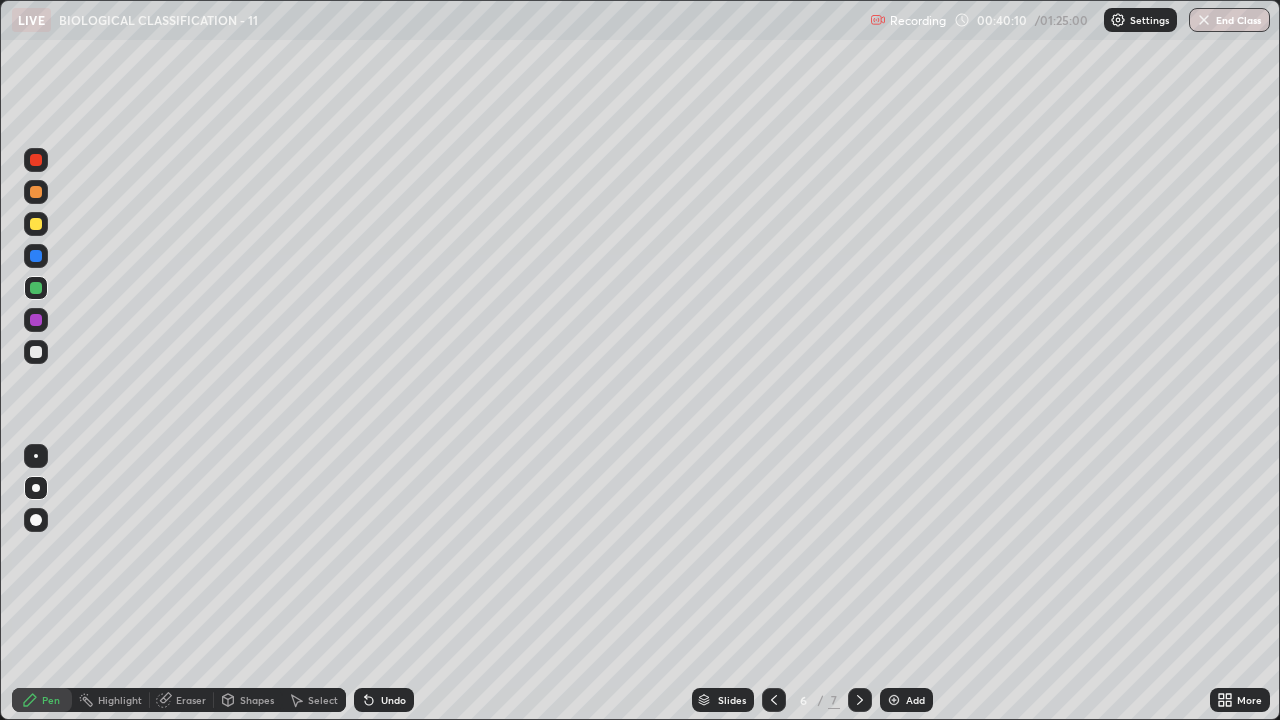 click on "Undo" at bounding box center [393, 700] 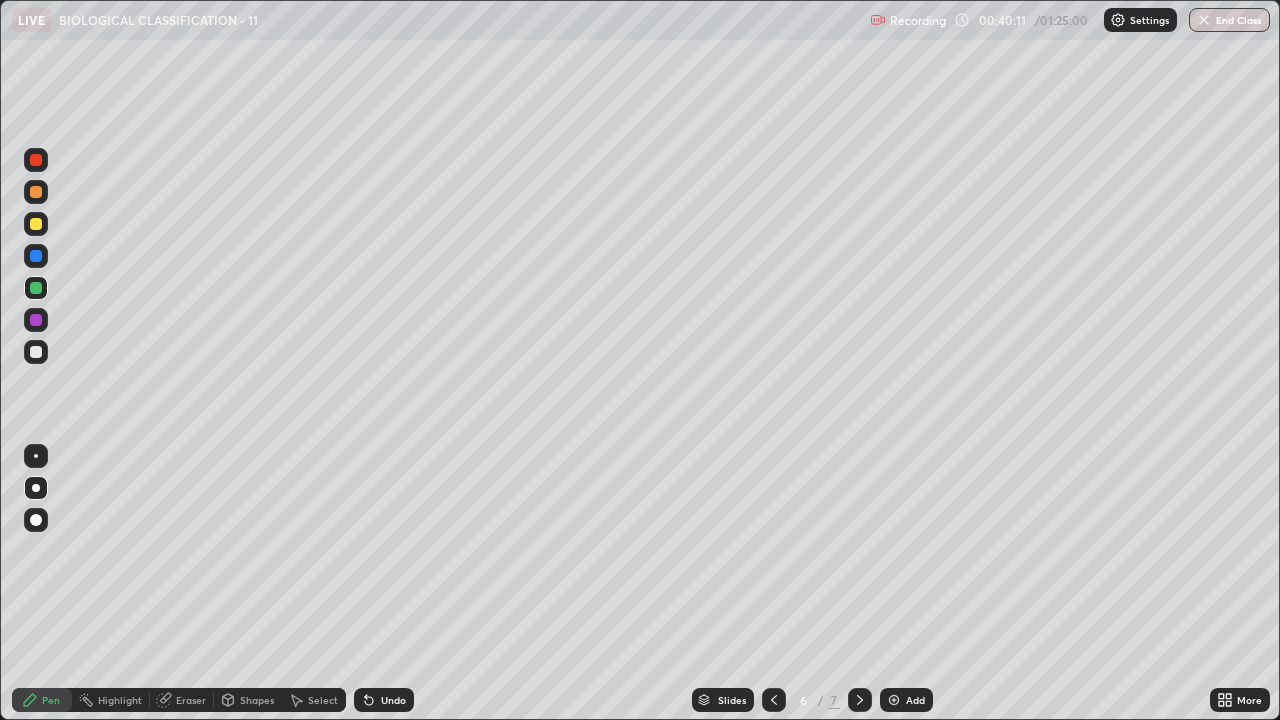 click on "Undo" at bounding box center [393, 700] 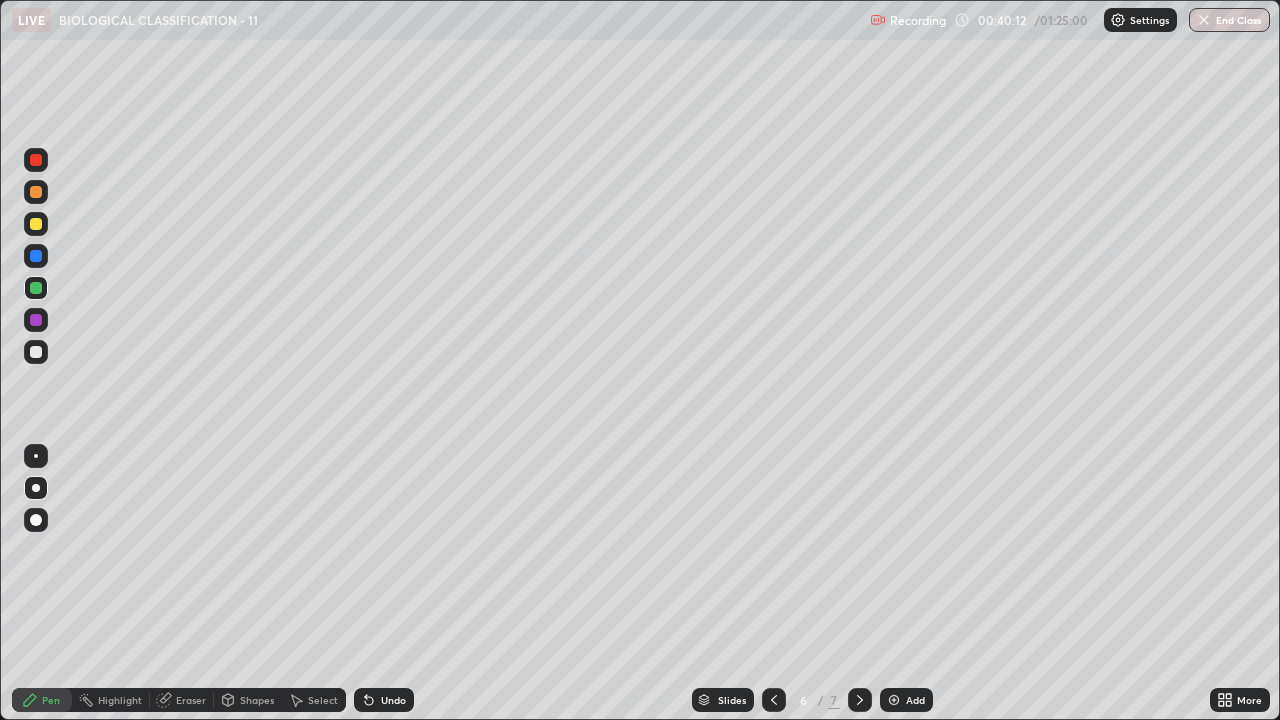 click on "Undo" at bounding box center [393, 700] 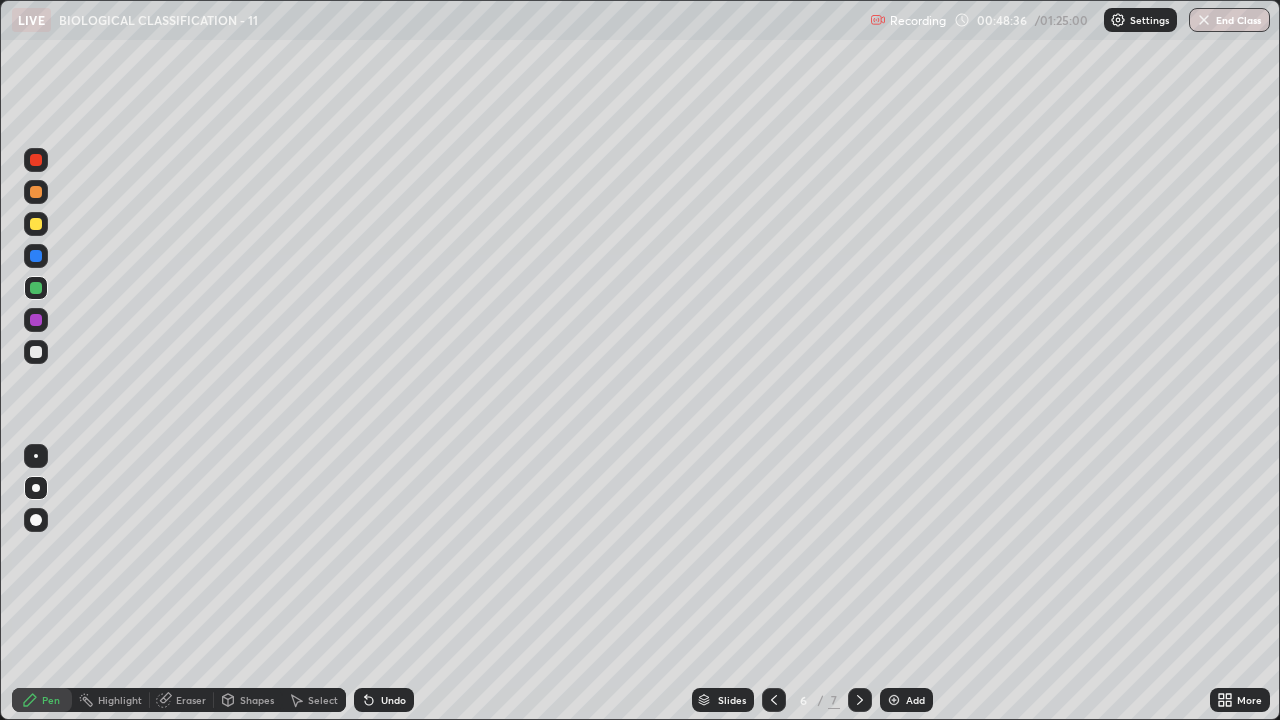 click on "More" at bounding box center (1240, 700) 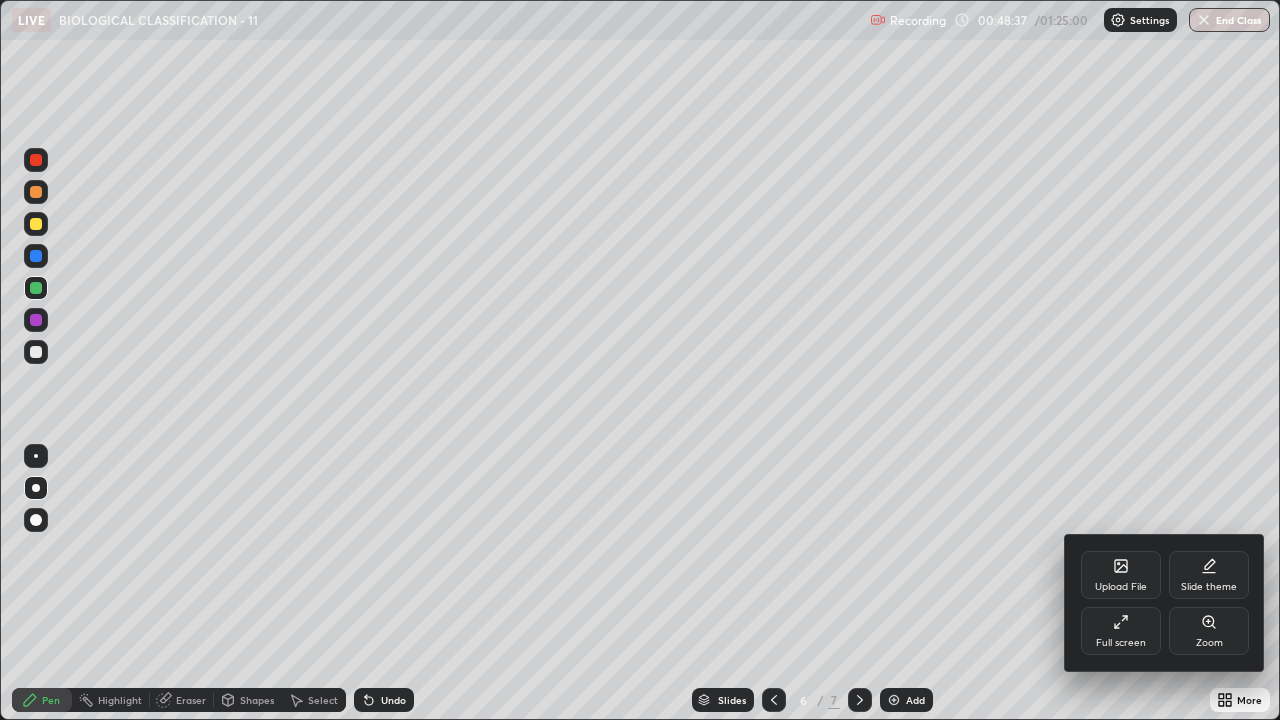 click on "Full screen" at bounding box center [1121, 631] 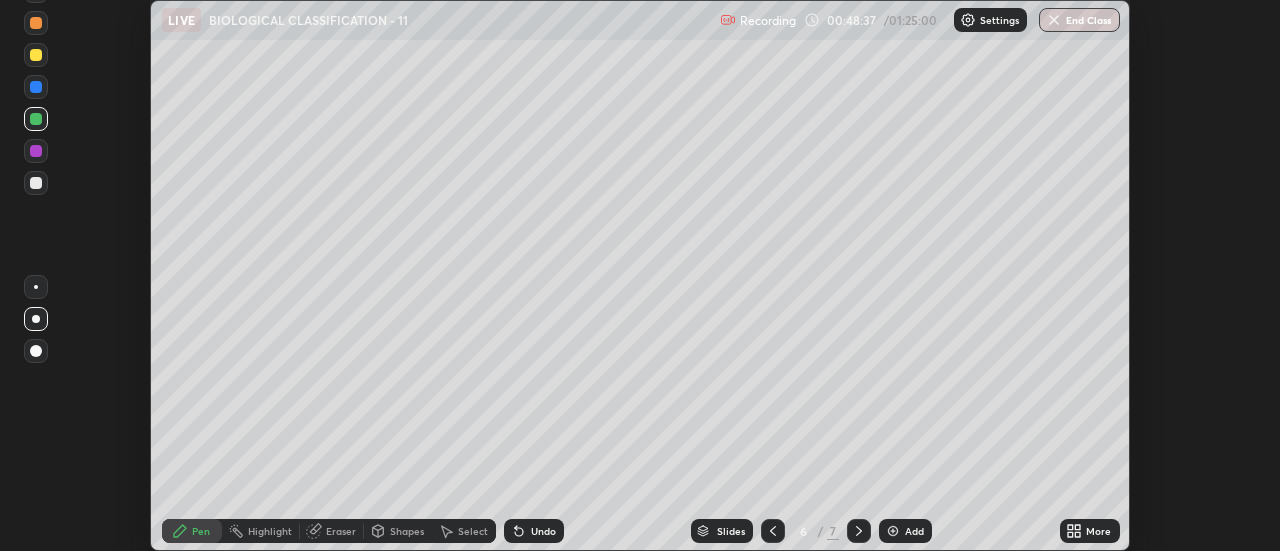 scroll, scrollTop: 551, scrollLeft: 1280, axis: both 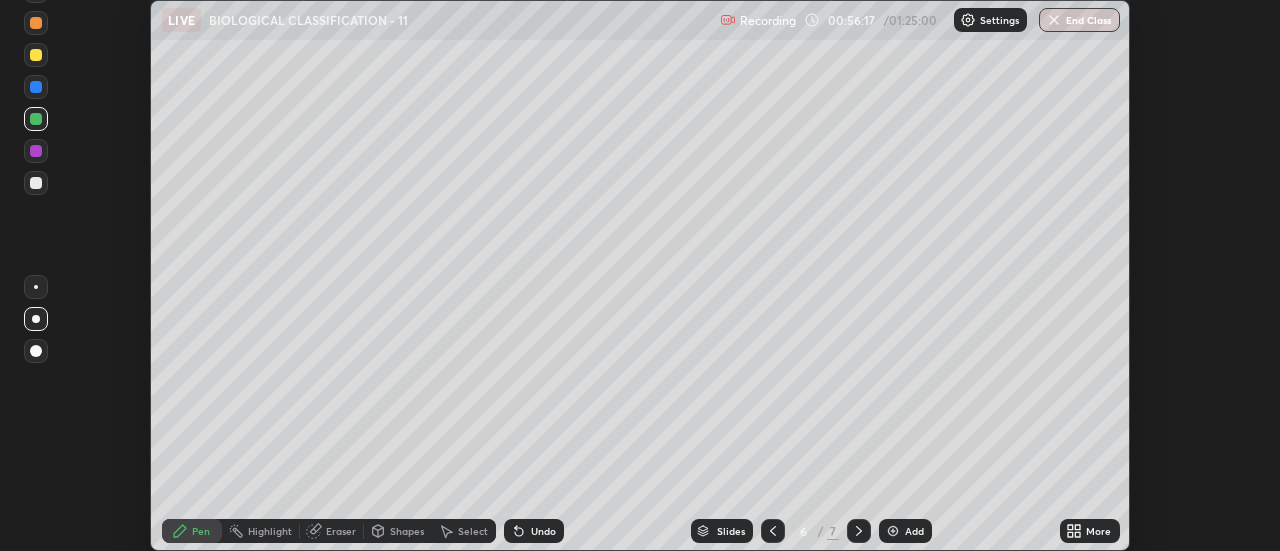 click 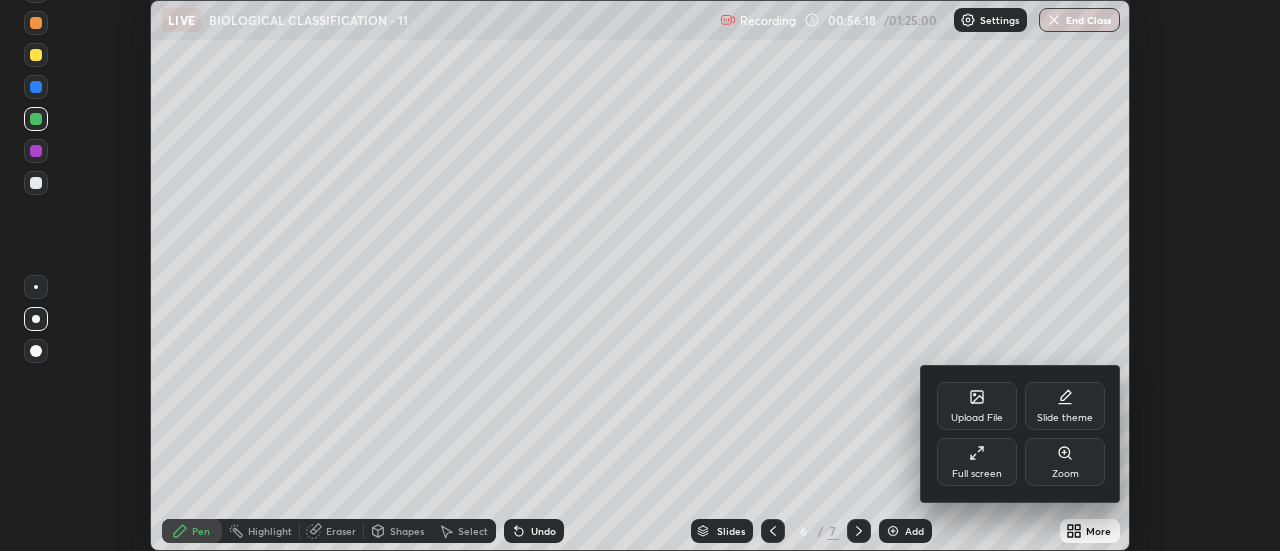 click 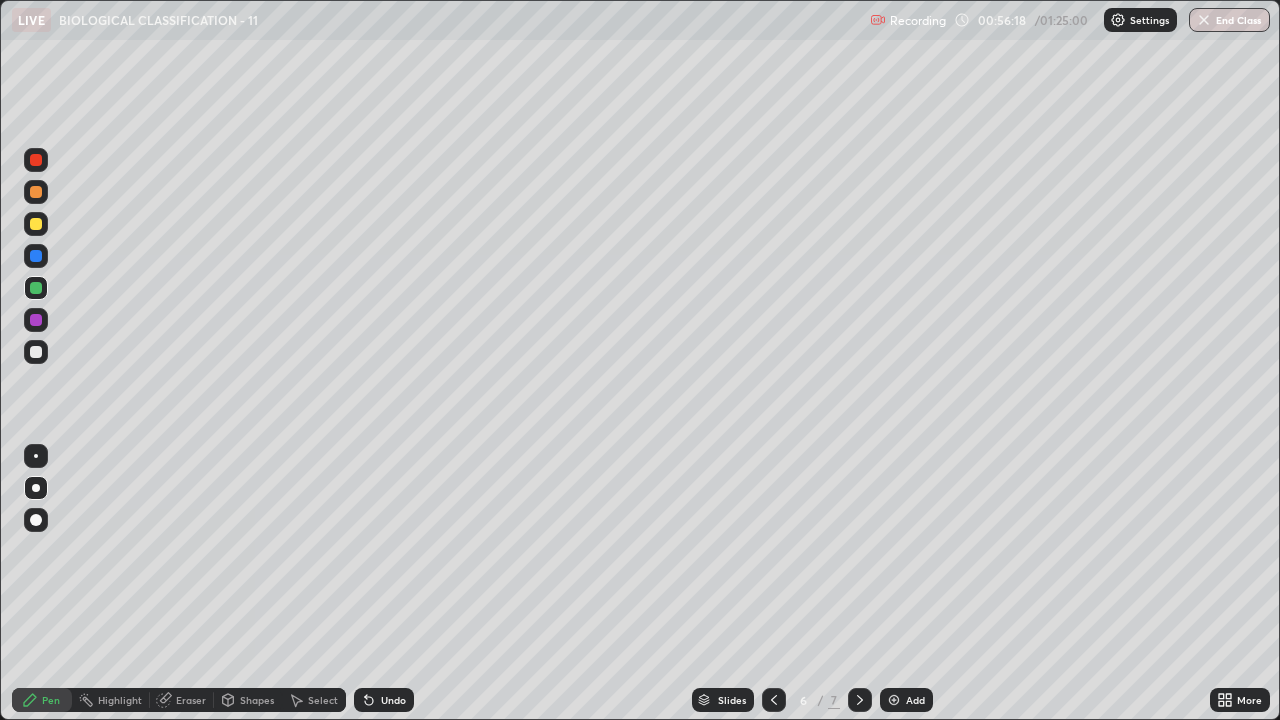 scroll, scrollTop: 99280, scrollLeft: 98720, axis: both 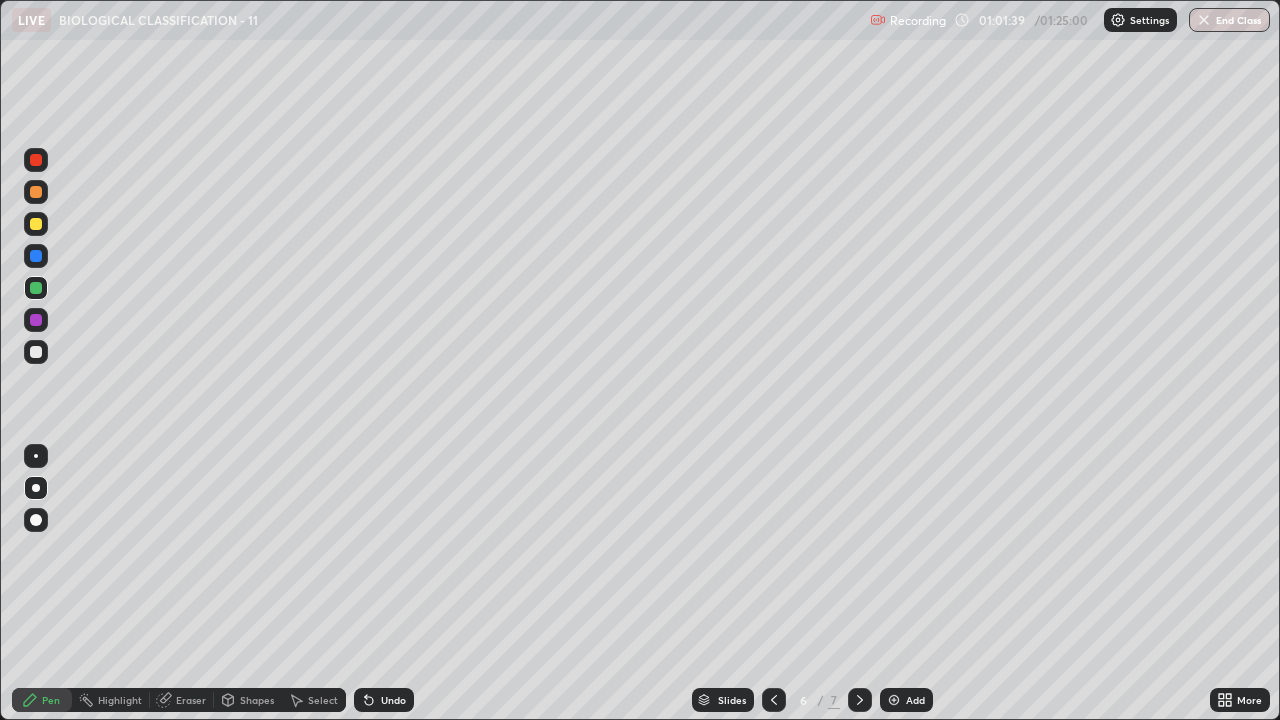 click on "End Class" at bounding box center [1229, 20] 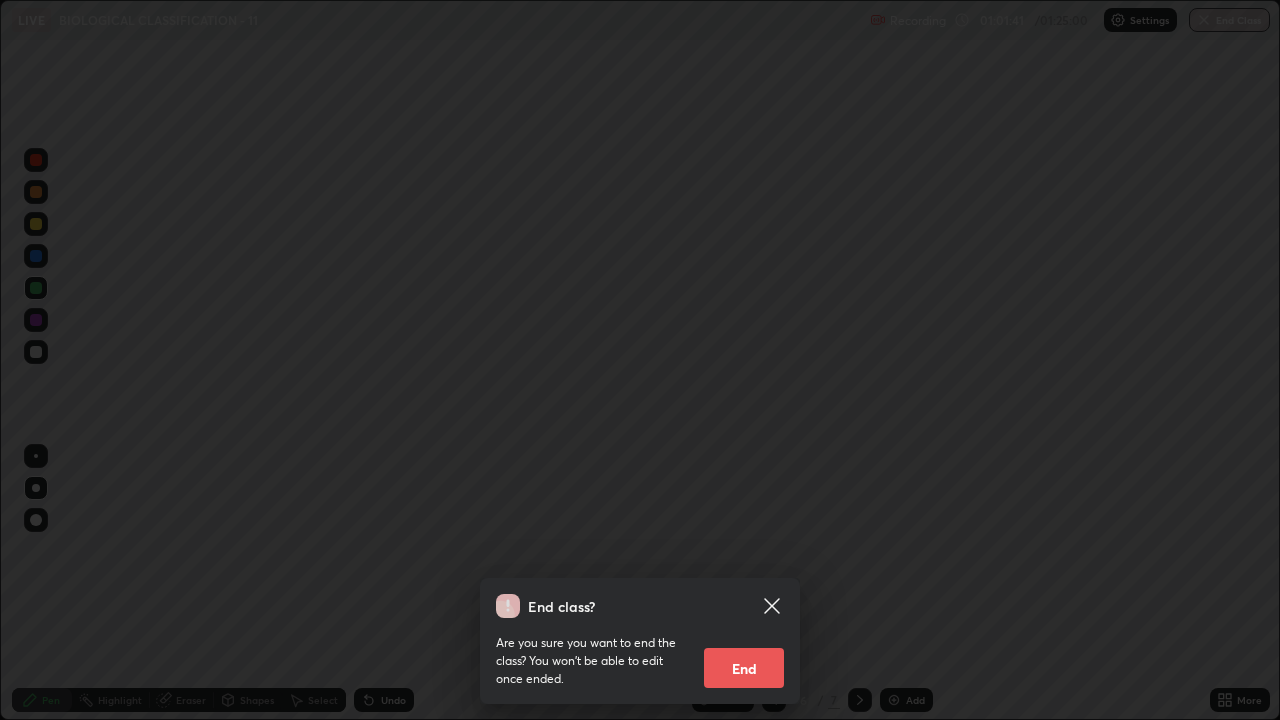 click on "End" at bounding box center [744, 668] 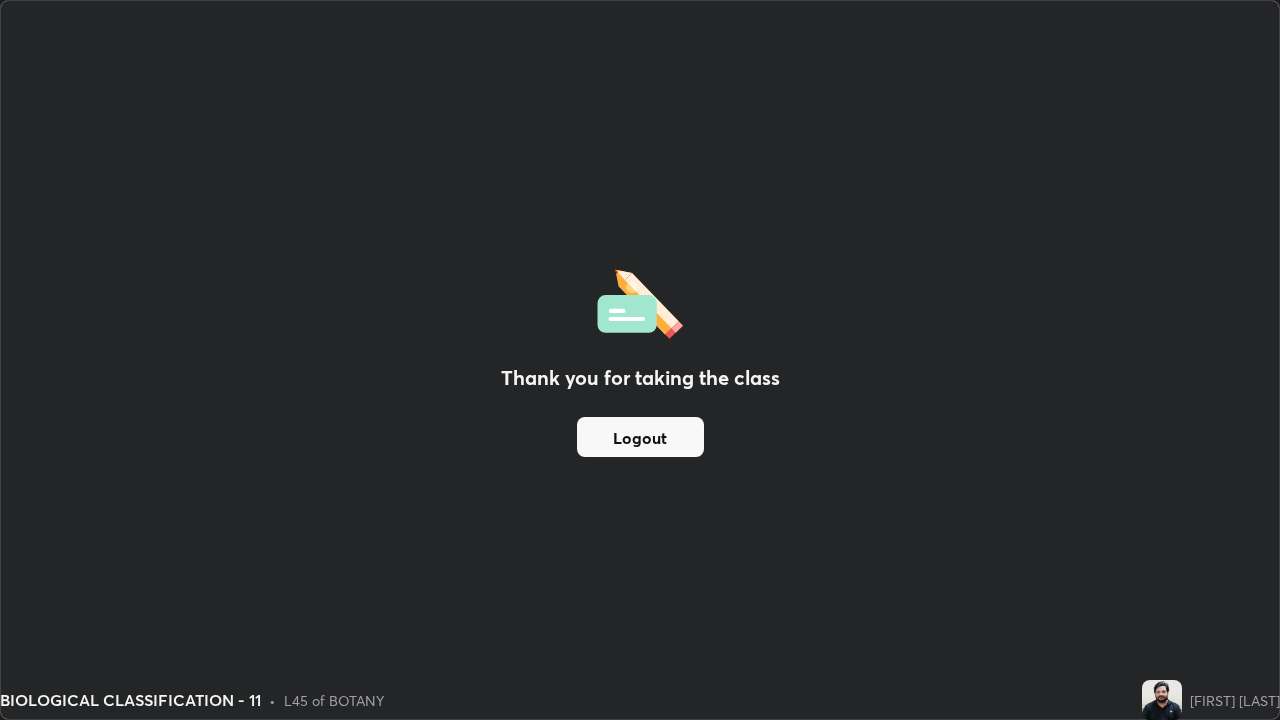click on "Logout" at bounding box center (640, 437) 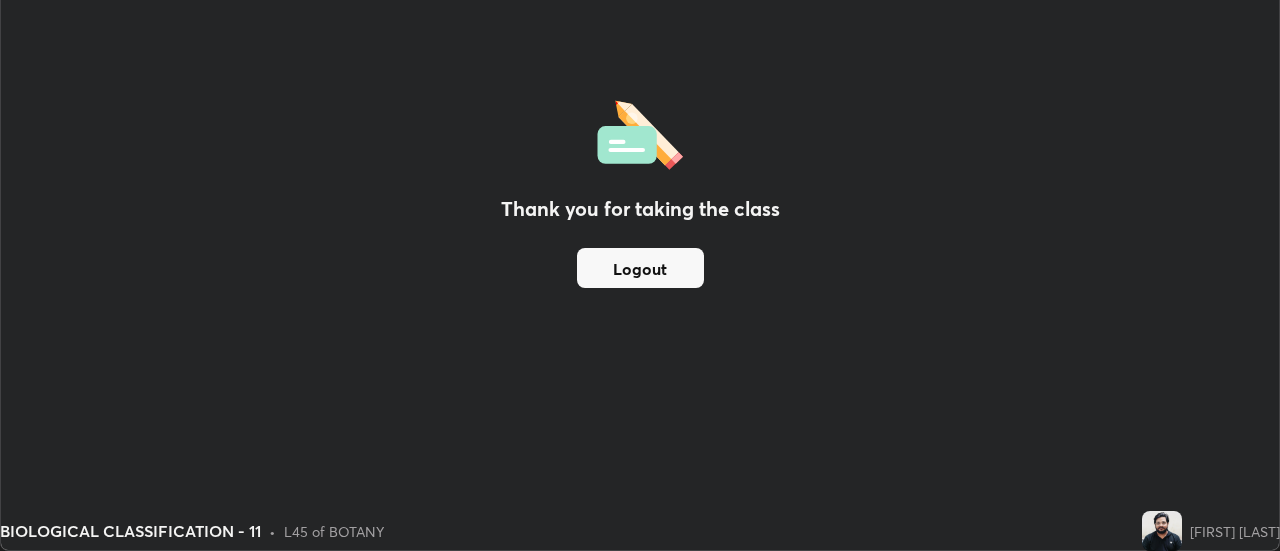 scroll, scrollTop: 551, scrollLeft: 1280, axis: both 